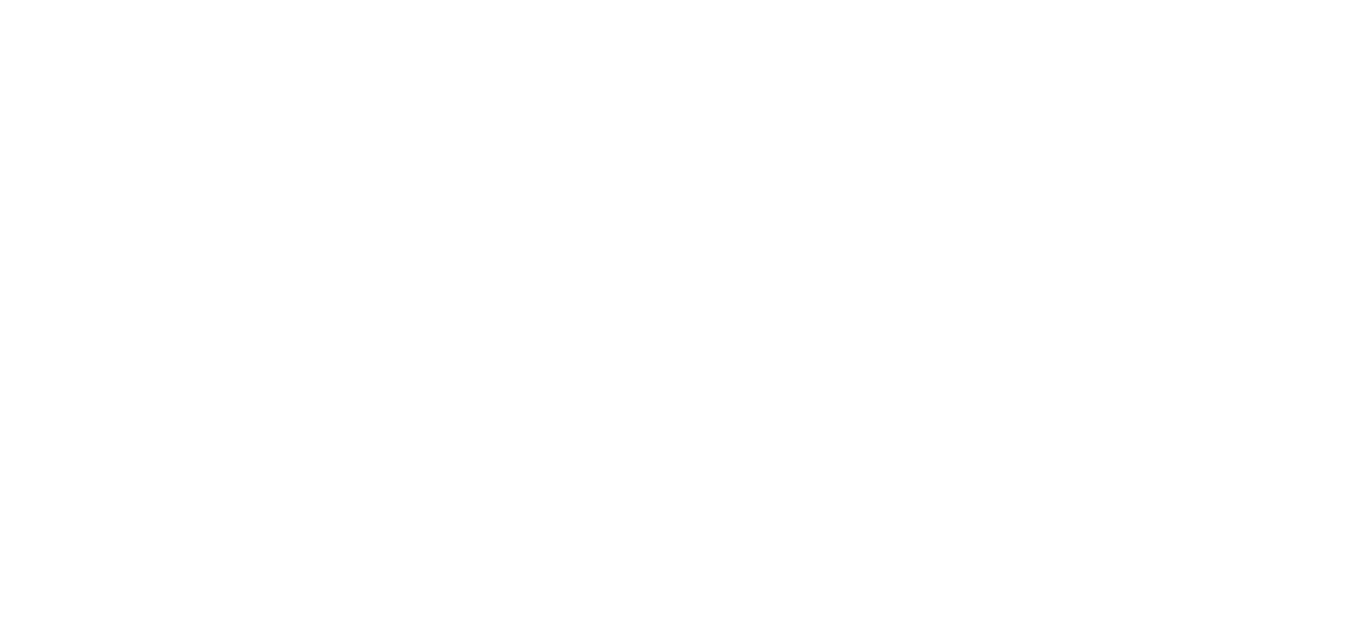 scroll, scrollTop: 0, scrollLeft: 0, axis: both 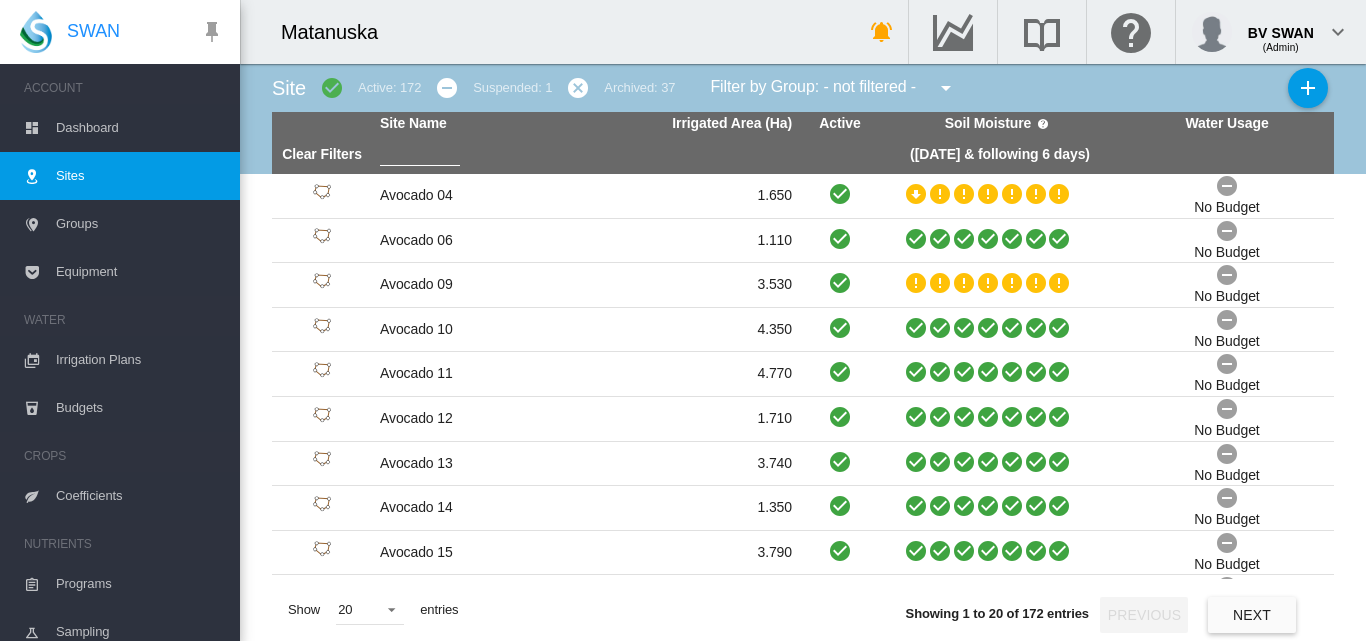click on "Dashboard" at bounding box center (140, 128) 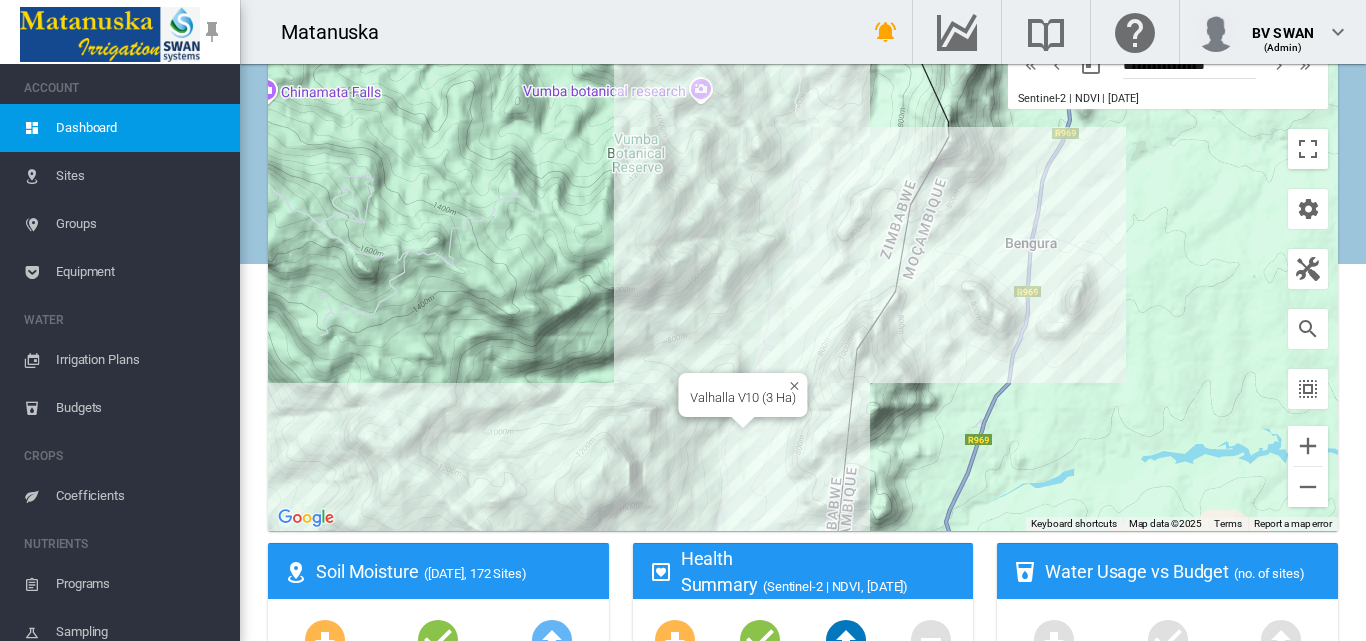 scroll, scrollTop: 100, scrollLeft: 0, axis: vertical 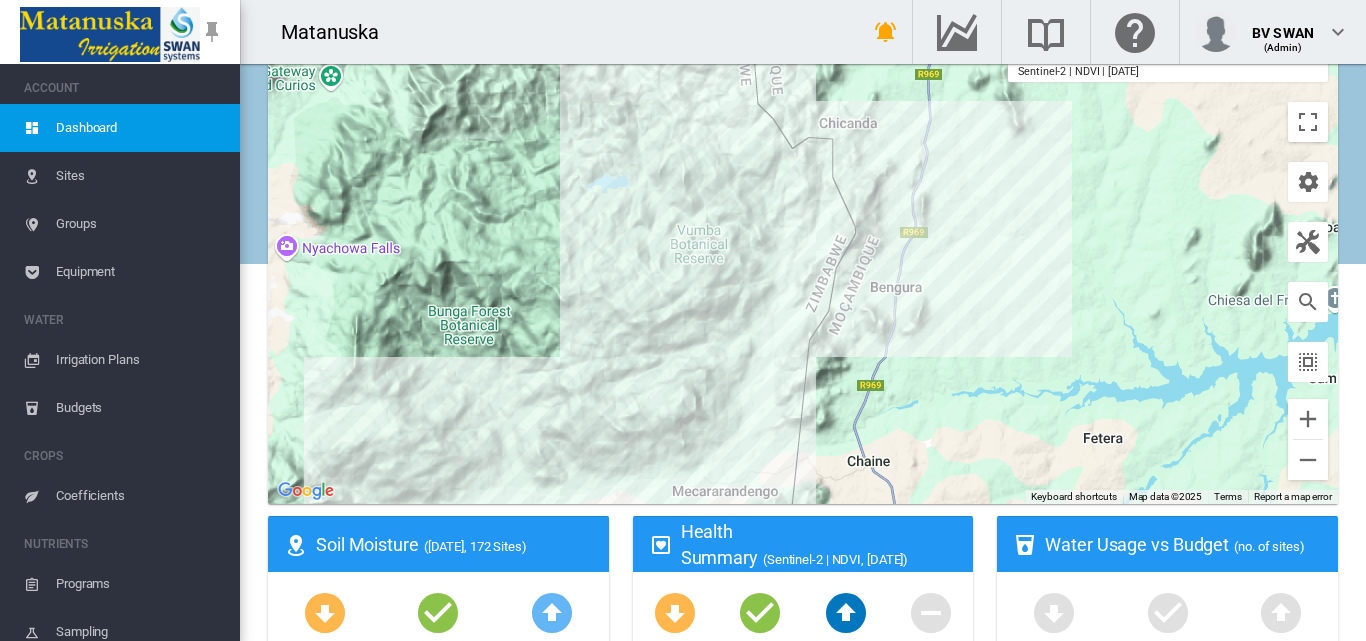 drag, startPoint x: 670, startPoint y: 407, endPoint x: 702, endPoint y: 348, distance: 67.11929 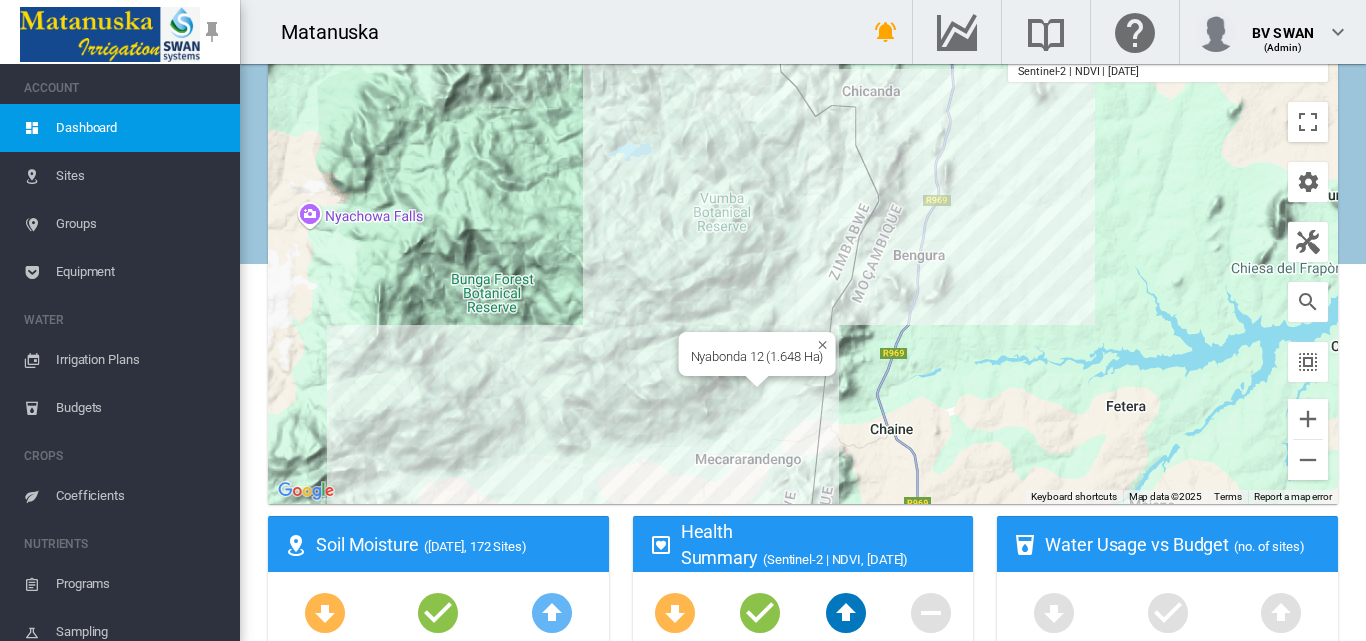 scroll, scrollTop: 0, scrollLeft: 0, axis: both 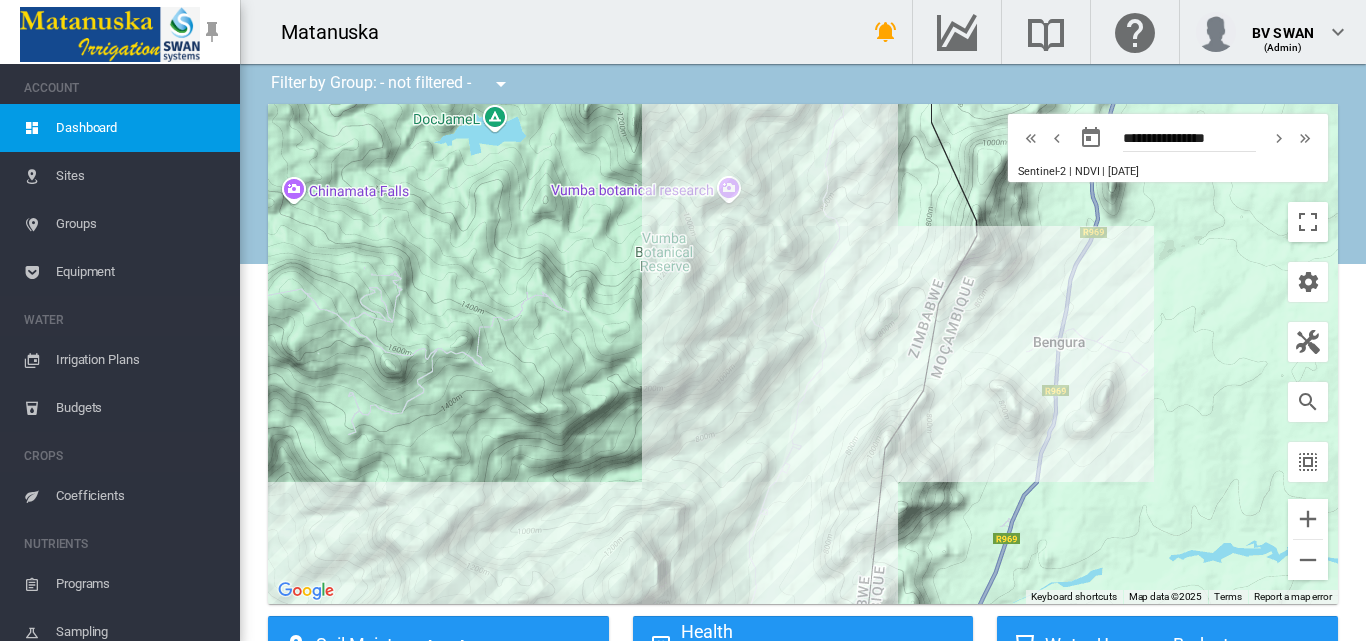 drag, startPoint x: 727, startPoint y: 431, endPoint x: 749, endPoint y: 333, distance: 100.43903 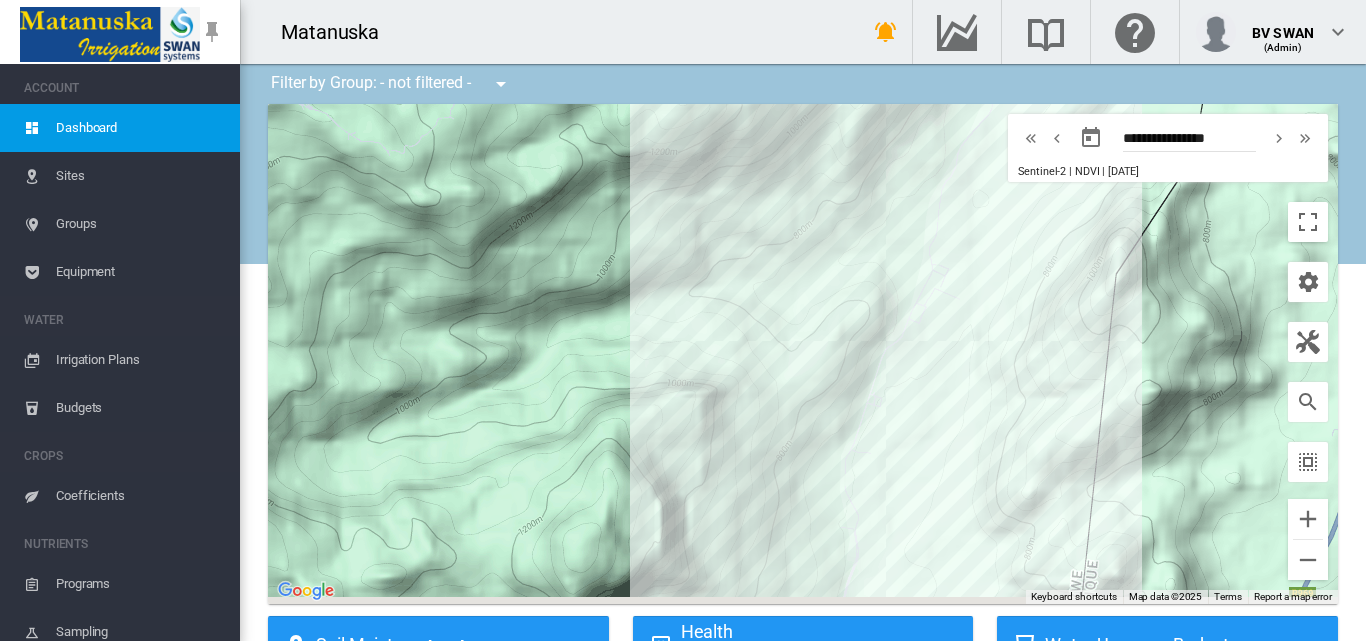 drag, startPoint x: 716, startPoint y: 487, endPoint x: 663, endPoint y: 331, distance: 164.7574 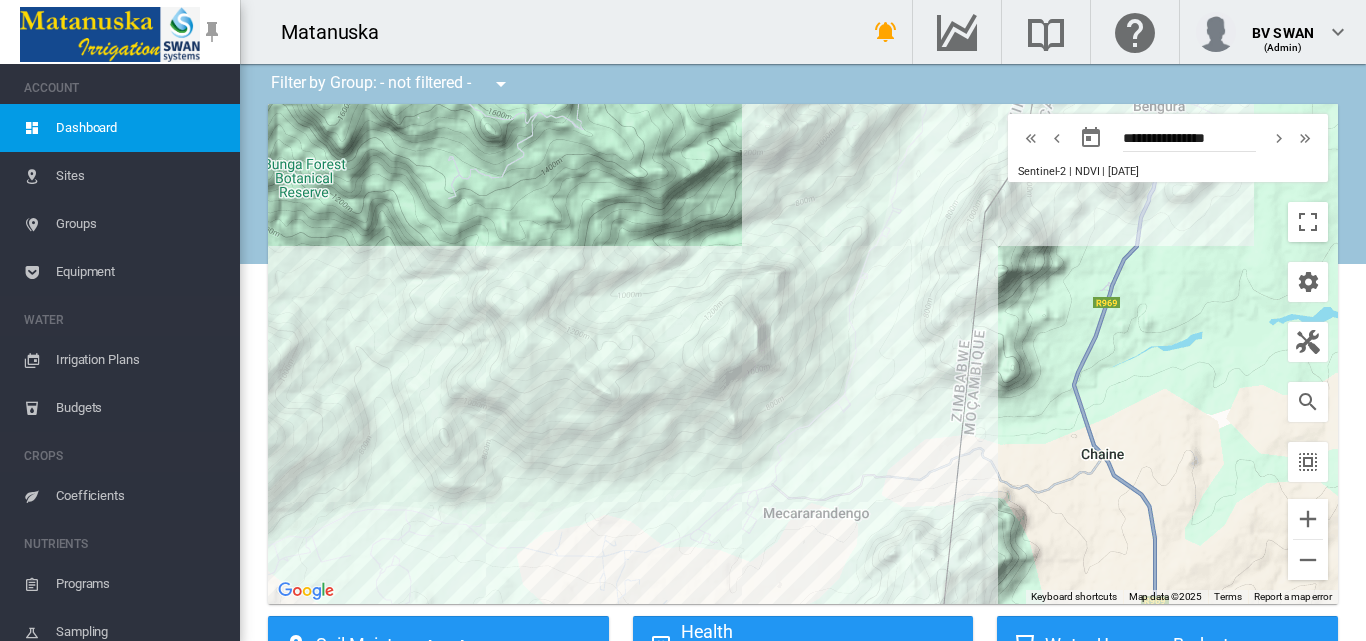 drag, startPoint x: 894, startPoint y: 390, endPoint x: 825, endPoint y: 513, distance: 141.0319 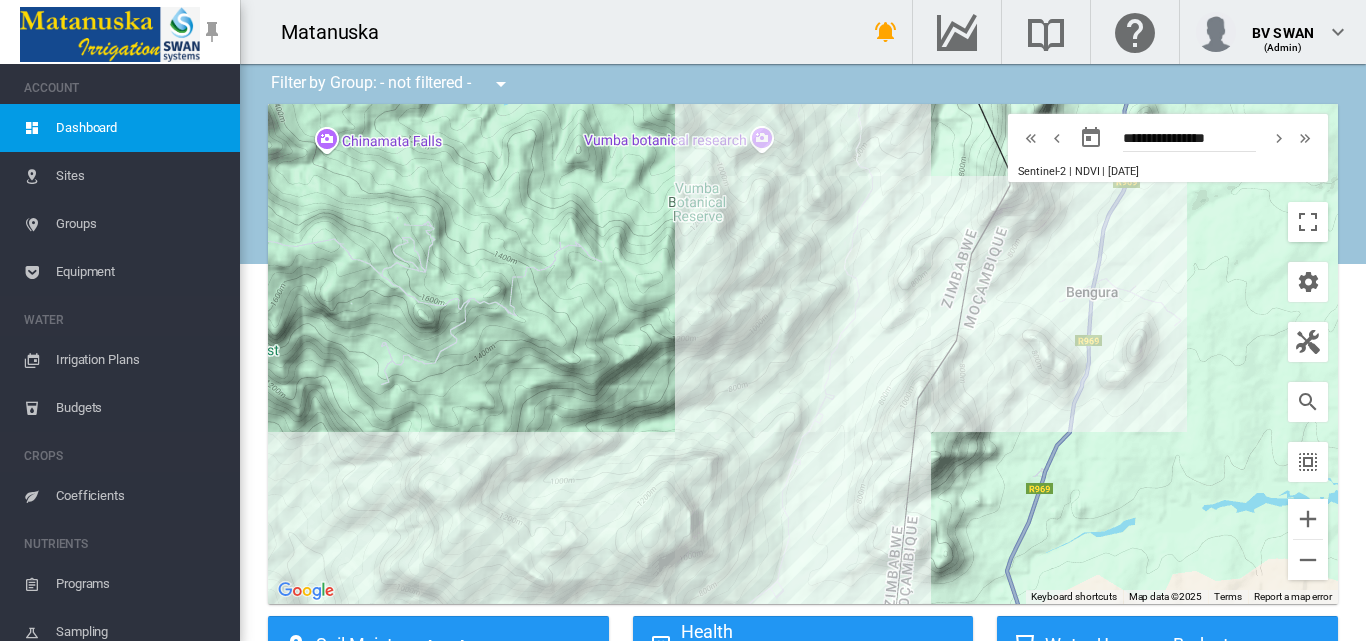 drag, startPoint x: 916, startPoint y: 359, endPoint x: 895, endPoint y: 490, distance: 132.67253 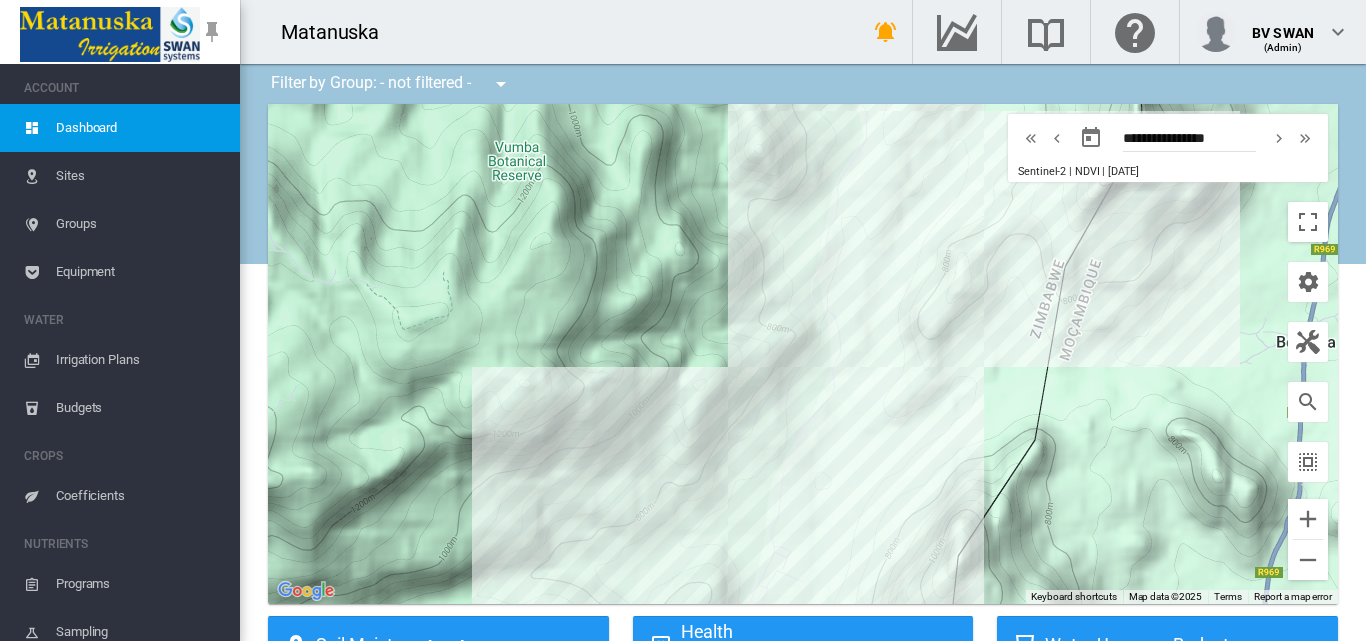 click on "Irrigation Plans" at bounding box center [140, 360] 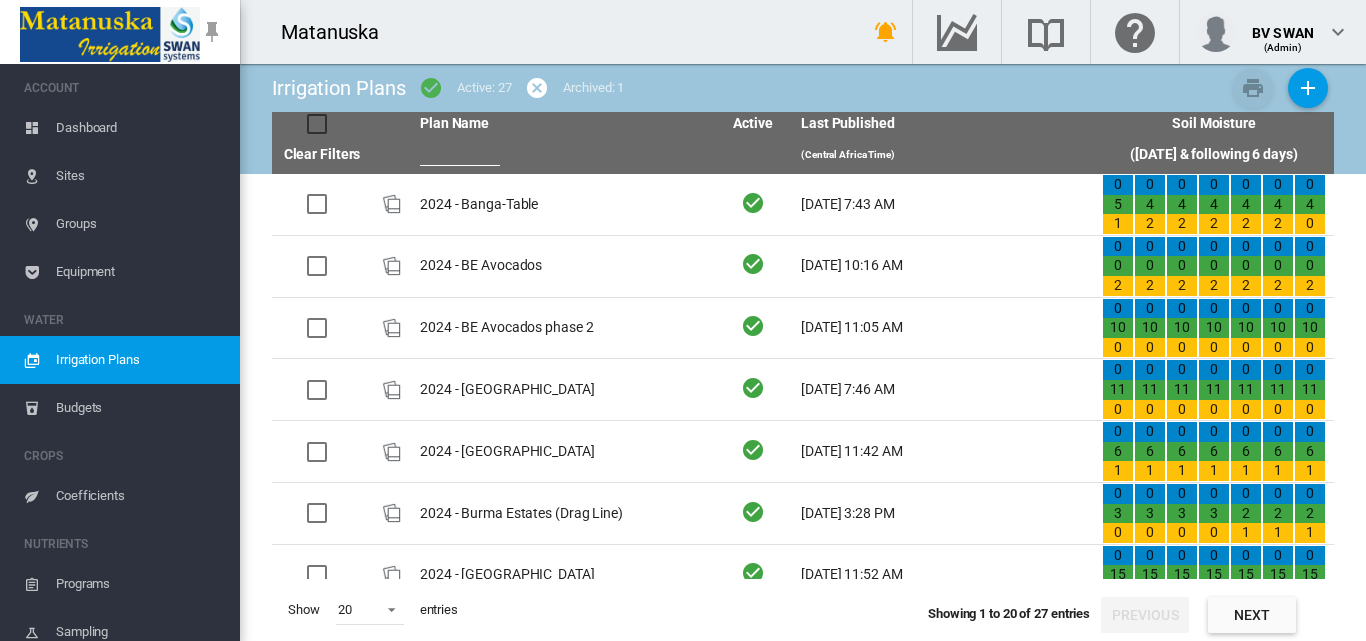 click on "Sites" at bounding box center [140, 176] 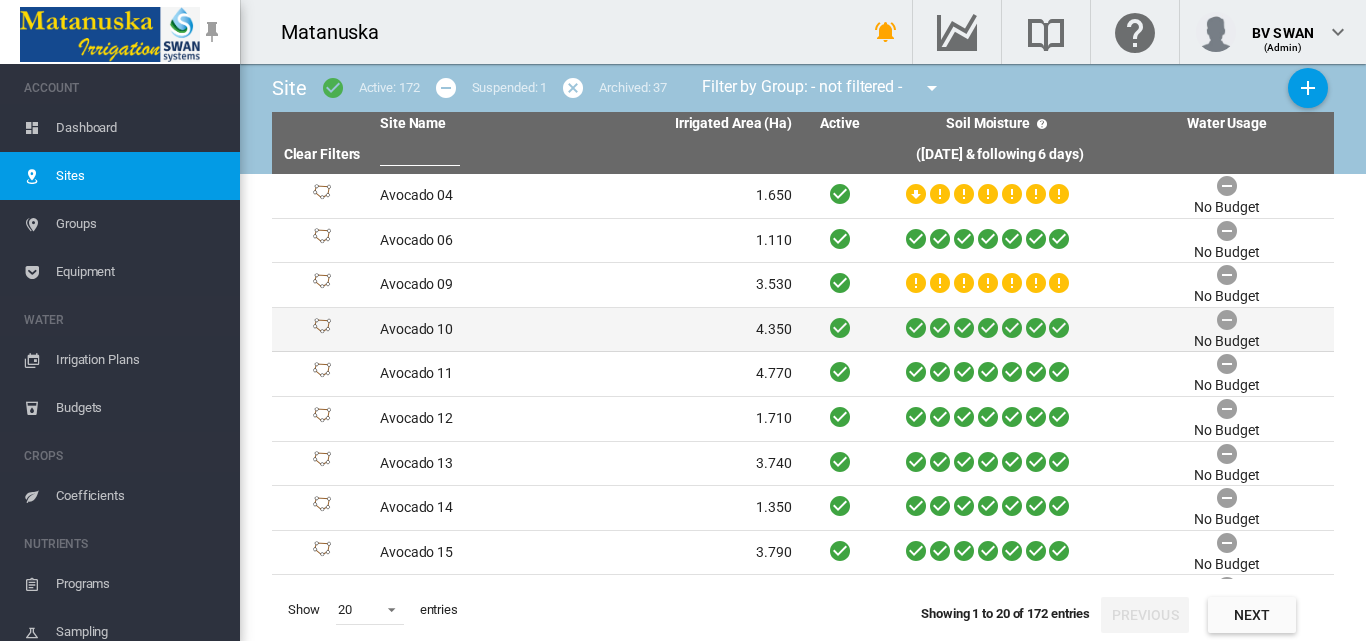 click on "Avocado 10" at bounding box center (479, 330) 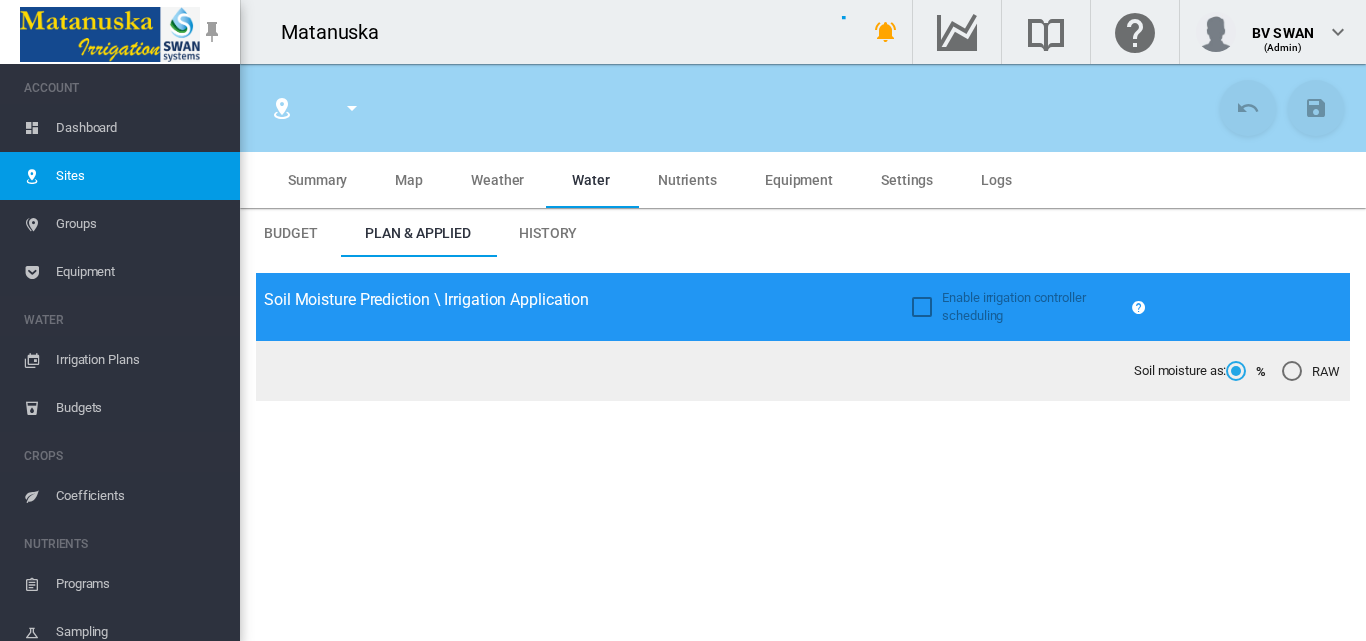 type on "**********" 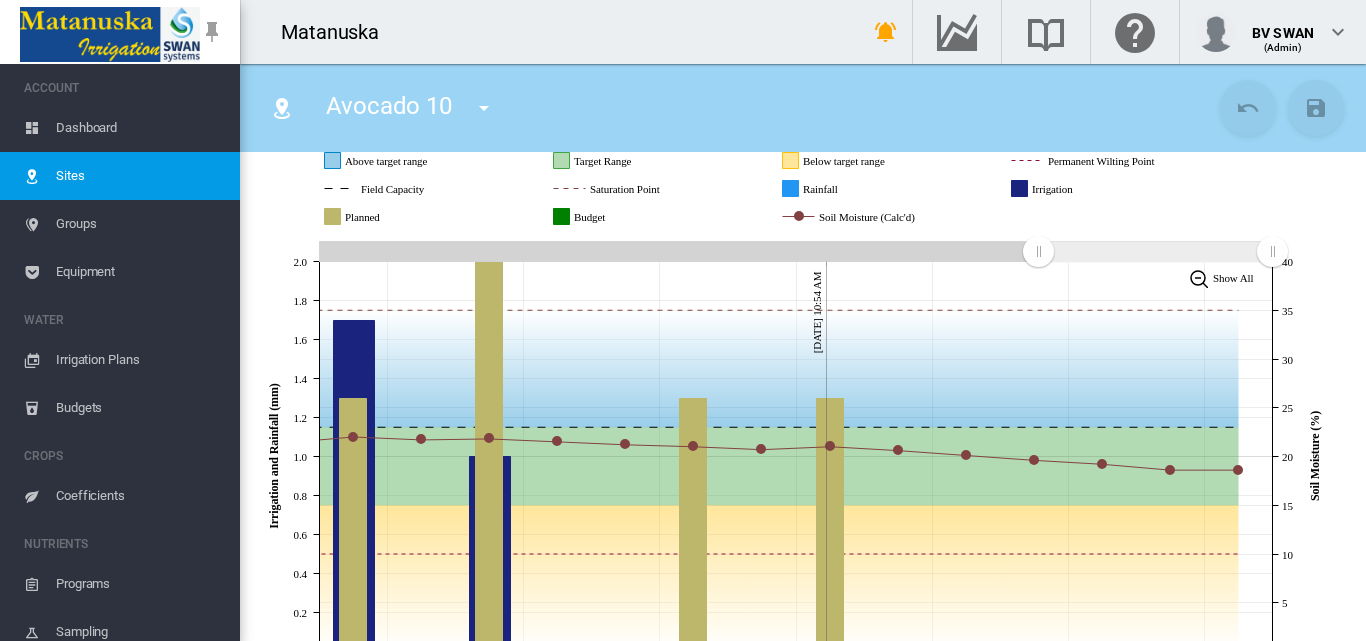 scroll, scrollTop: 200, scrollLeft: 0, axis: vertical 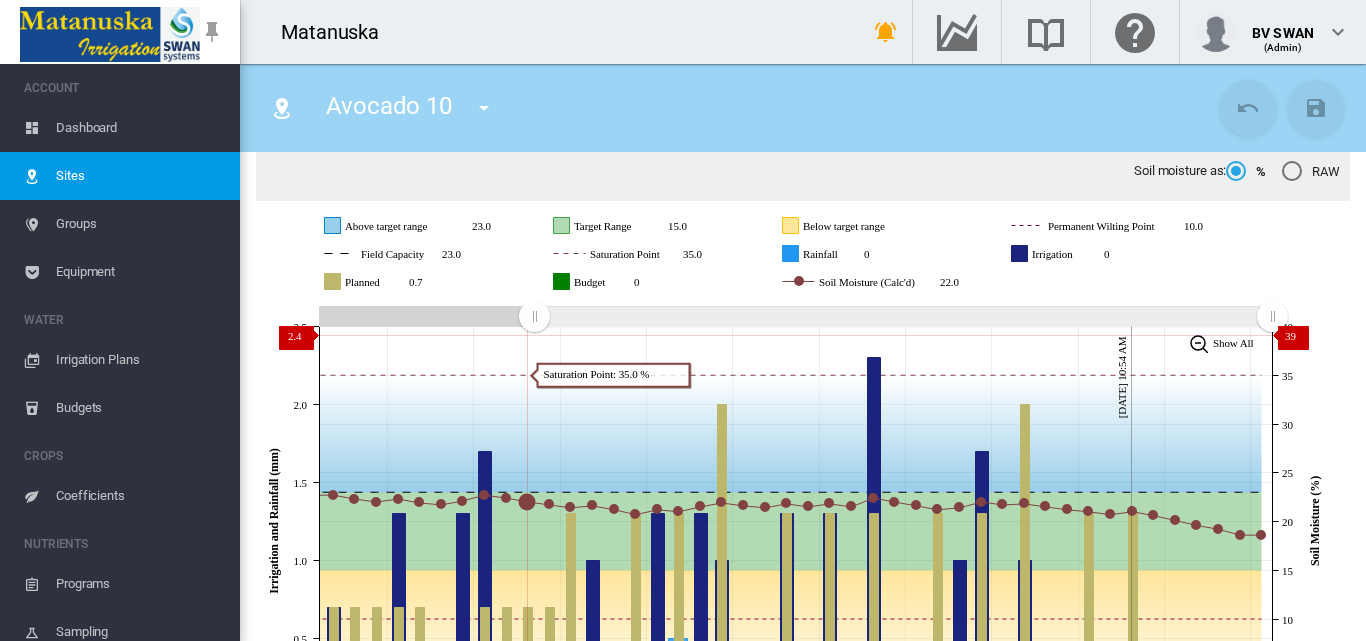 drag, startPoint x: 1030, startPoint y: 323, endPoint x: 534, endPoint y: 334, distance: 496.12195 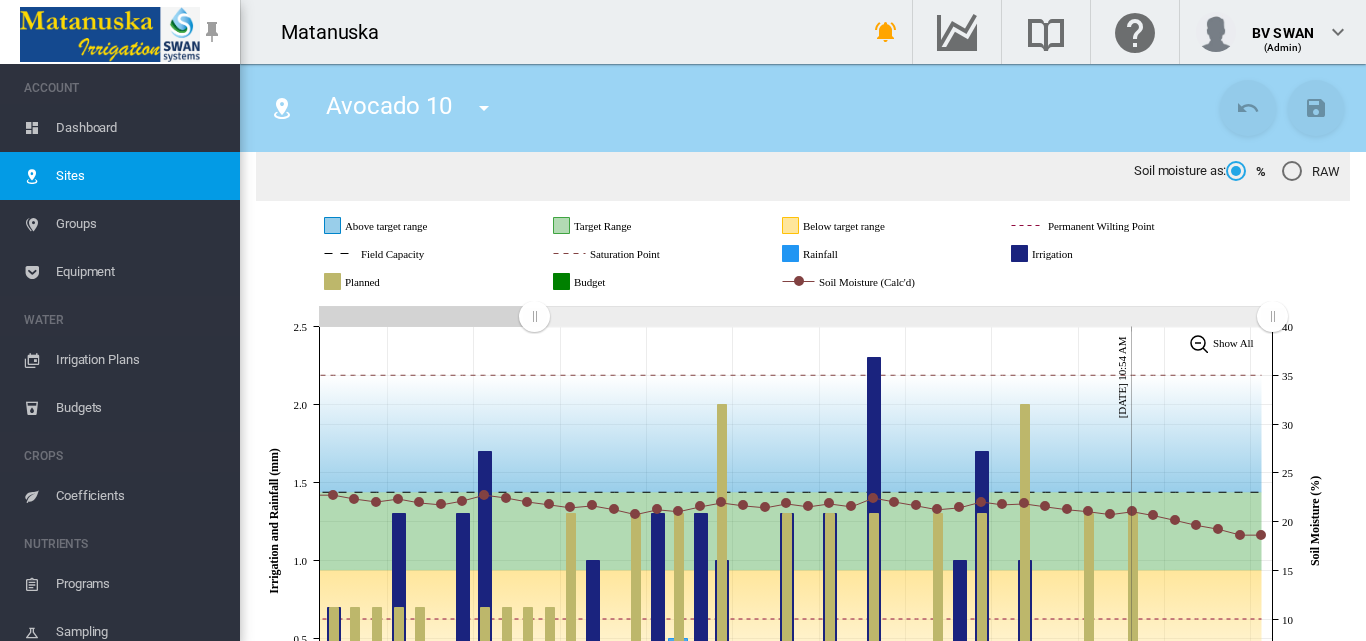 drag, startPoint x: 530, startPoint y: 322, endPoint x: 419, endPoint y: 334, distance: 111.64677 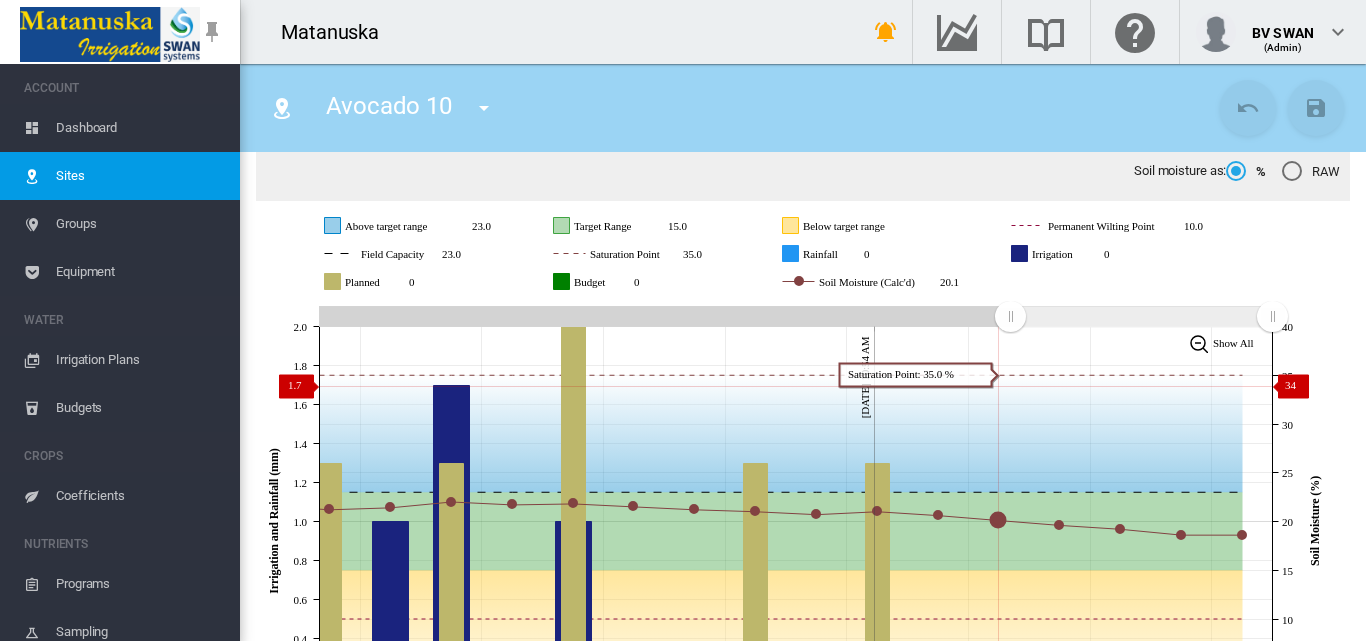 drag, startPoint x: 525, startPoint y: 326, endPoint x: 1001, endPoint y: 384, distance: 479.5206 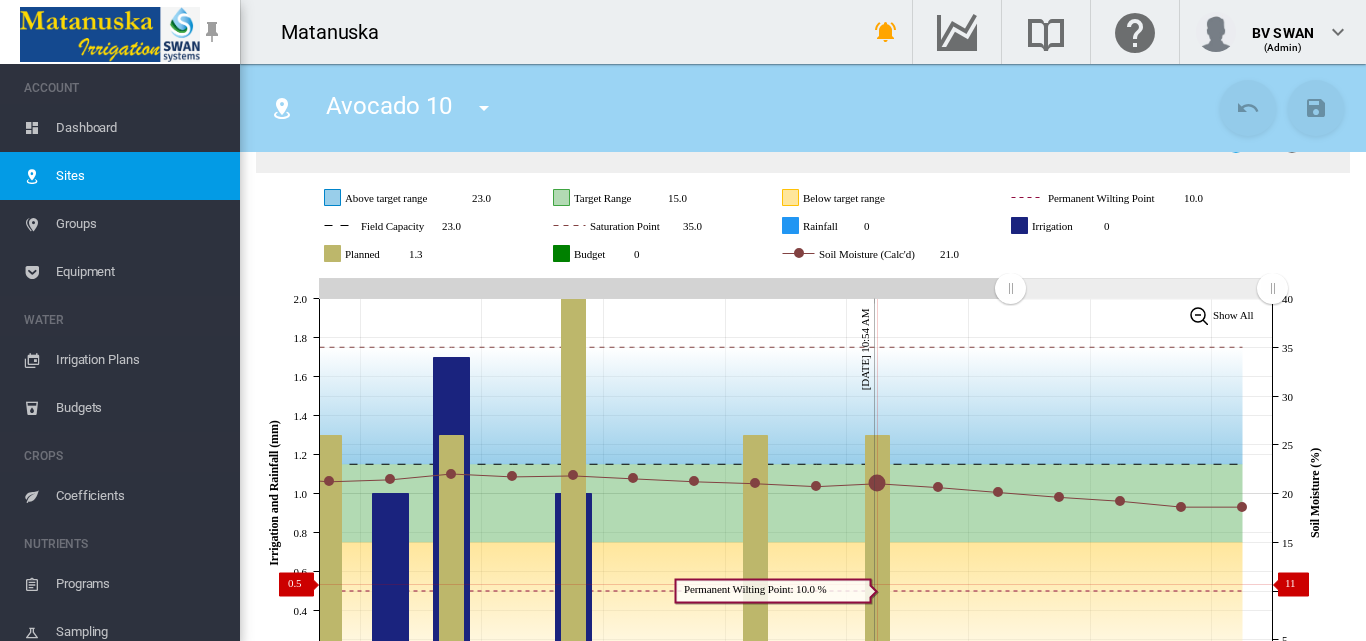 scroll, scrollTop: 200, scrollLeft: 0, axis: vertical 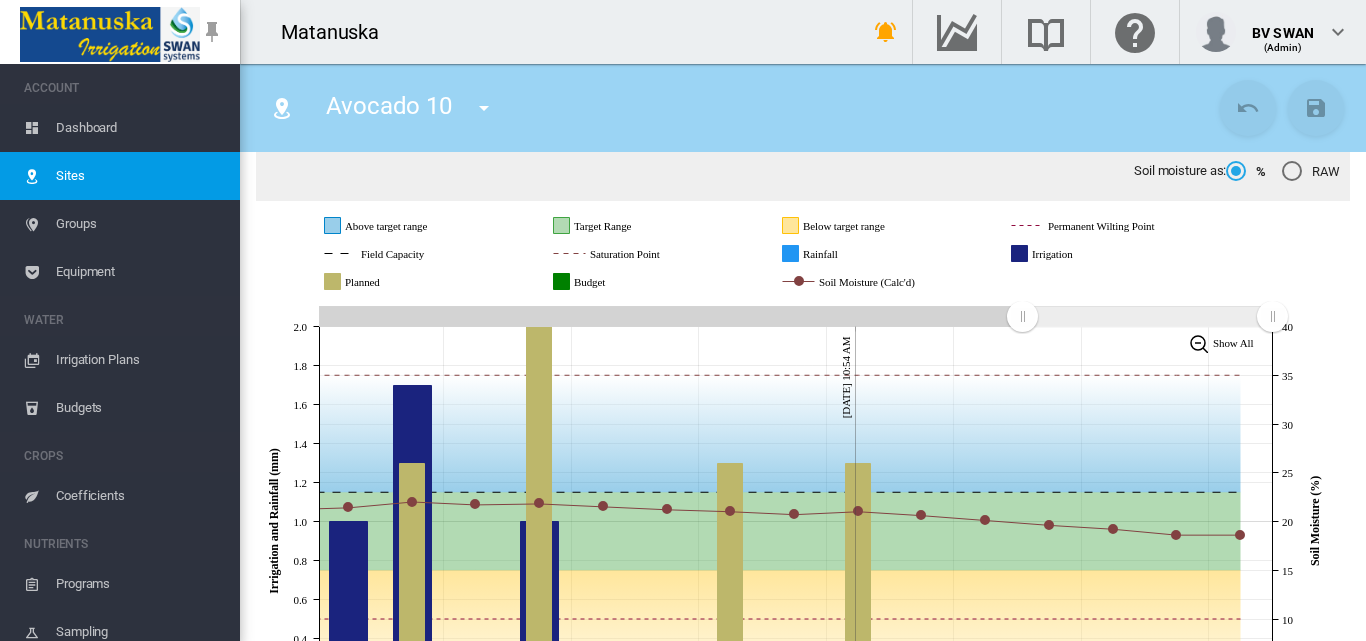 drag, startPoint x: 1001, startPoint y: 320, endPoint x: 1022, endPoint y: 322, distance: 21.095022 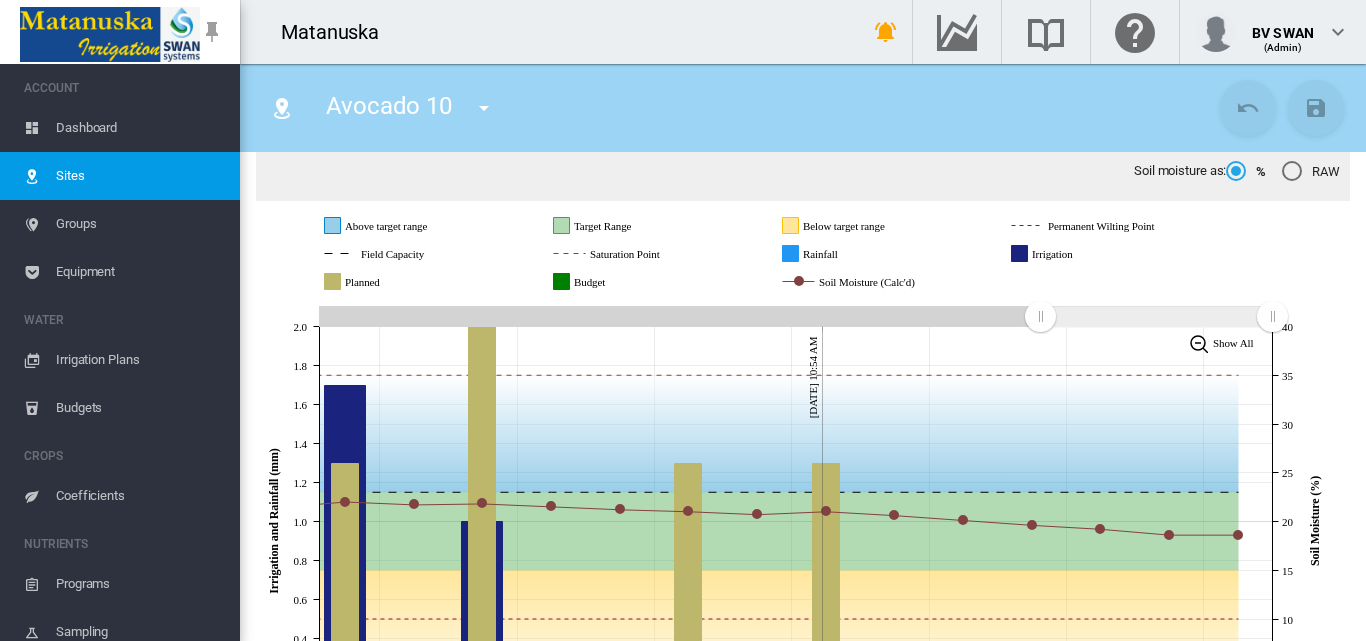 drag, startPoint x: 1021, startPoint y: 312, endPoint x: 1040, endPoint y: 314, distance: 19.104973 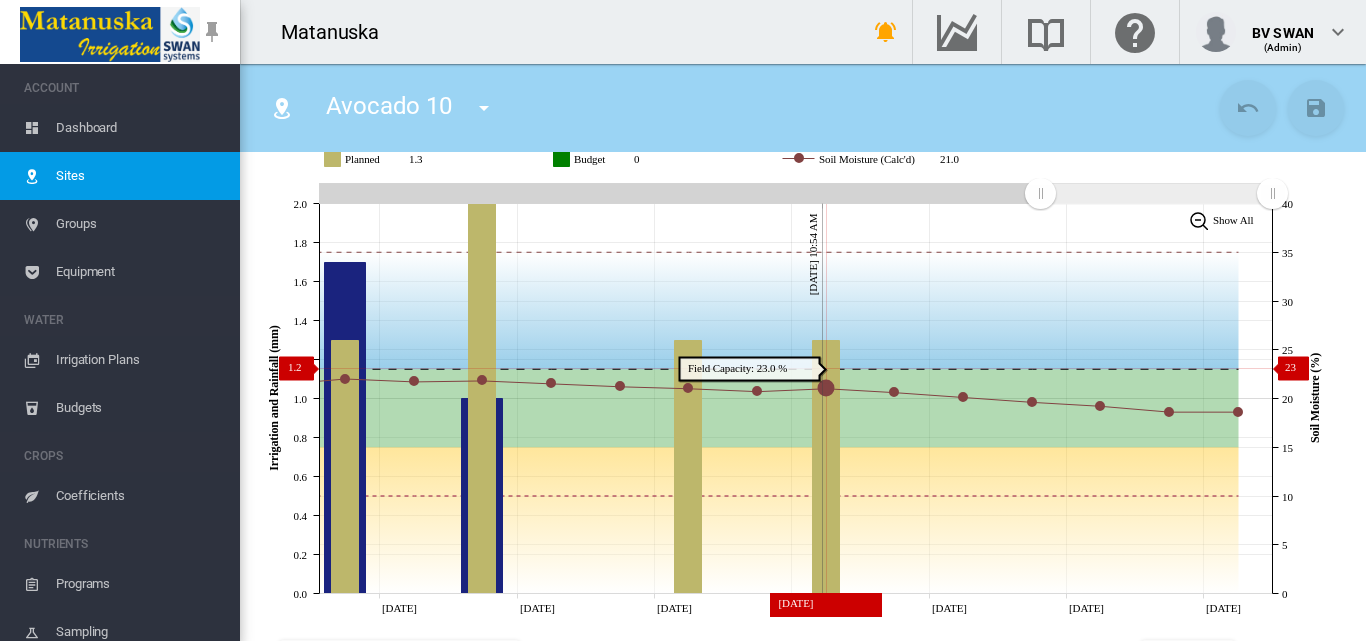 scroll, scrollTop: 300, scrollLeft: 0, axis: vertical 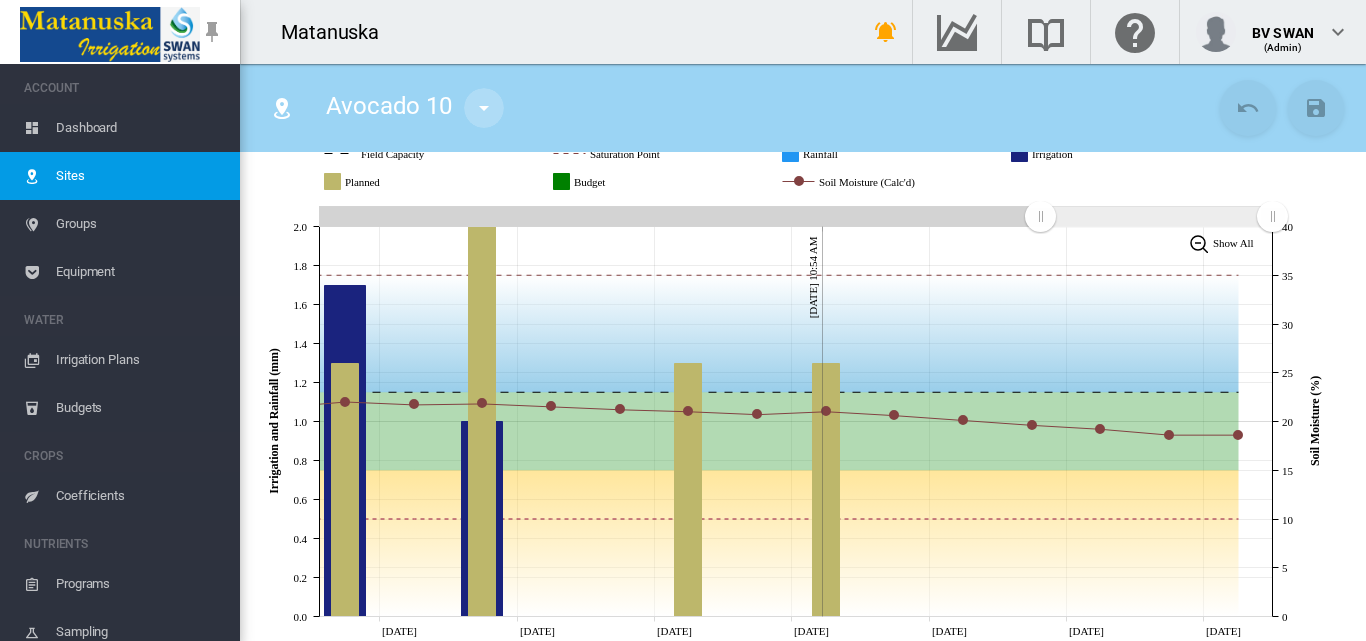 click at bounding box center (484, 108) 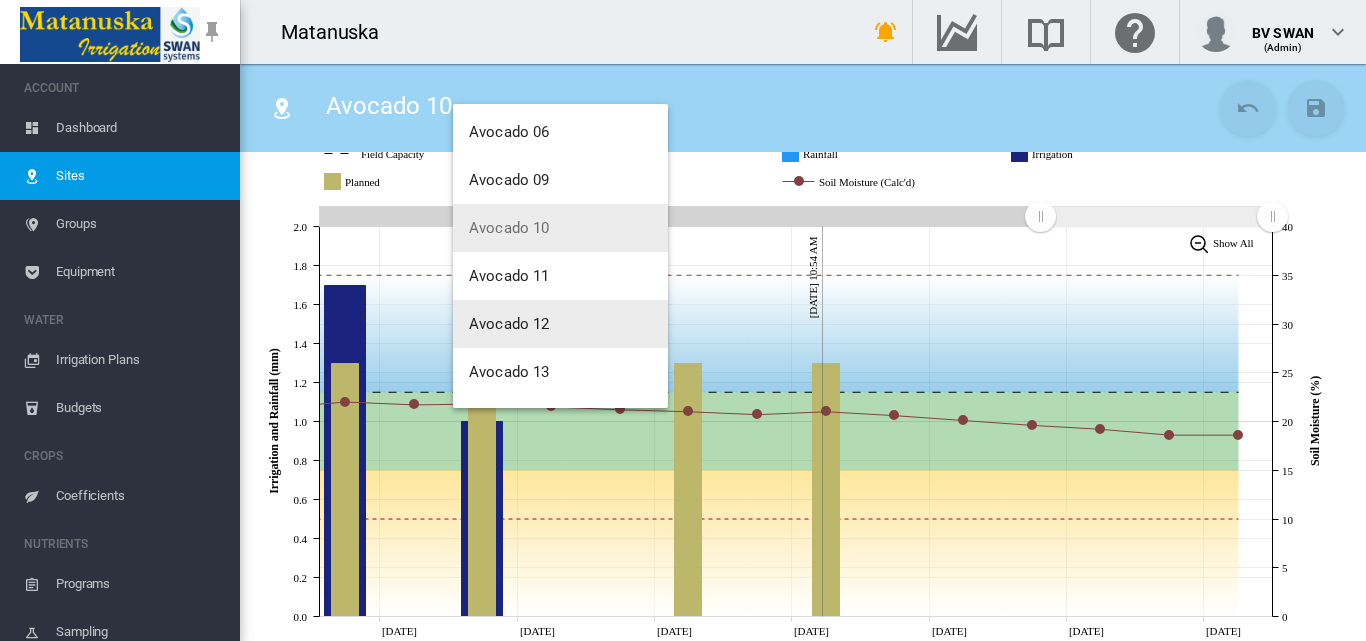 scroll, scrollTop: 200, scrollLeft: 0, axis: vertical 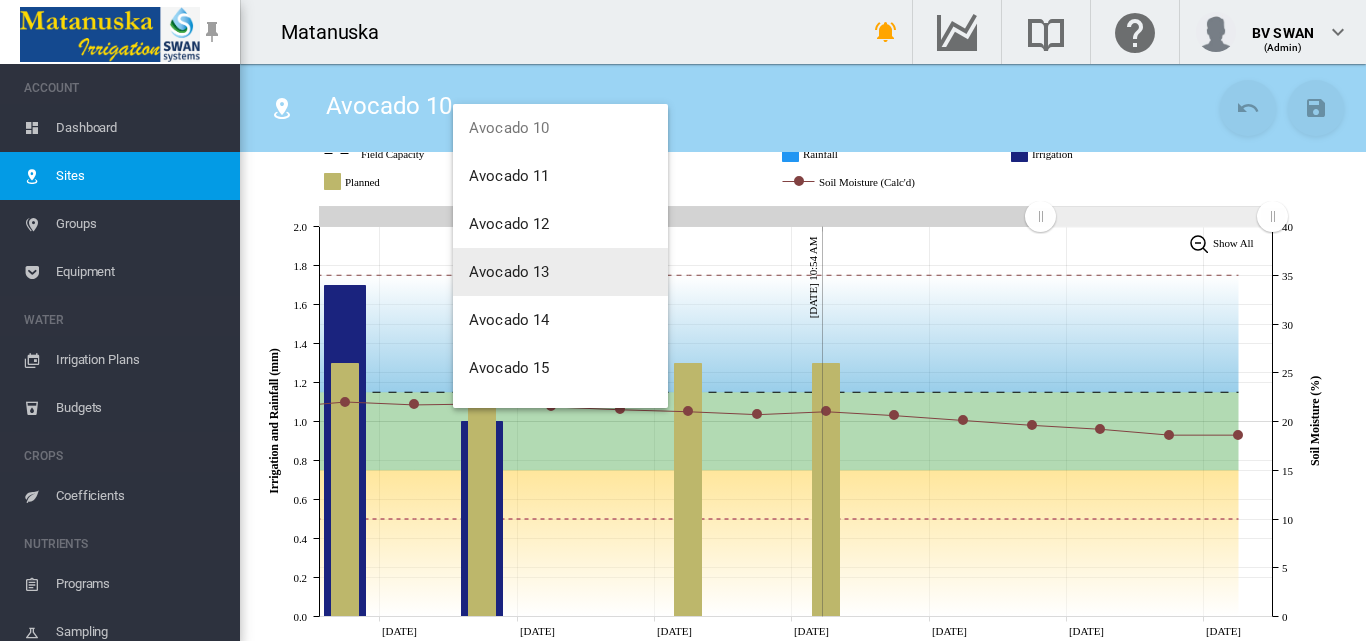 click on "Avocado 13" at bounding box center [509, 272] 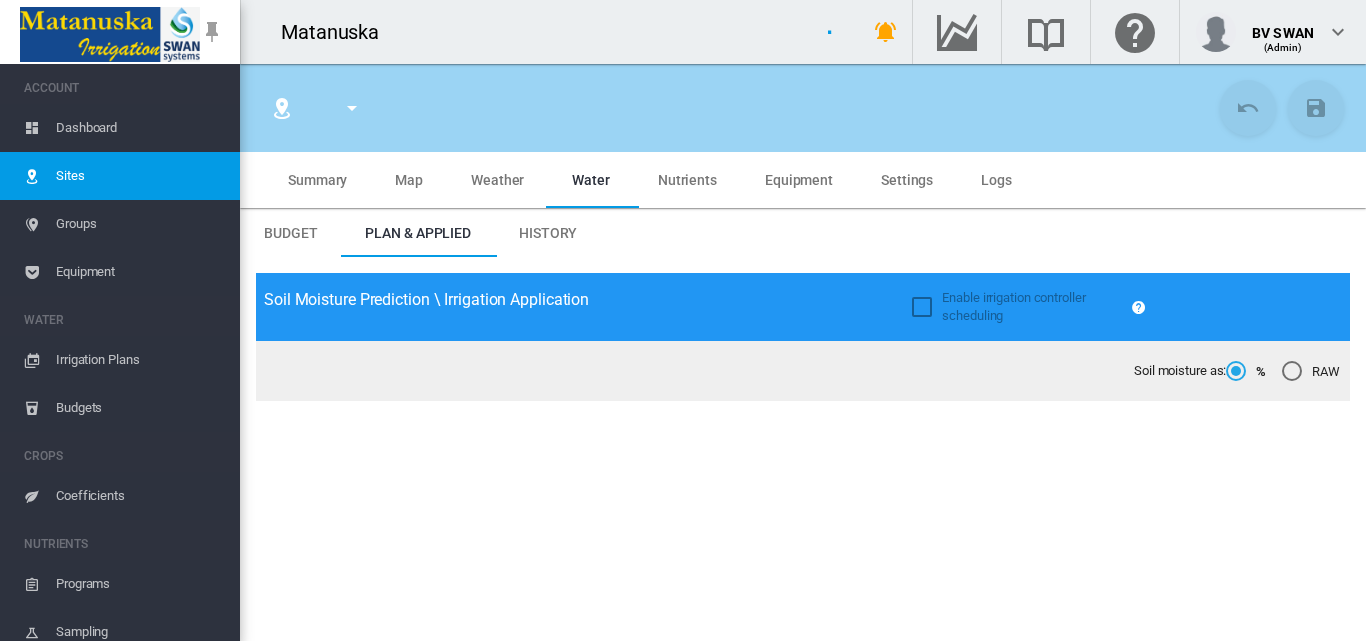 type on "**********" 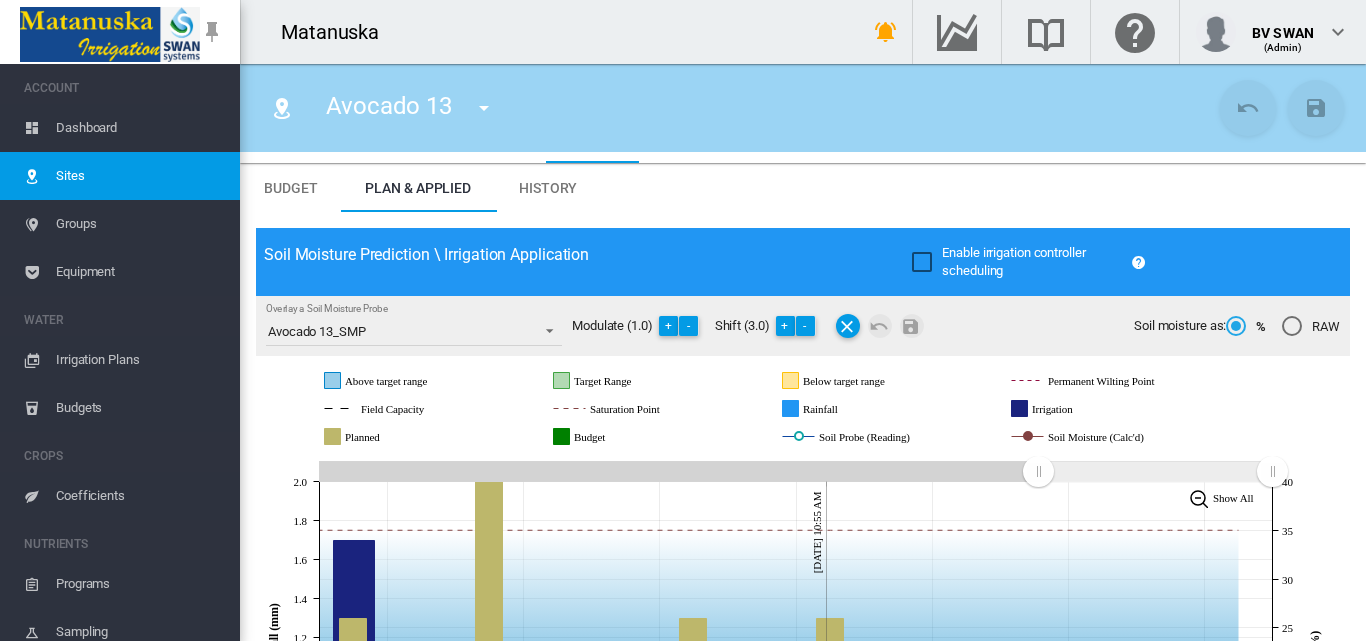 scroll, scrollTop: 0, scrollLeft: 0, axis: both 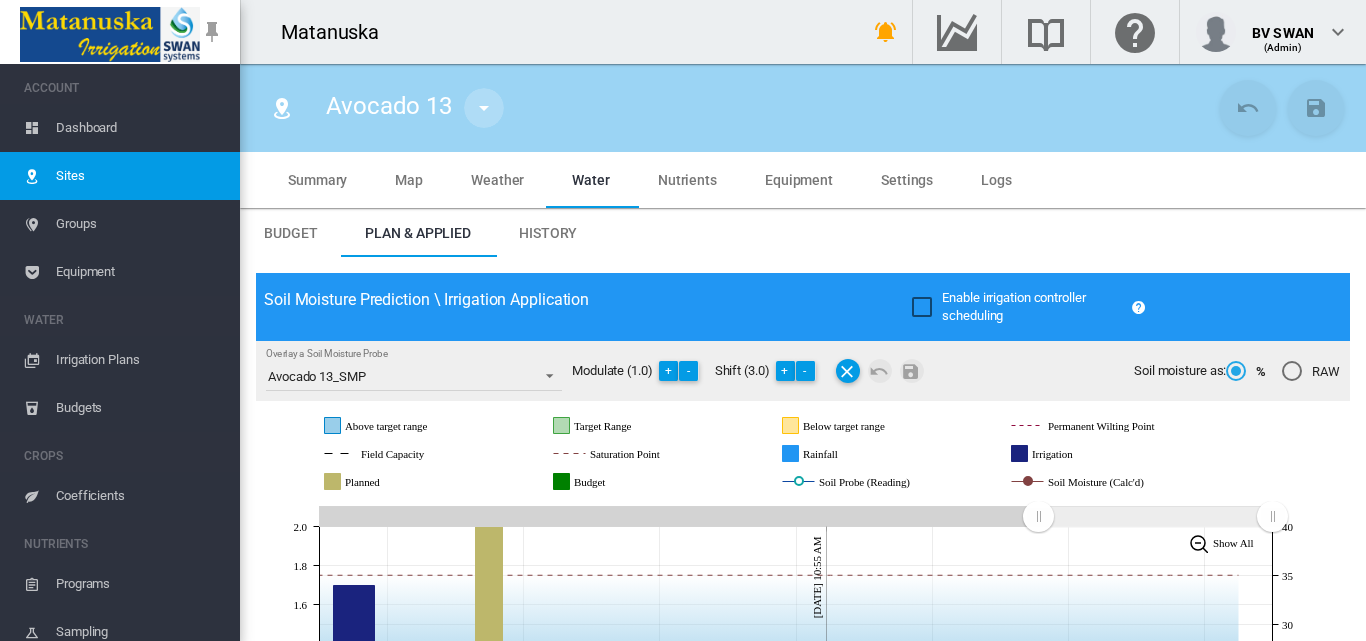 click at bounding box center [484, 108] 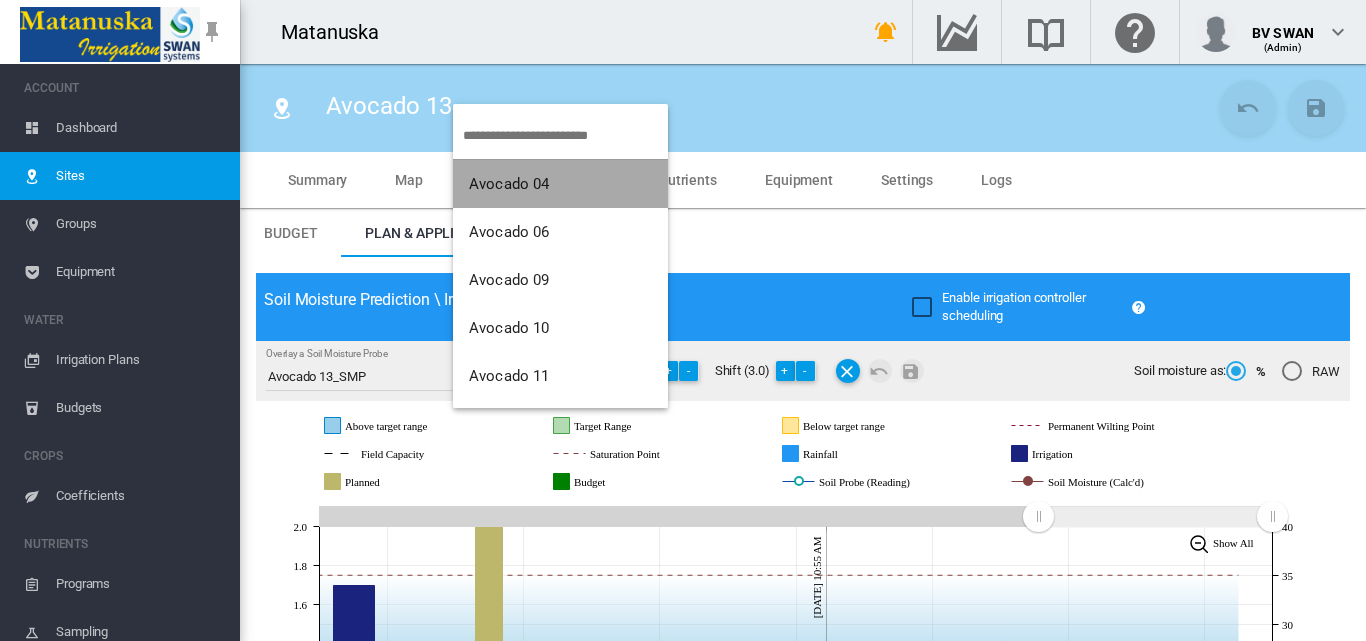 click on "Avocado 04" at bounding box center (509, 184) 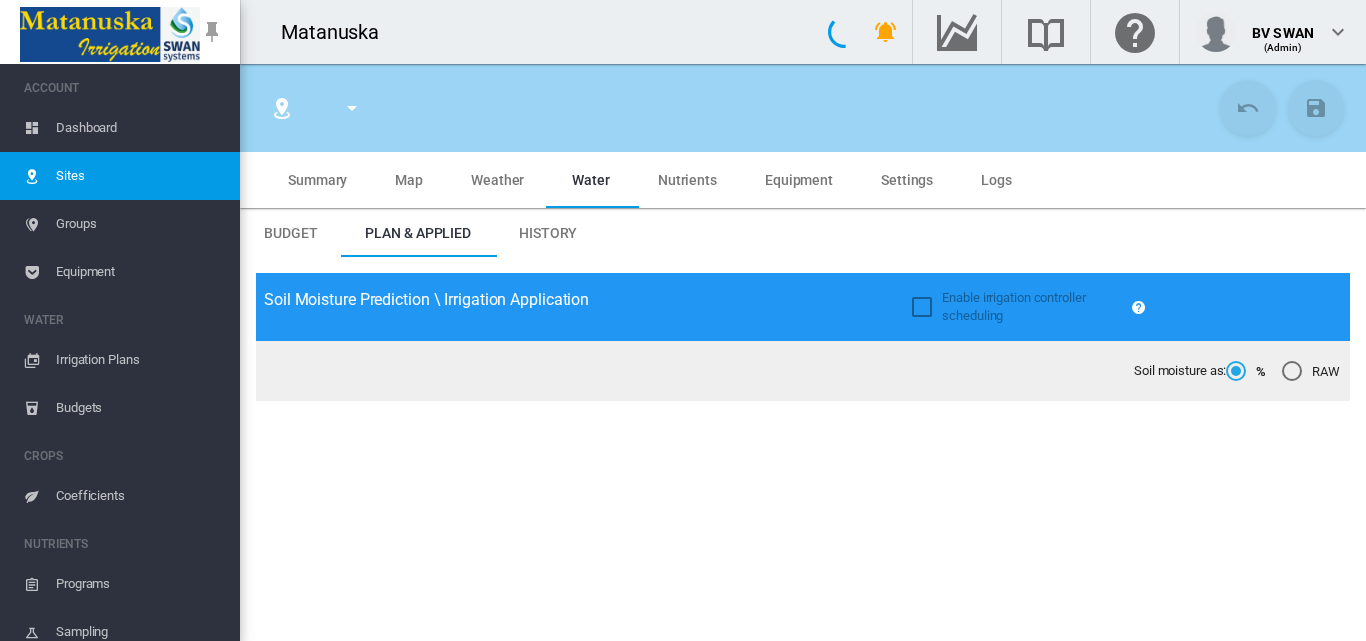 type on "**********" 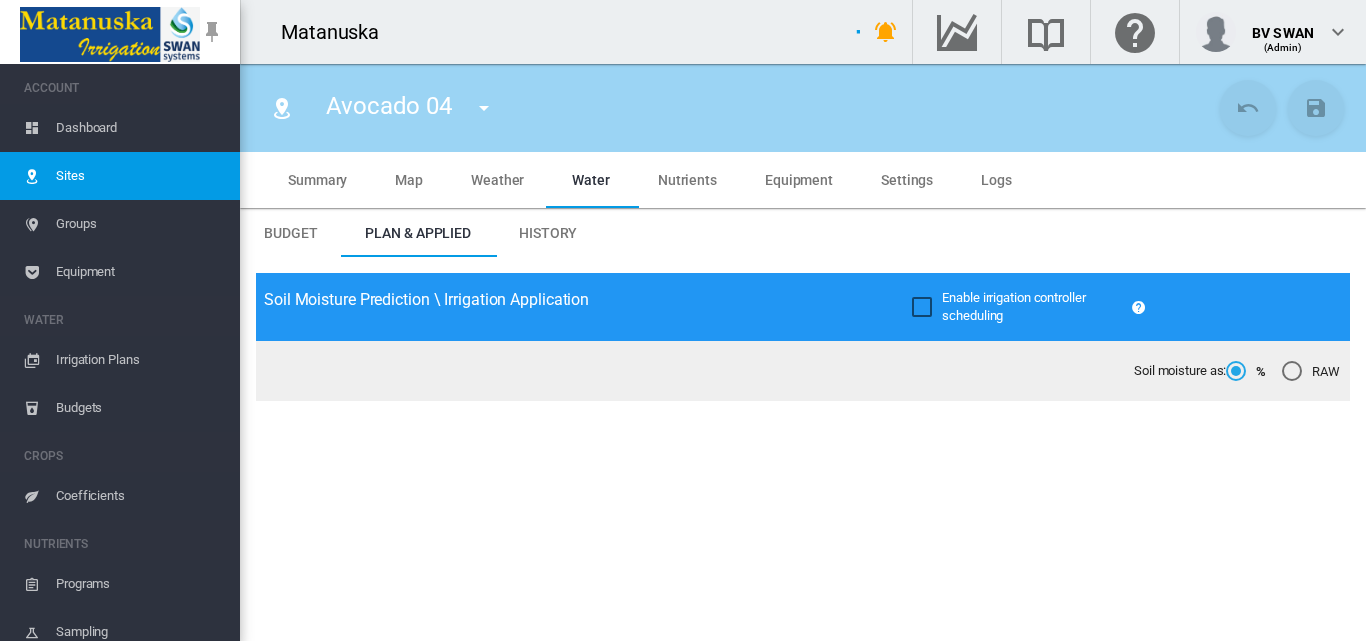 type on "*****" 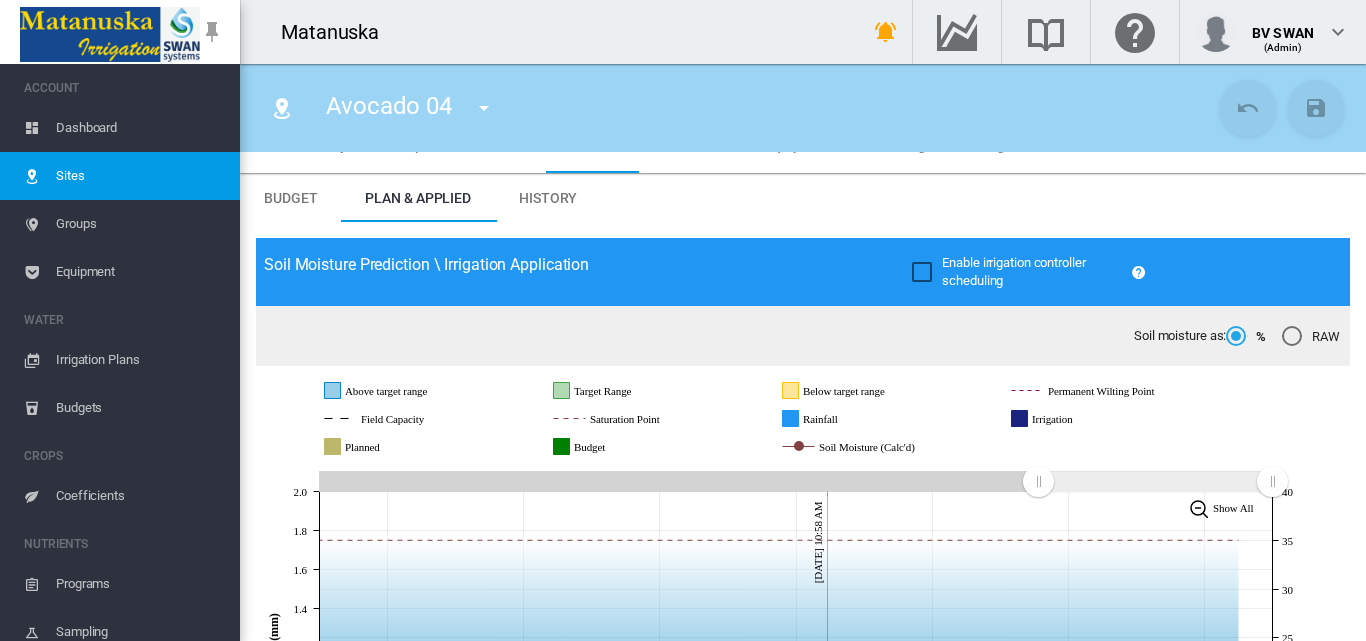 scroll, scrollTop: 0, scrollLeft: 0, axis: both 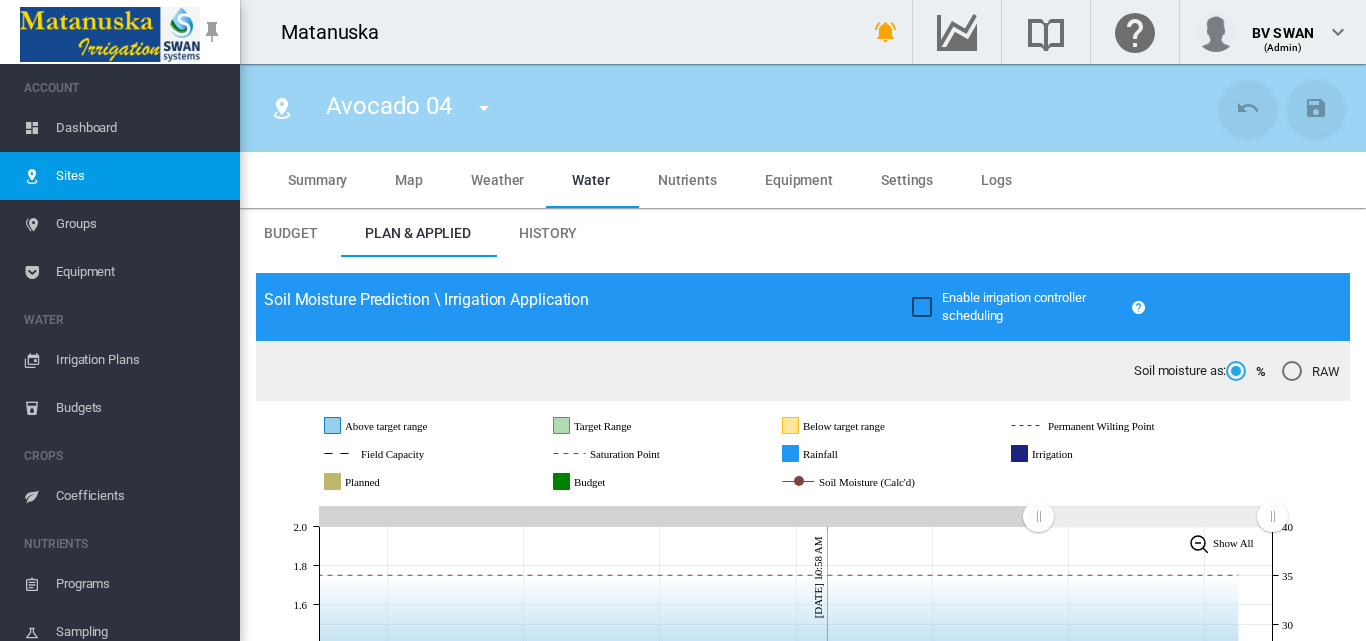 click at bounding box center (484, 108) 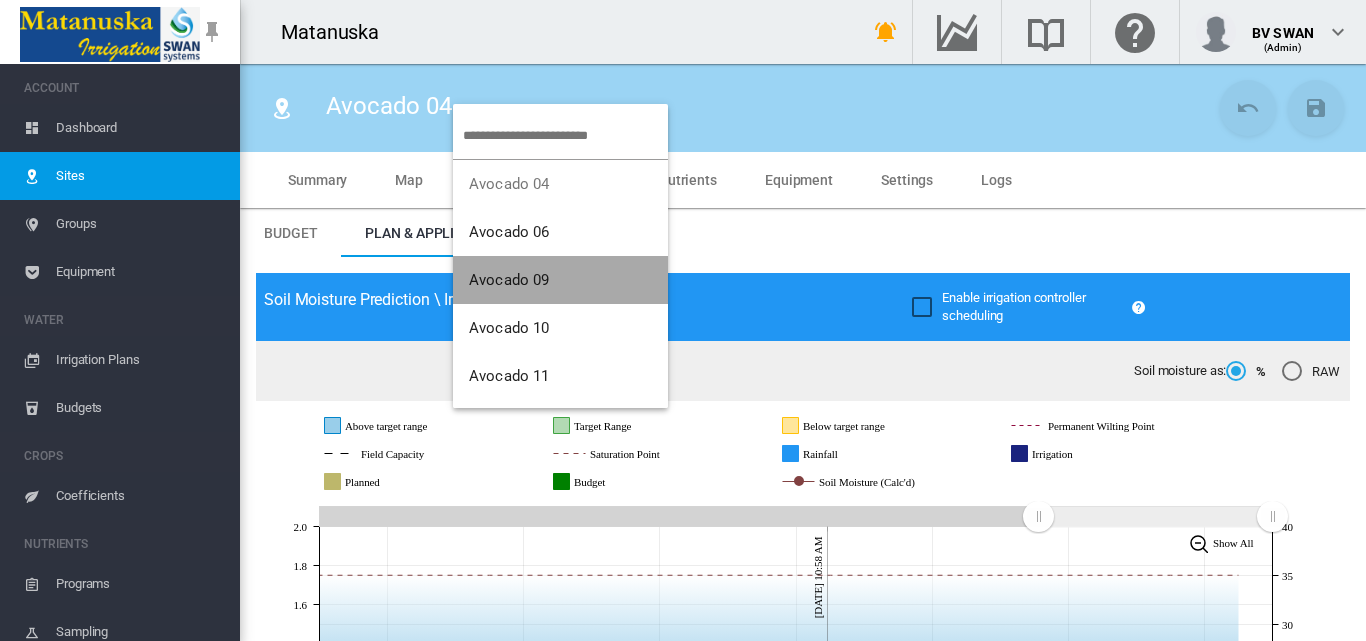 click on "Avocado 09" at bounding box center (560, 280) 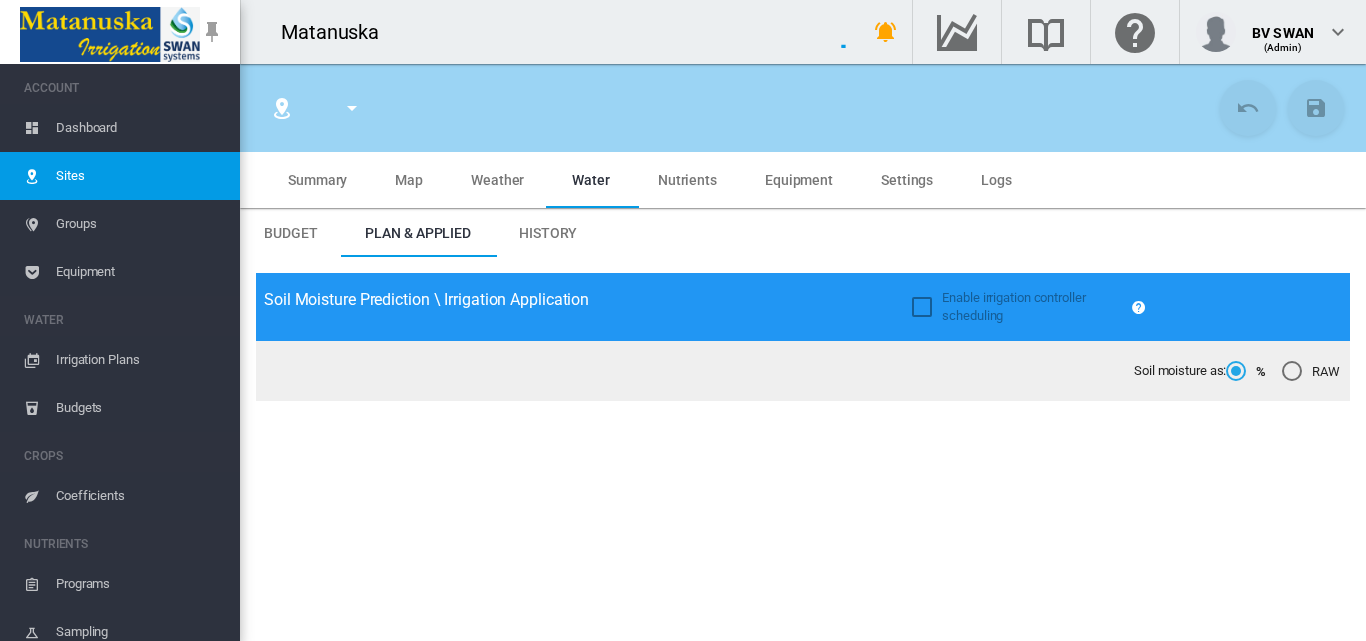 type on "*****" 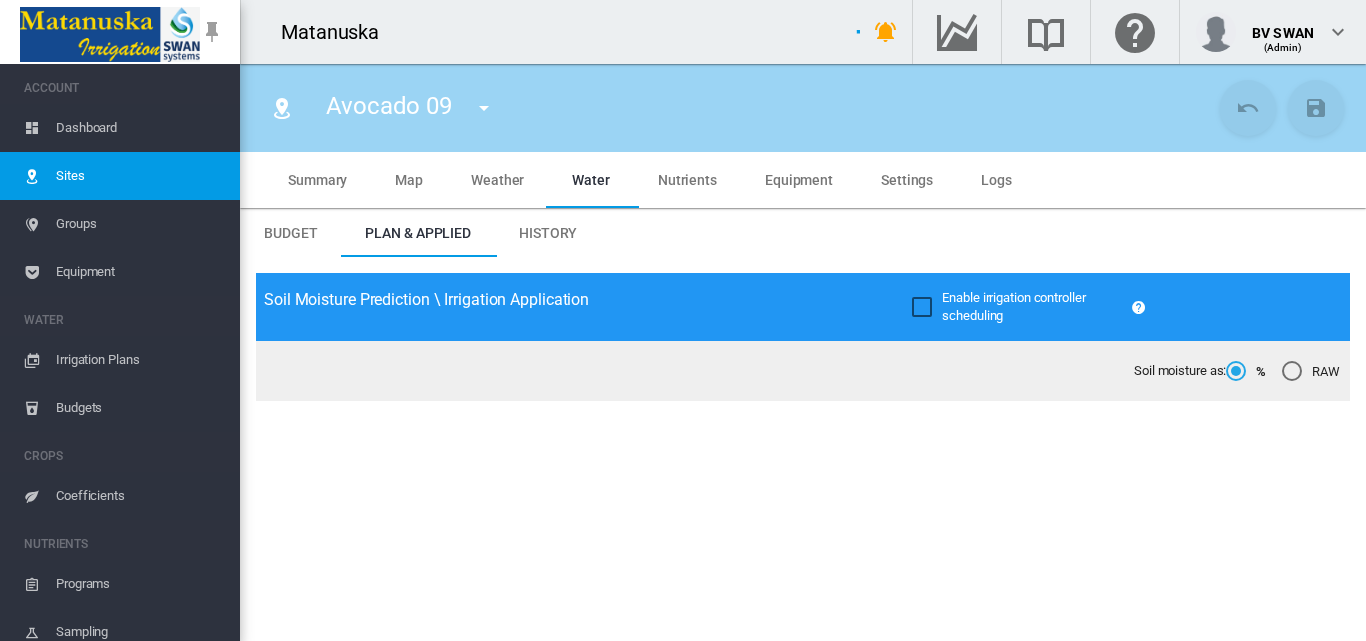 type on "**********" 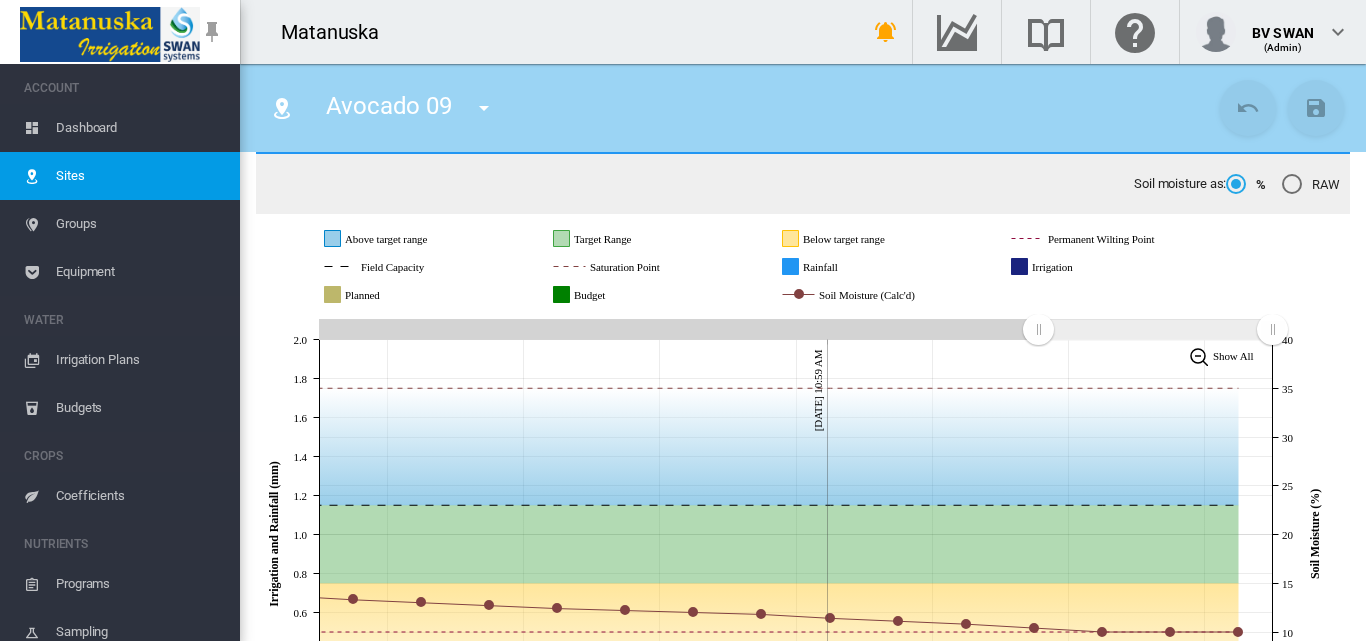 scroll, scrollTop: 200, scrollLeft: 0, axis: vertical 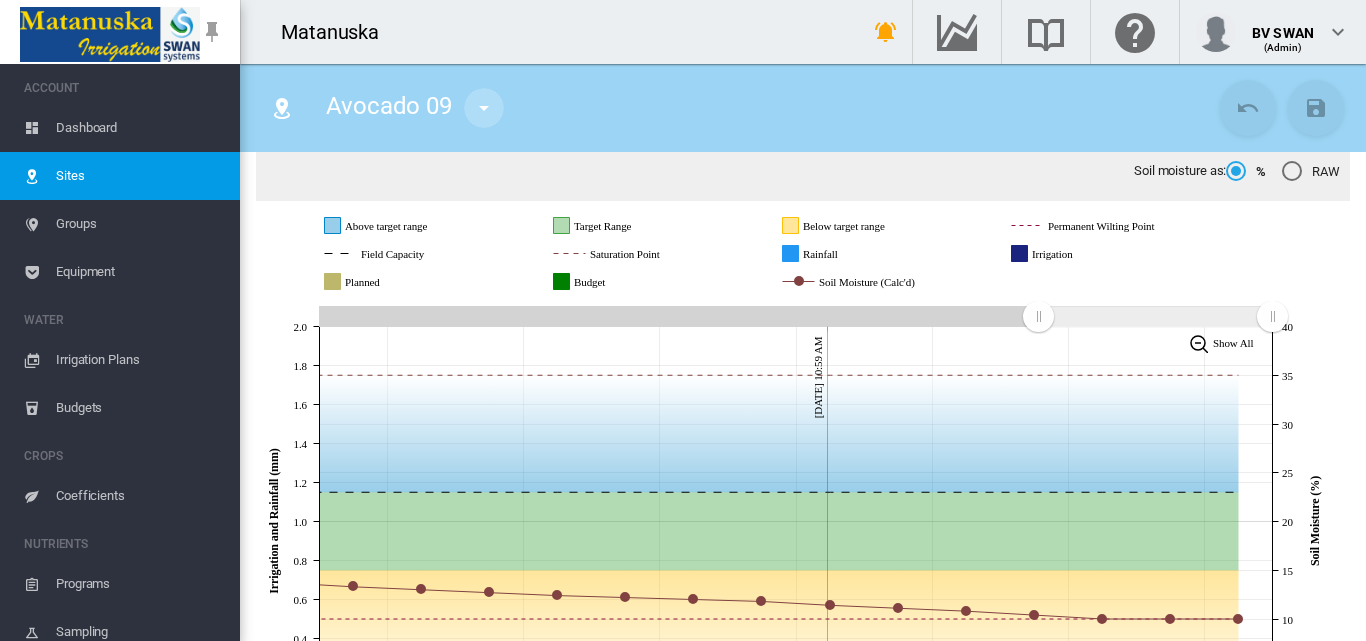 click at bounding box center (484, 108) 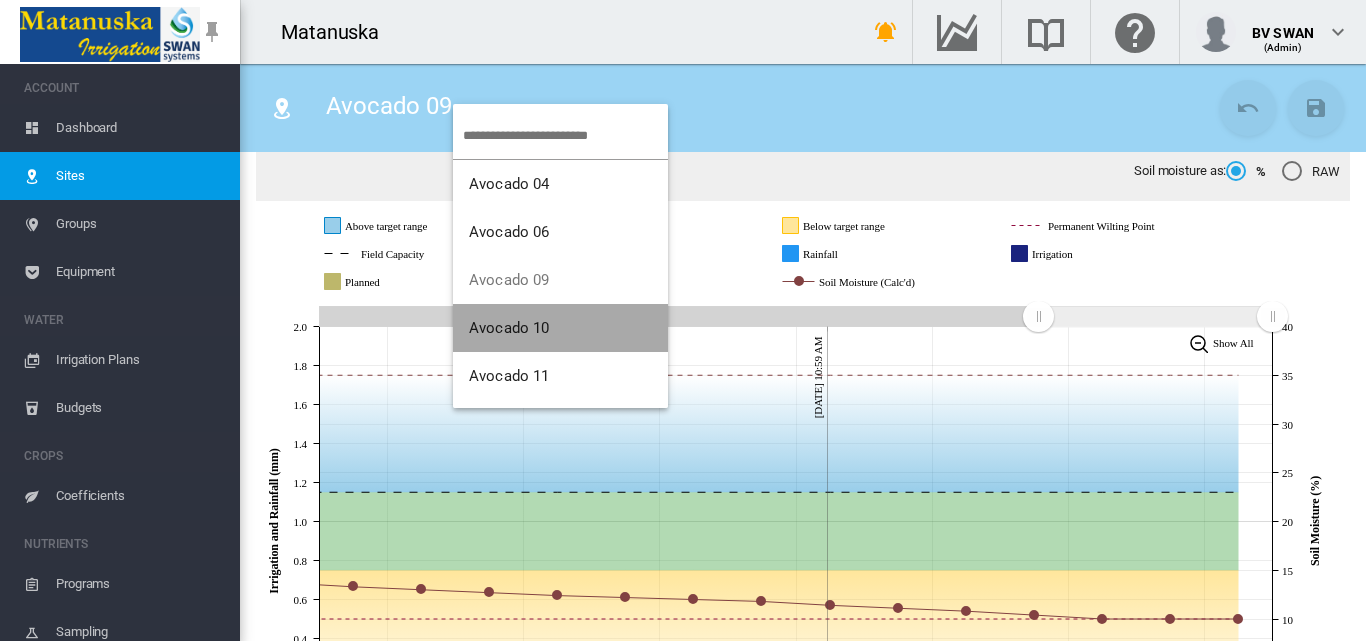 click on "Avocado 10" at bounding box center (509, 328) 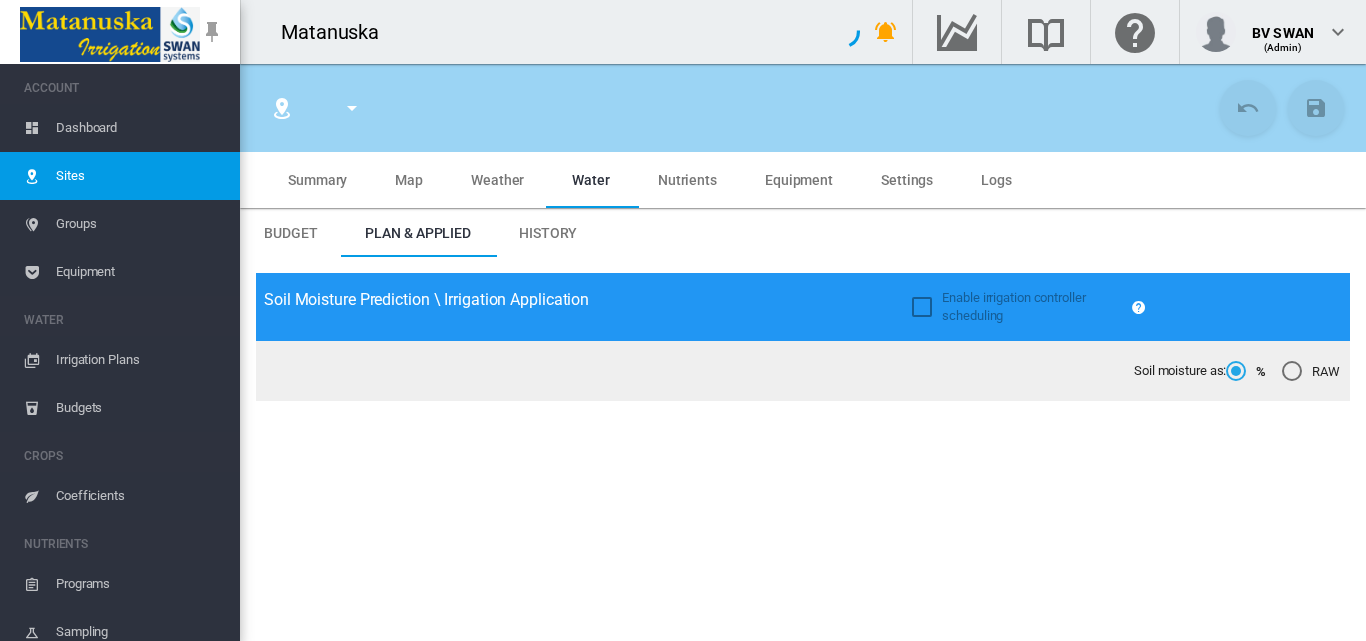 type on "**********" 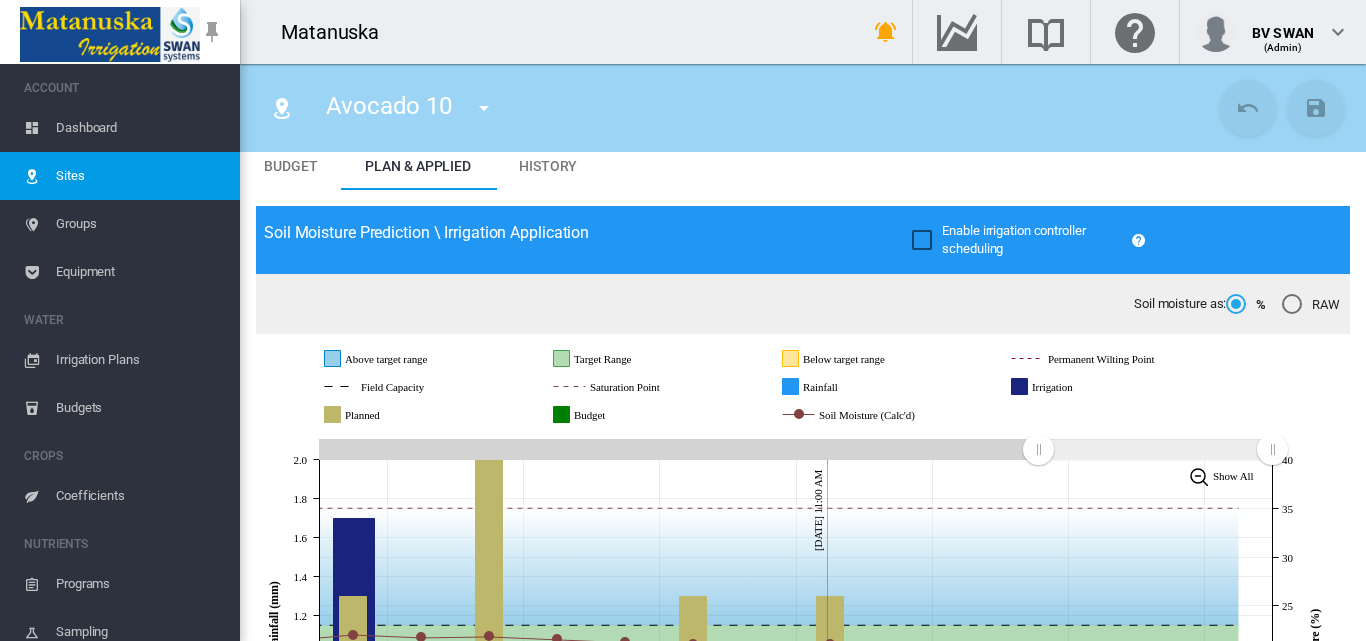 scroll, scrollTop: 0, scrollLeft: 0, axis: both 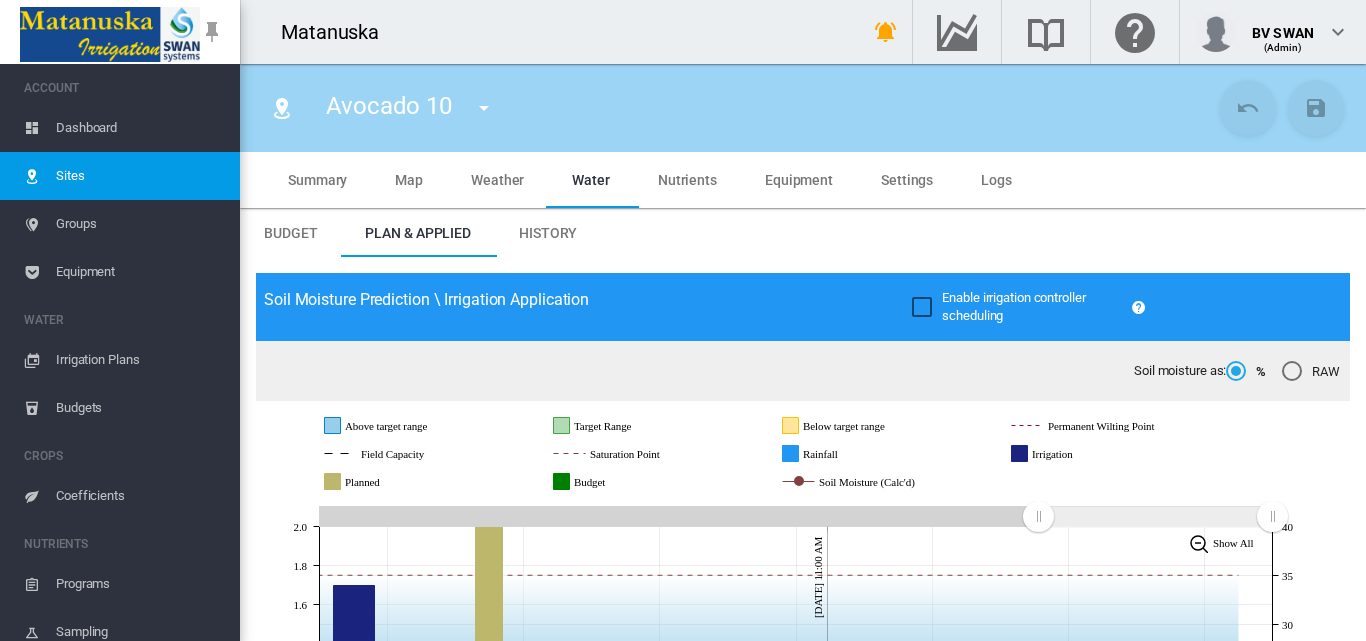 click at bounding box center [484, 108] 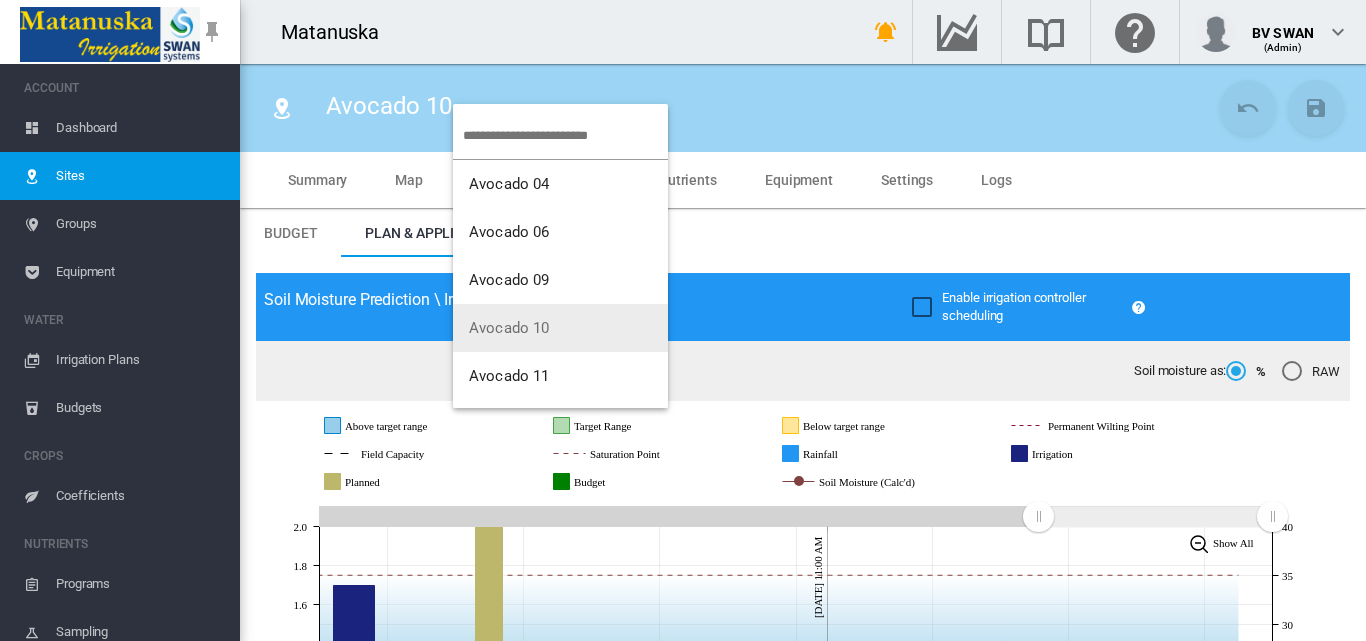 scroll, scrollTop: 200, scrollLeft: 0, axis: vertical 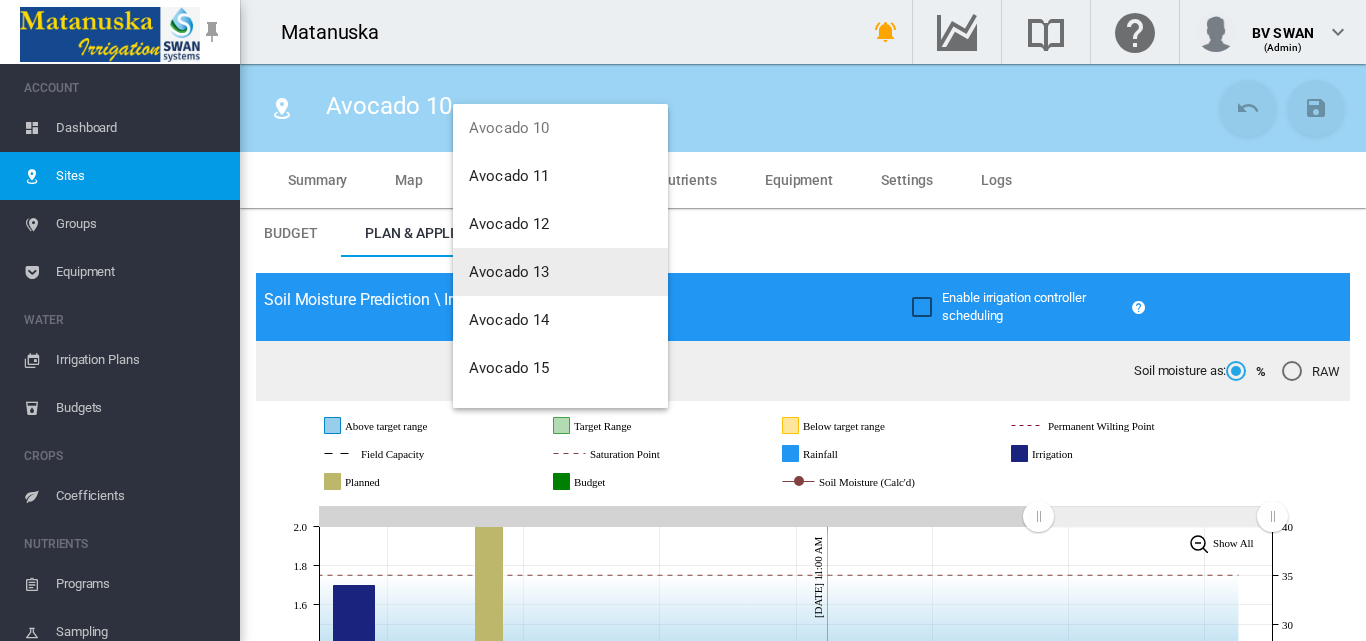 click on "Avocado 13" at bounding box center (509, 272) 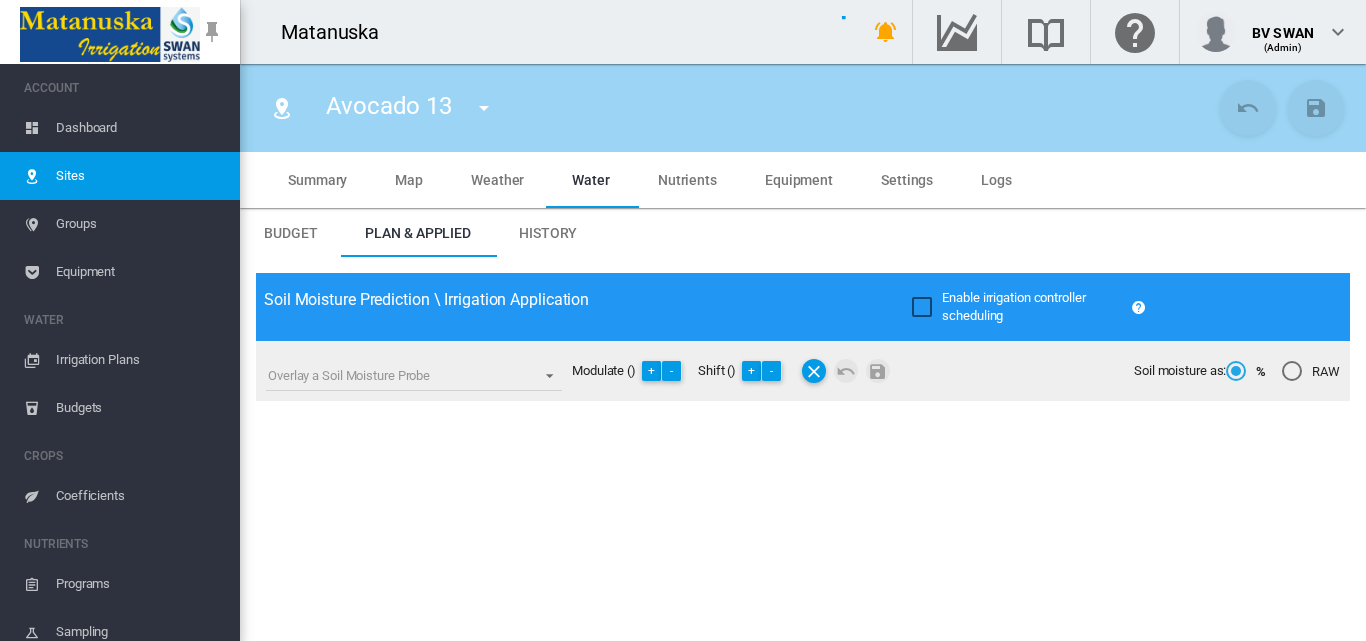 type on "**********" 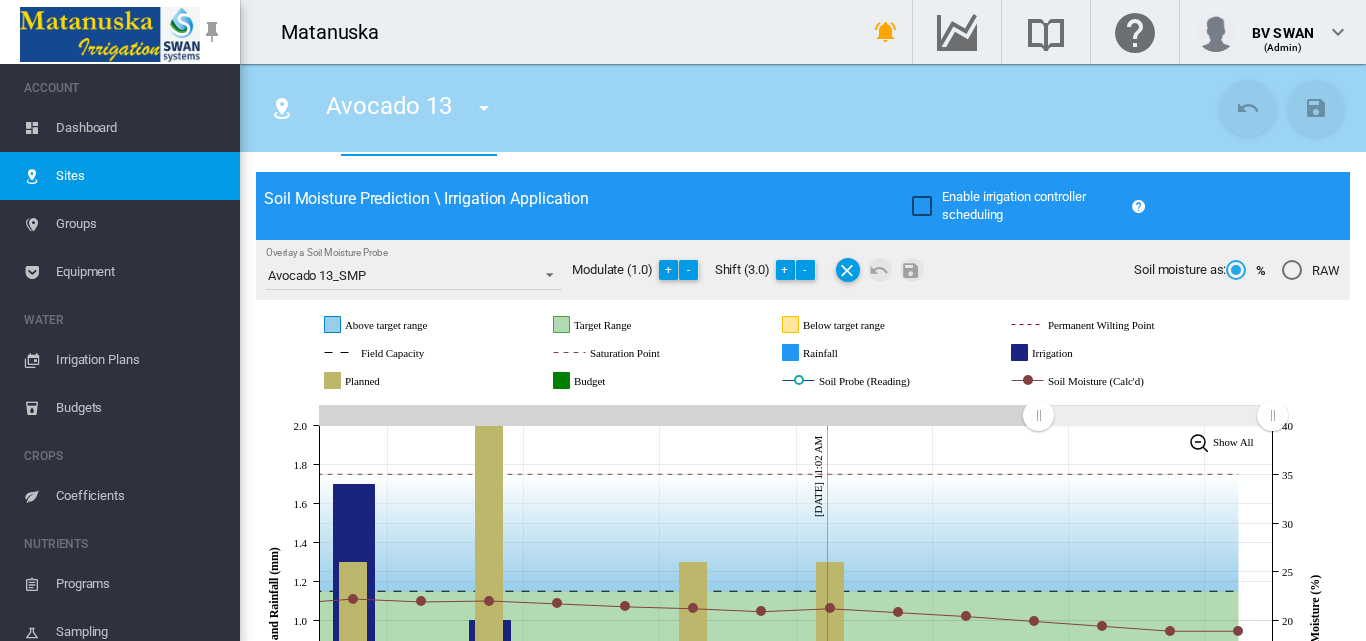 scroll, scrollTop: 100, scrollLeft: 0, axis: vertical 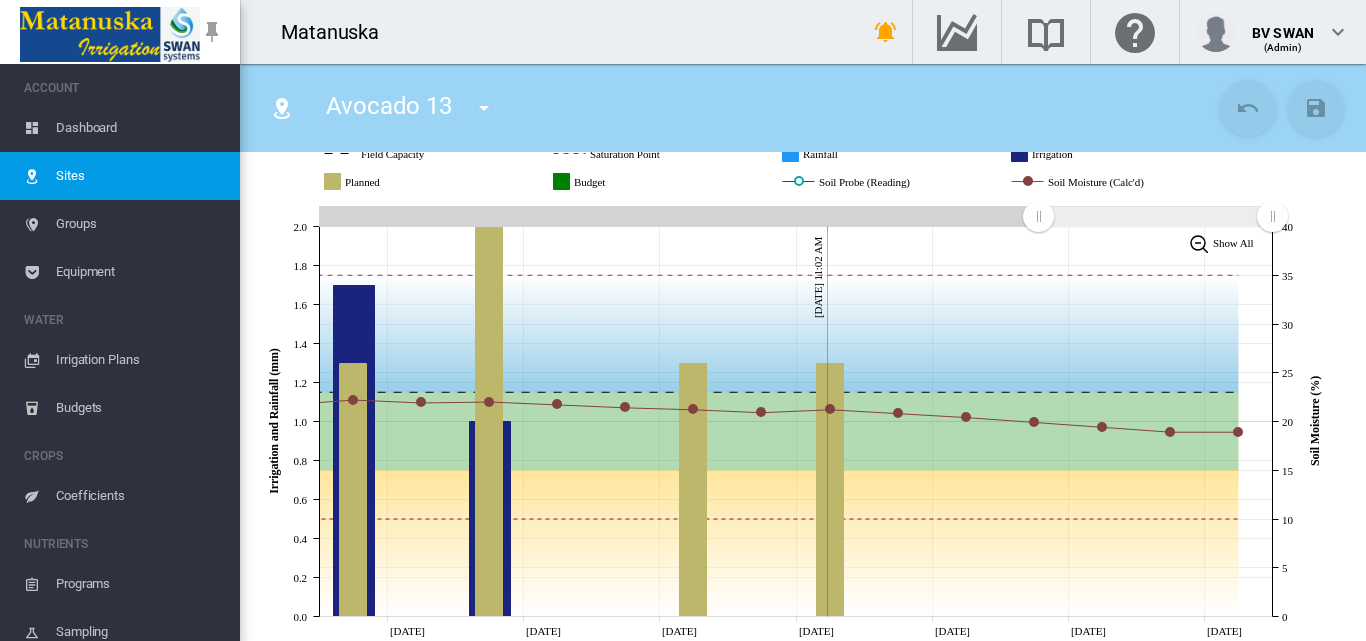 click on "Irrigation Plans" at bounding box center [140, 360] 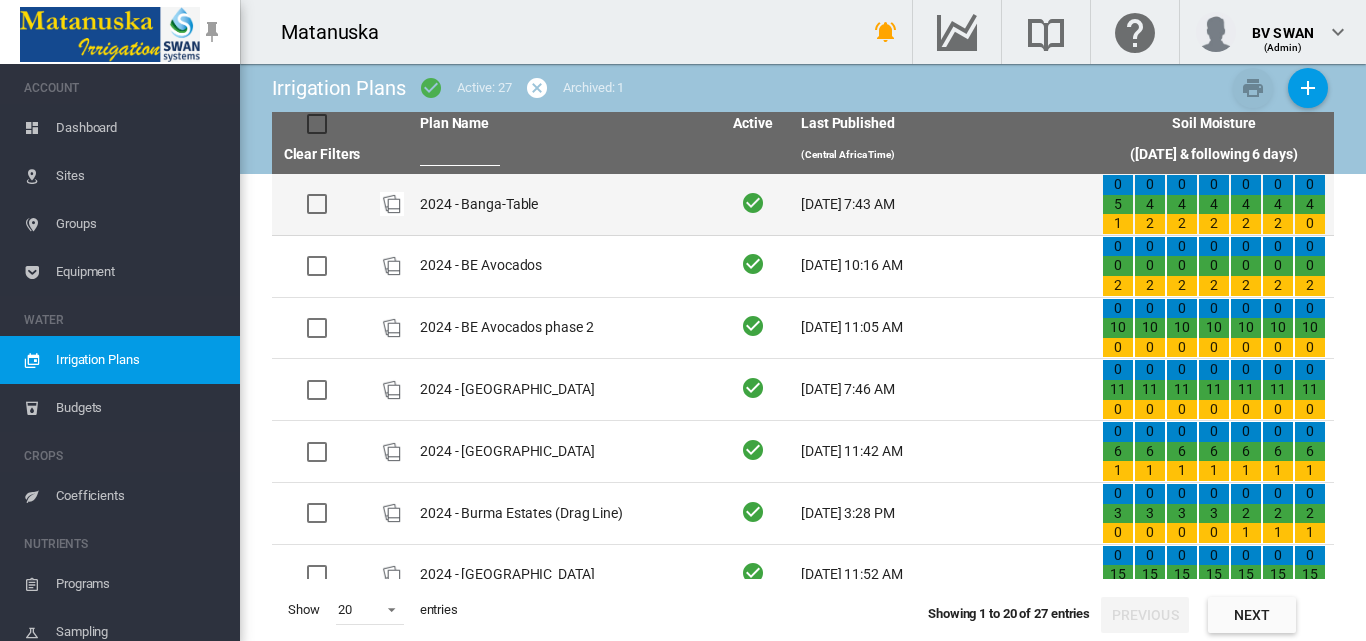 click on "2024 - Banga-Table" at bounding box center [562, 204] 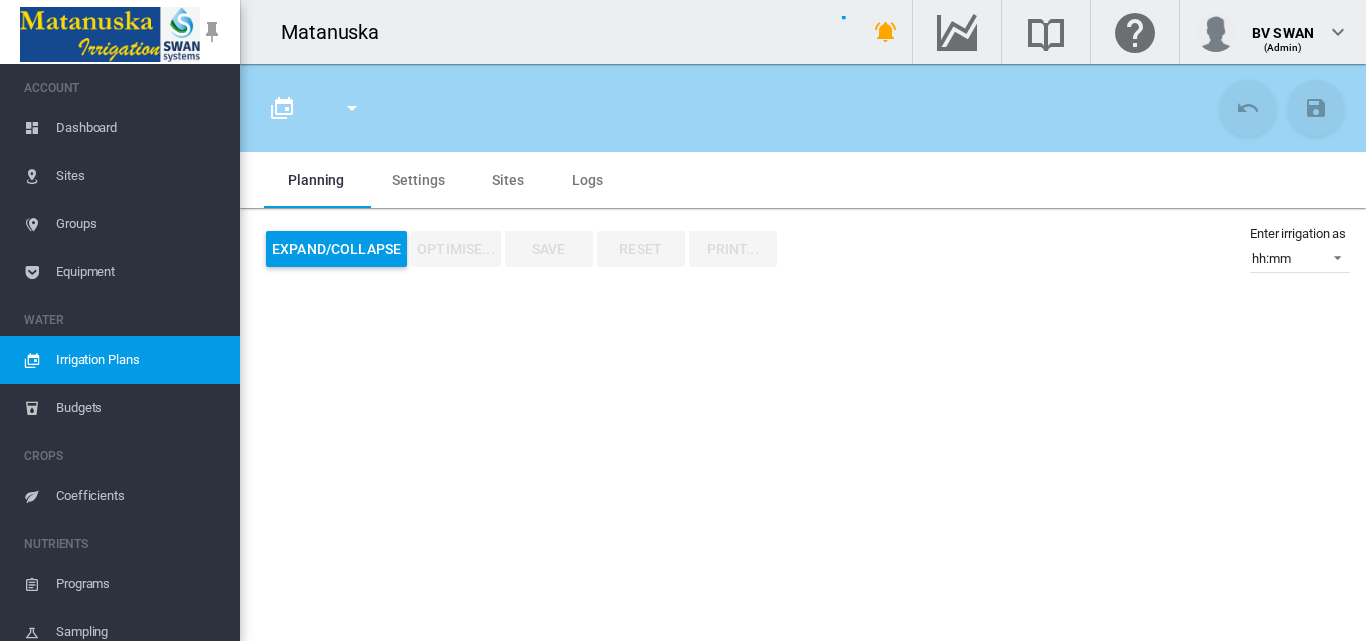 type on "**********" 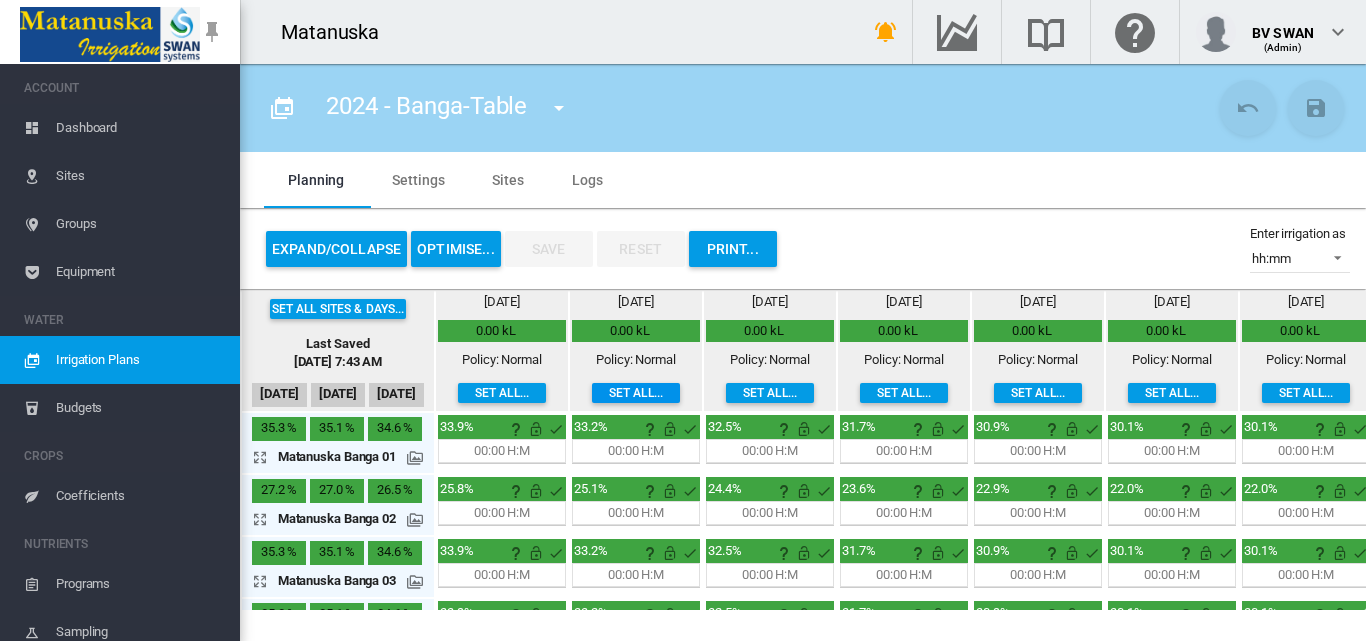 click on "Set all..." at bounding box center [636, 393] 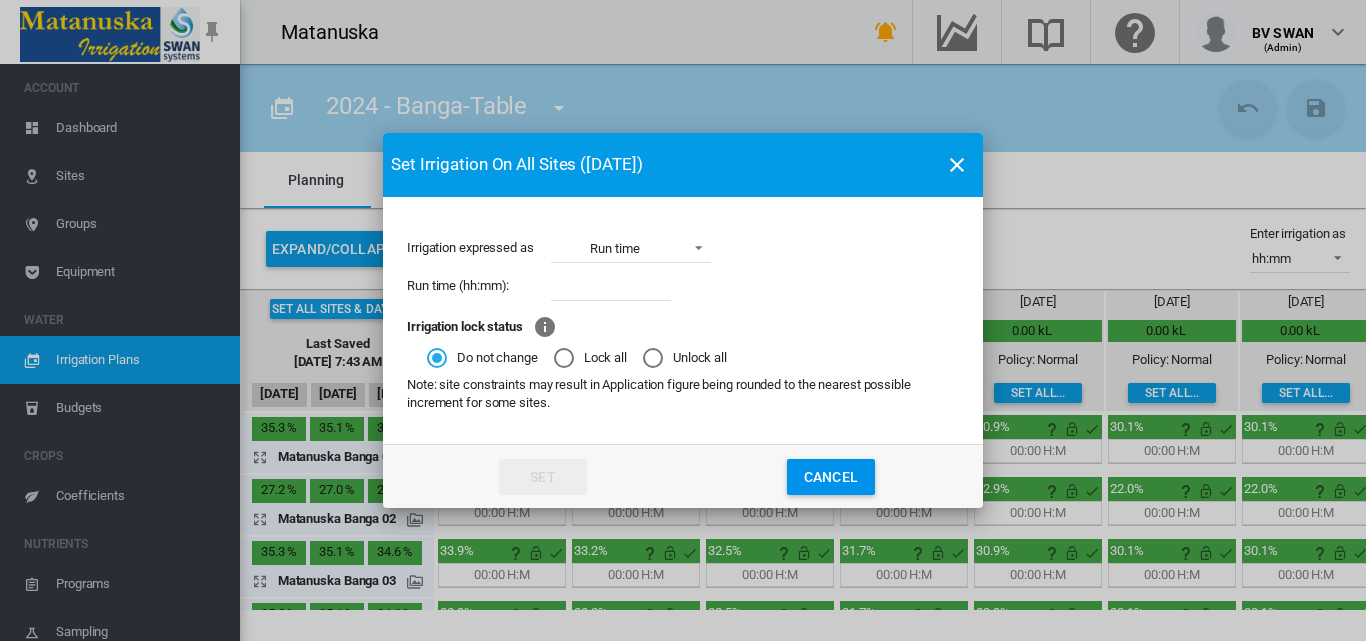 click at bounding box center (611, 286) 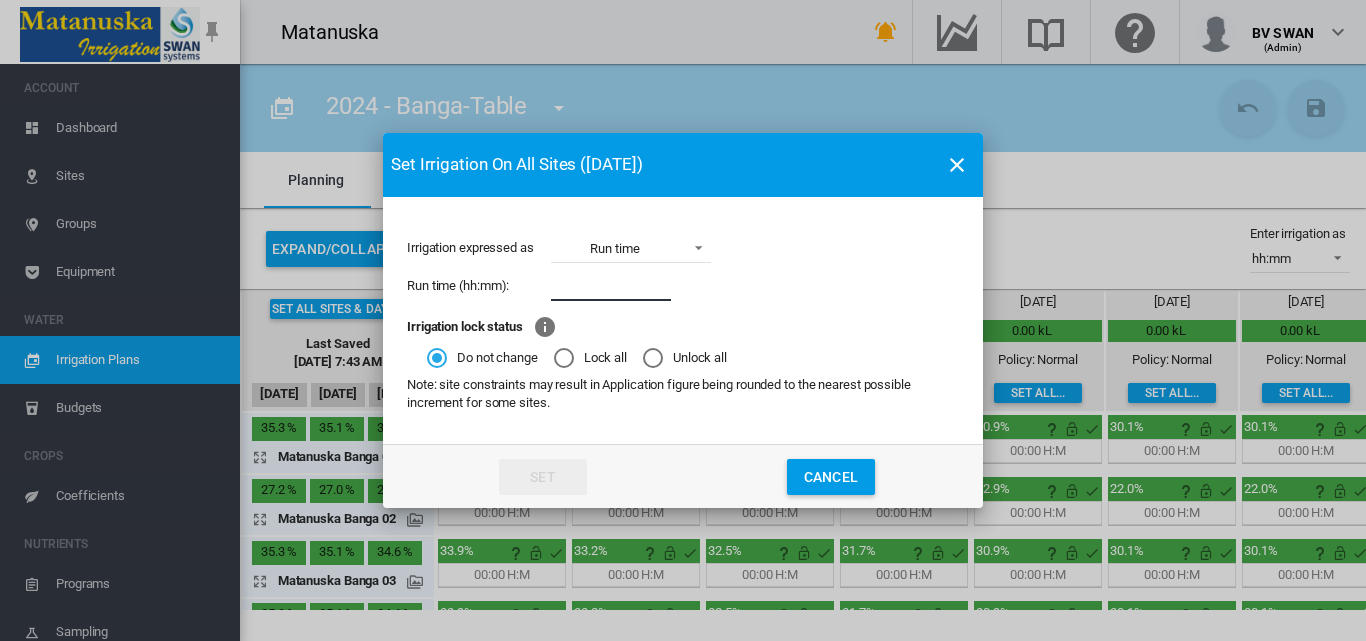 type on "****" 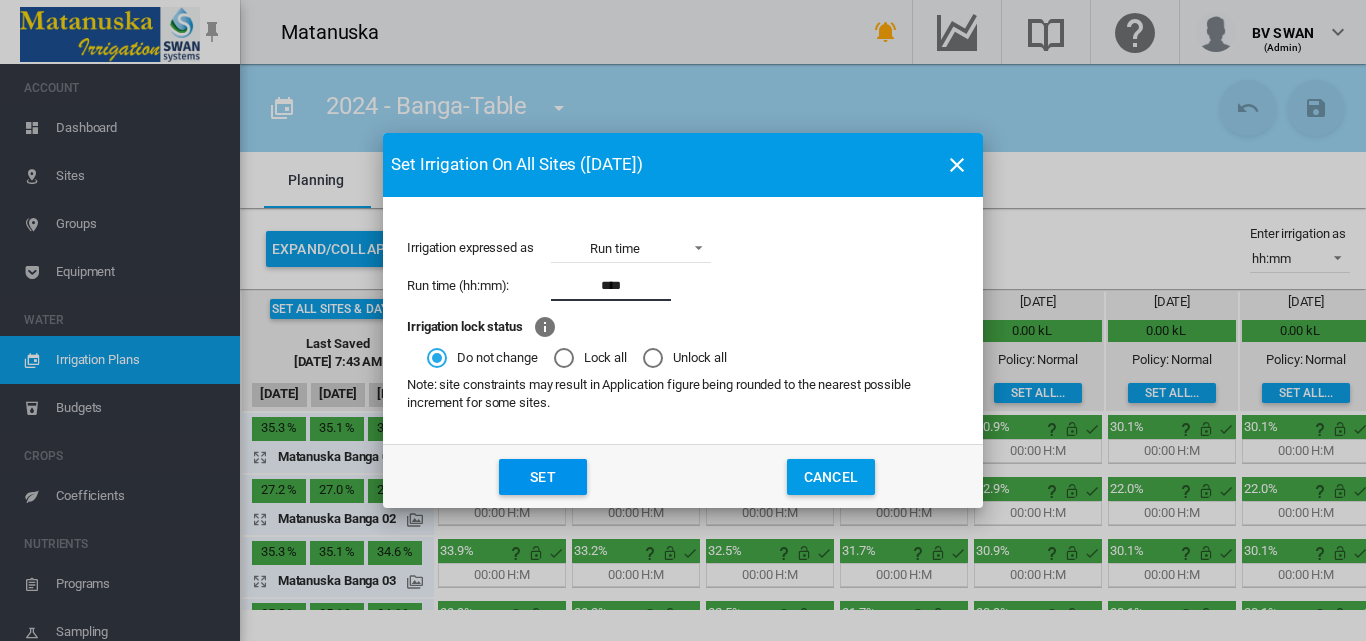 click on "Set" 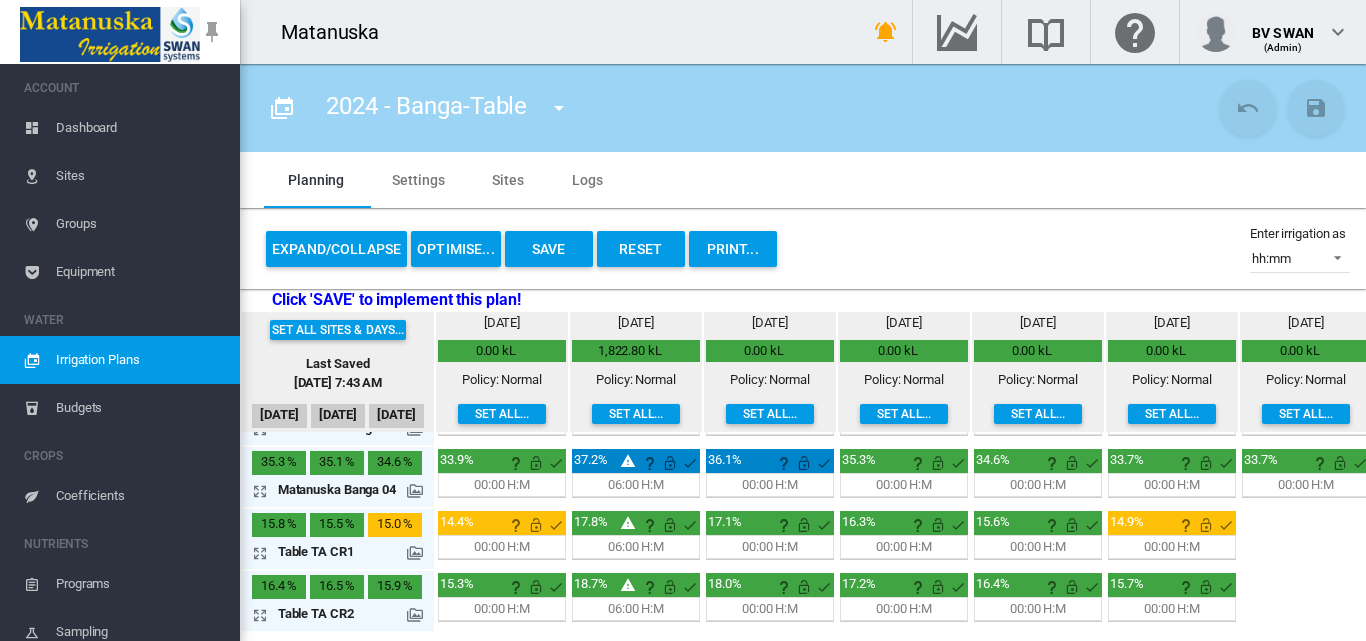scroll, scrollTop: 239, scrollLeft: 0, axis: vertical 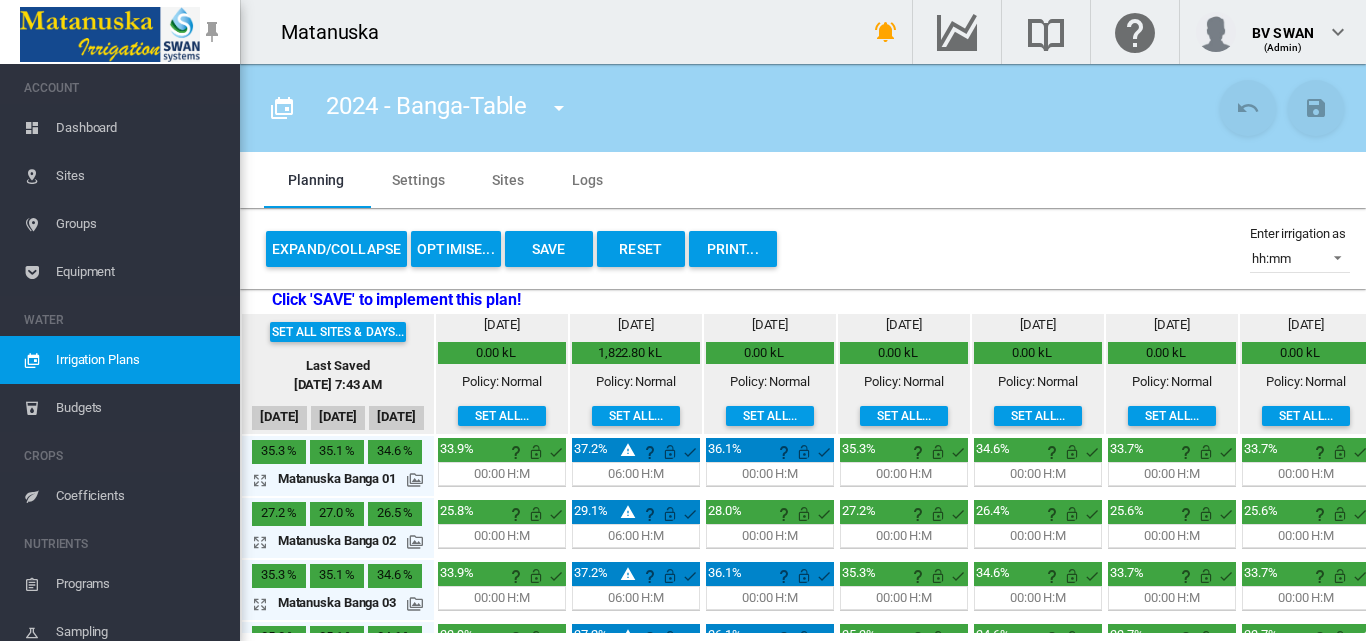 click on "Sites" at bounding box center [140, 176] 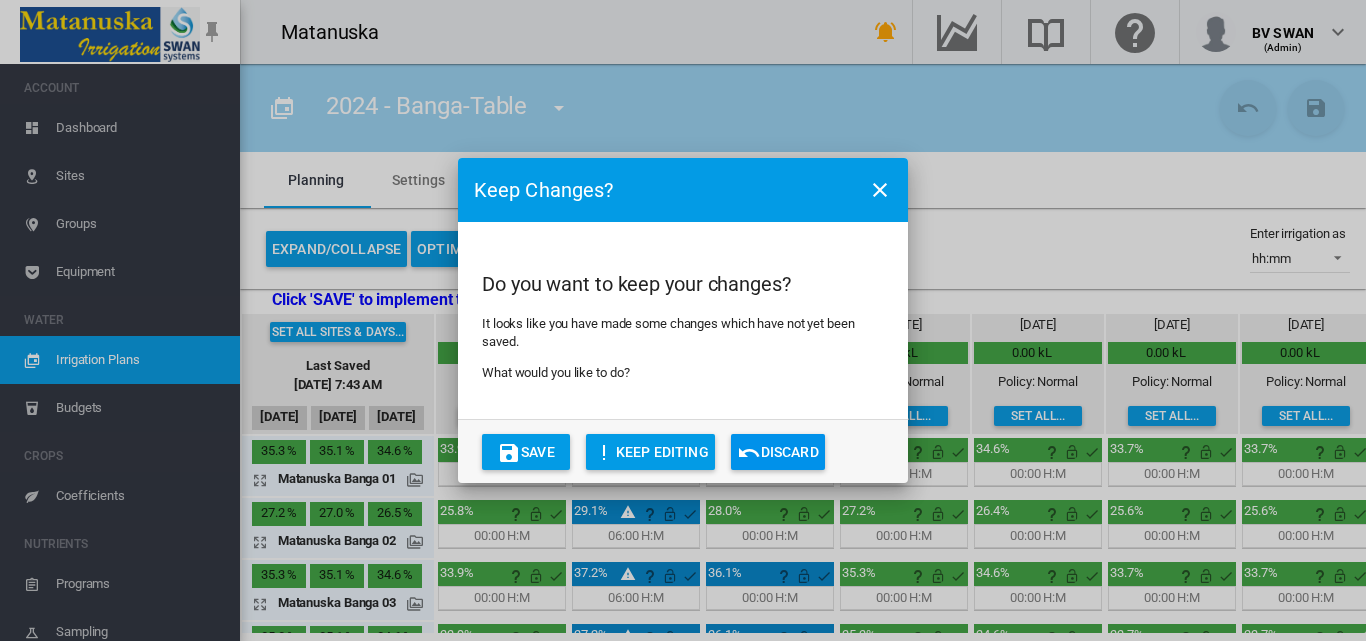 click on "Discard" 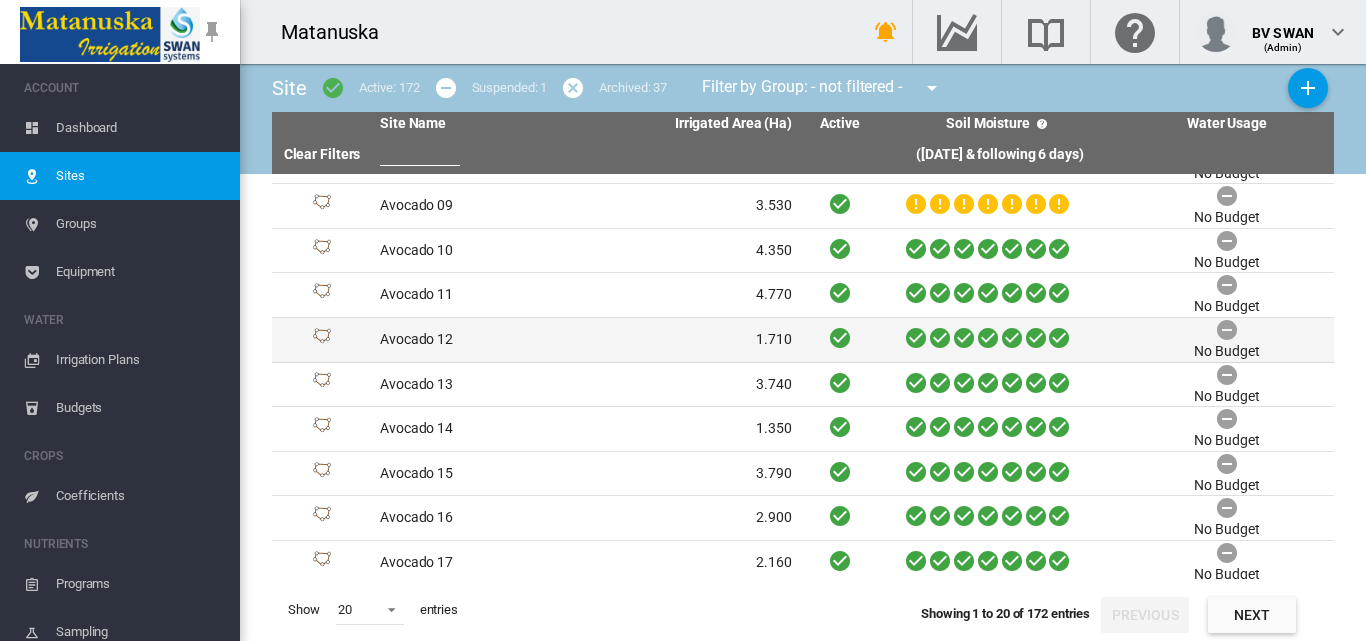 scroll, scrollTop: 400, scrollLeft: 0, axis: vertical 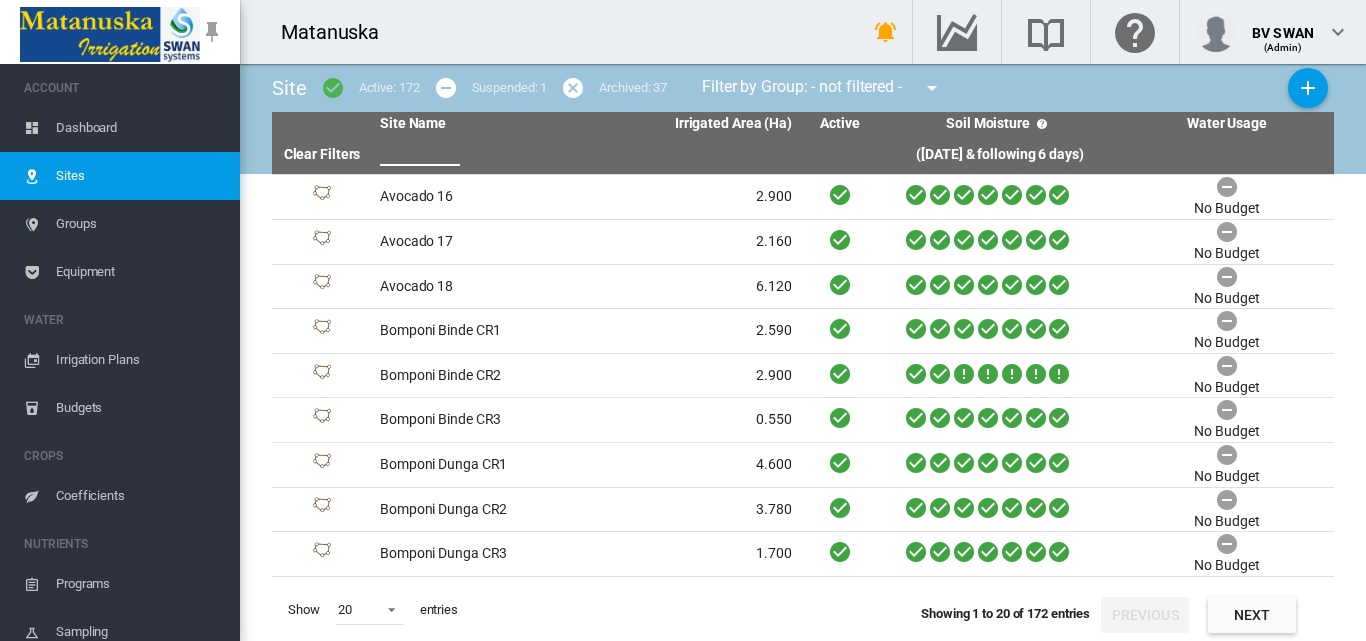 click at bounding box center [420, 151] 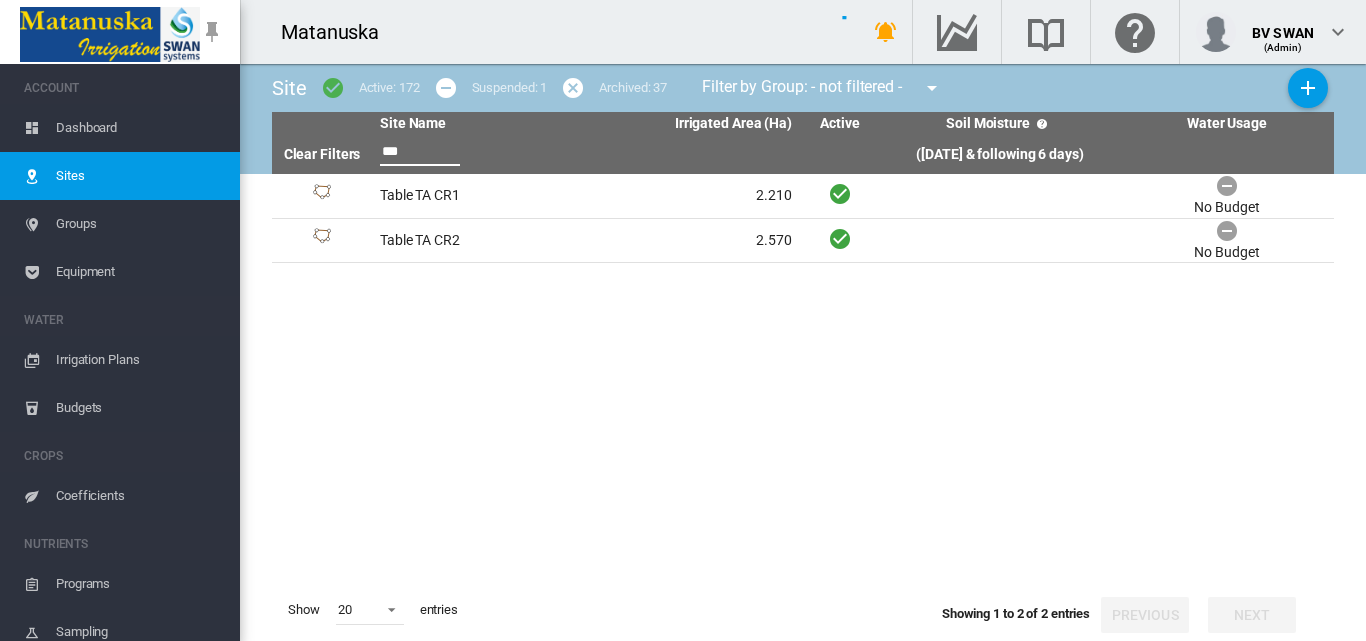 scroll, scrollTop: 0, scrollLeft: 0, axis: both 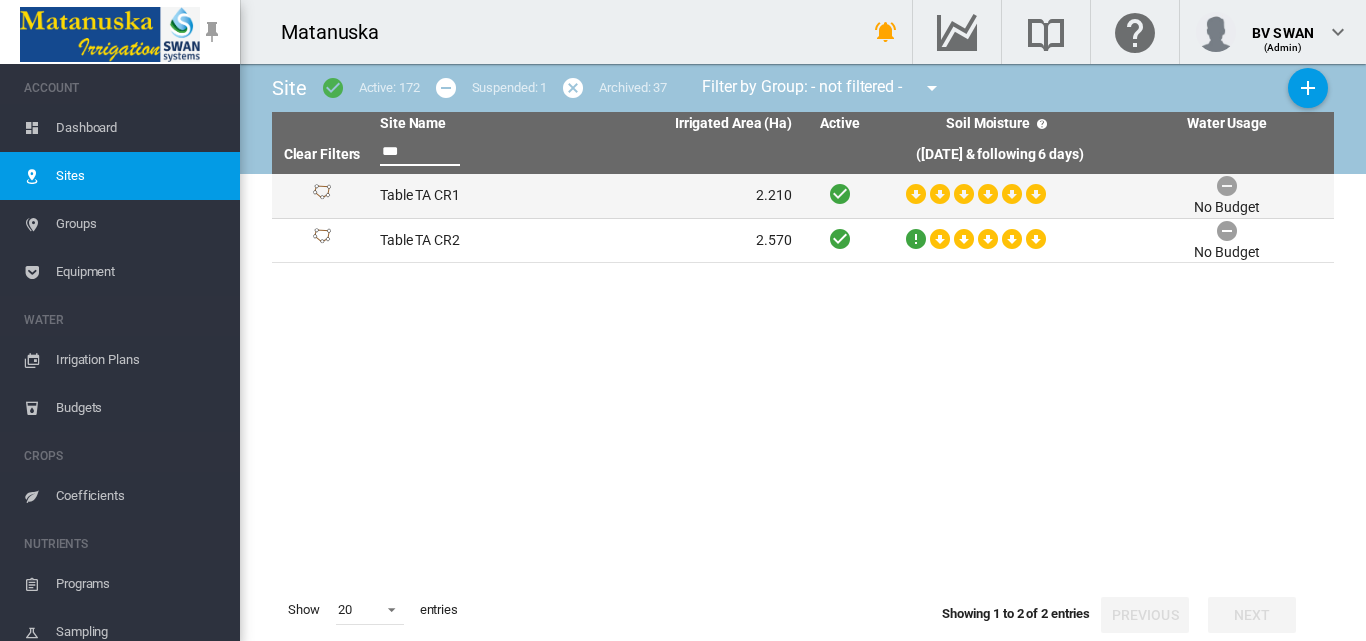 type on "***" 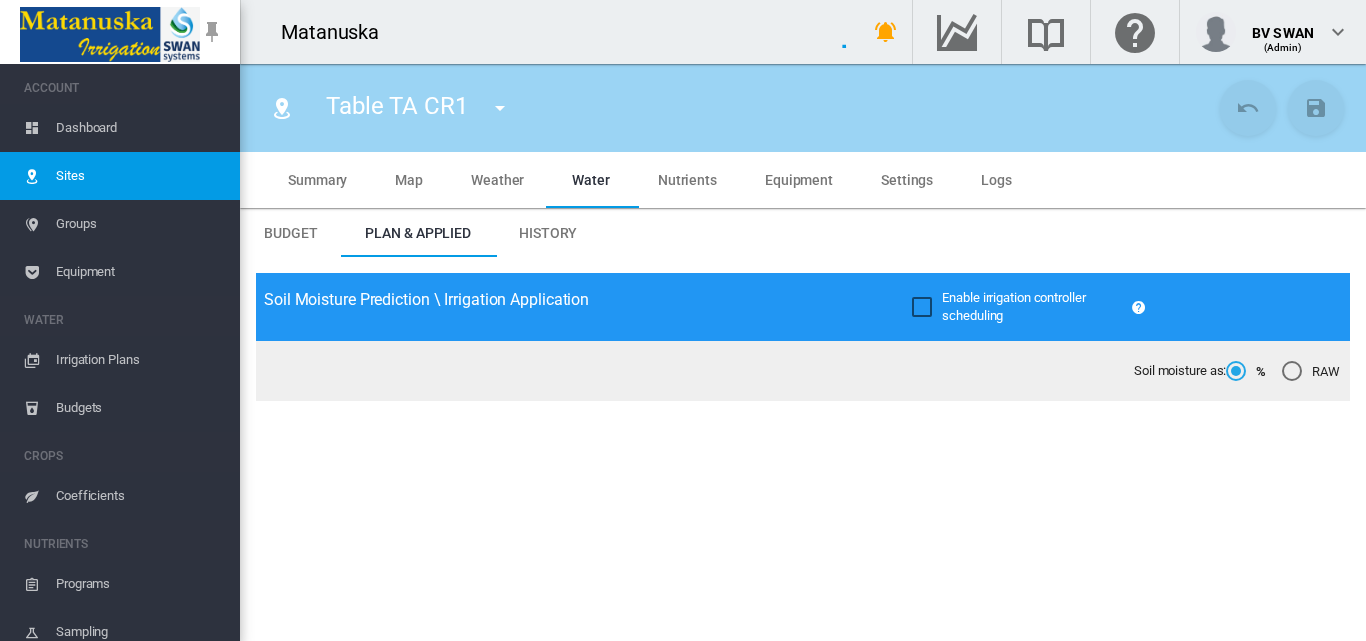 type on "**********" 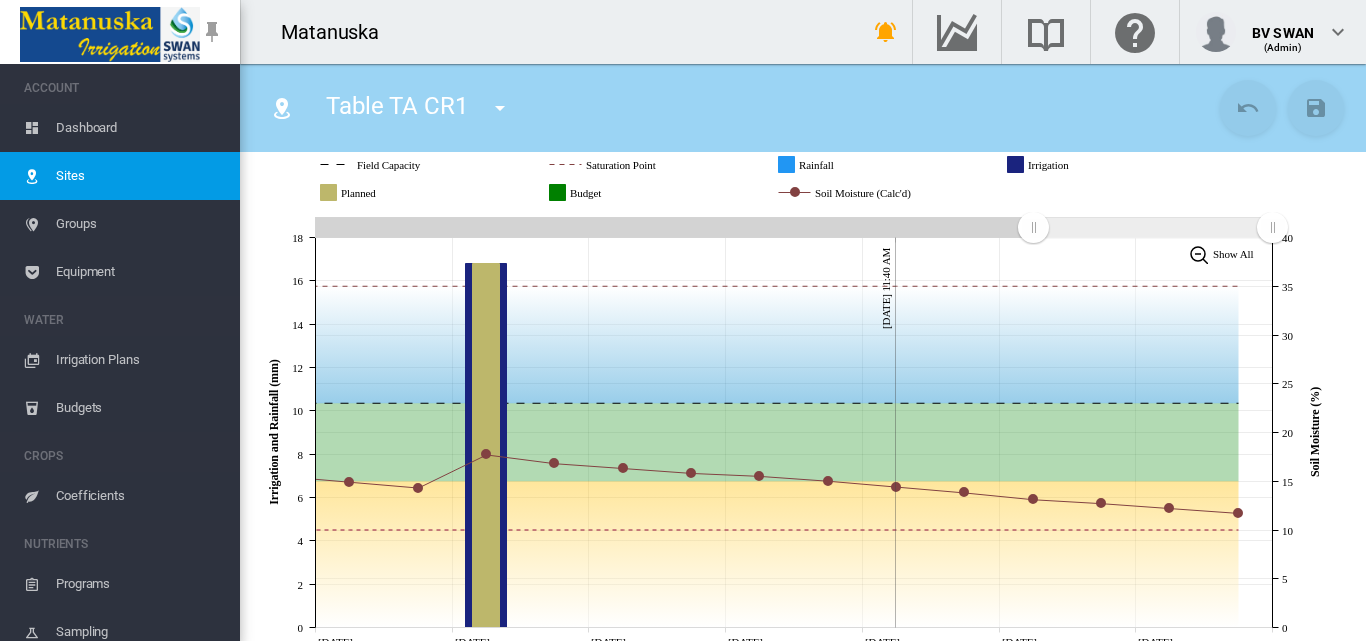 scroll, scrollTop: 200, scrollLeft: 0, axis: vertical 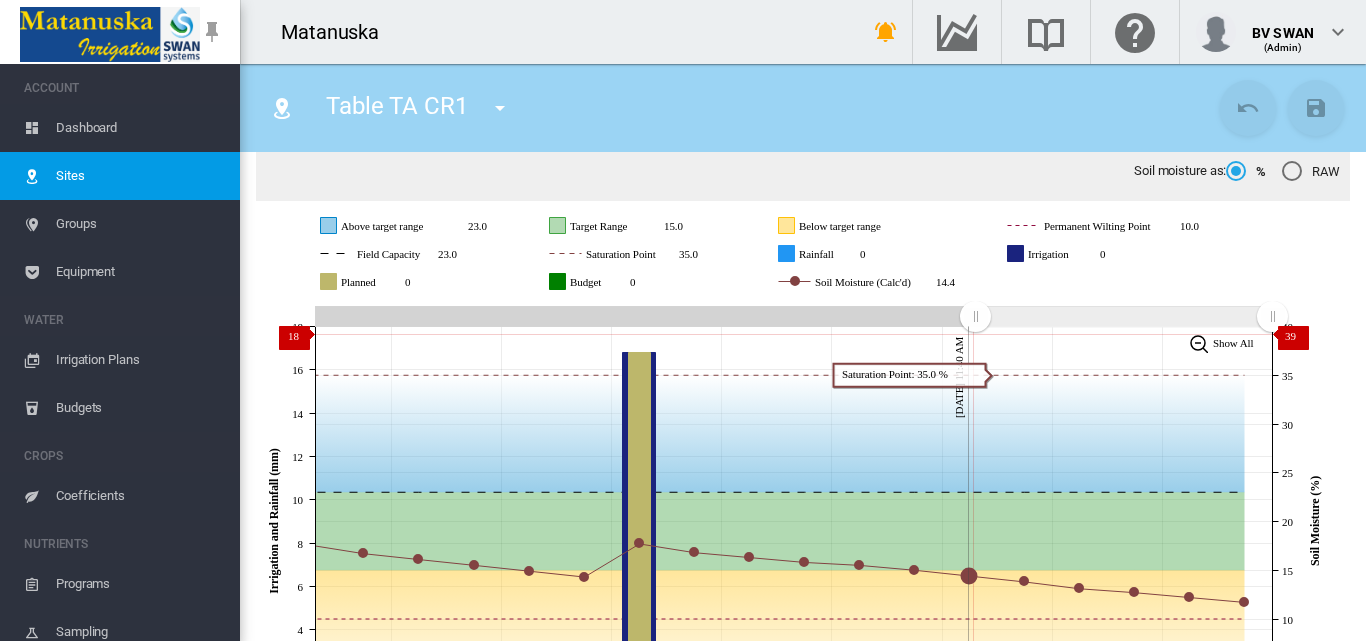 drag, startPoint x: 1023, startPoint y: 320, endPoint x: 975, endPoint y: 333, distance: 49.729267 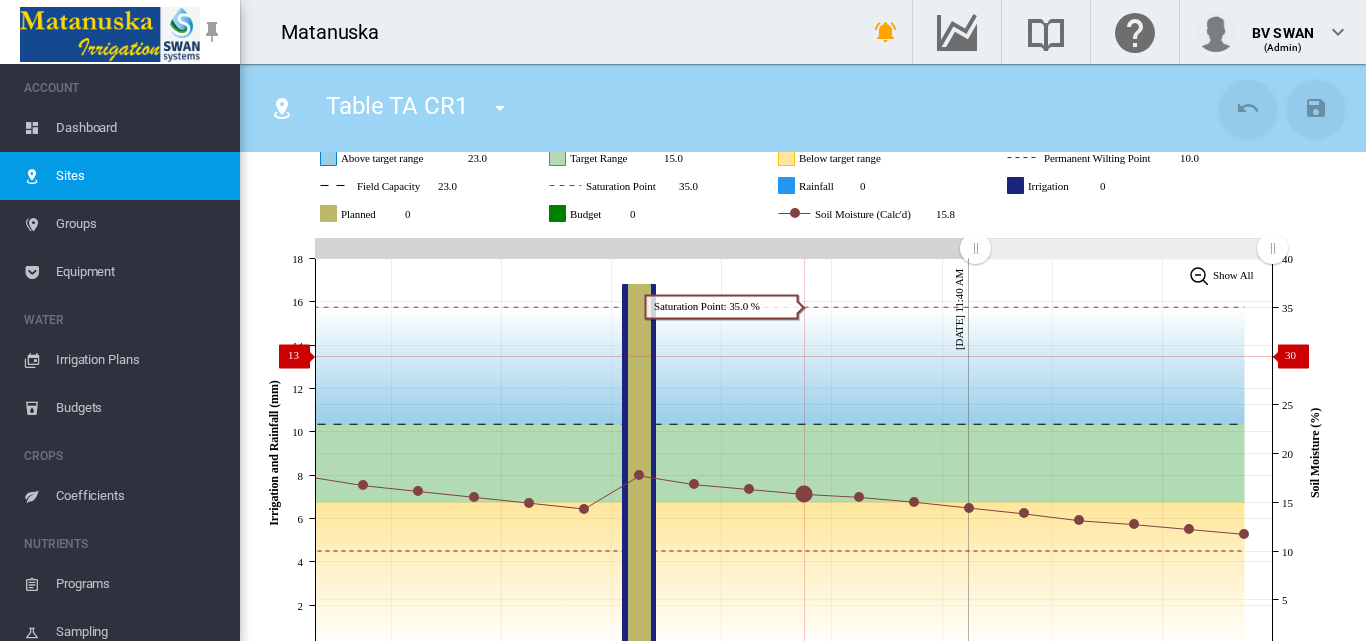 scroll, scrollTop: 300, scrollLeft: 0, axis: vertical 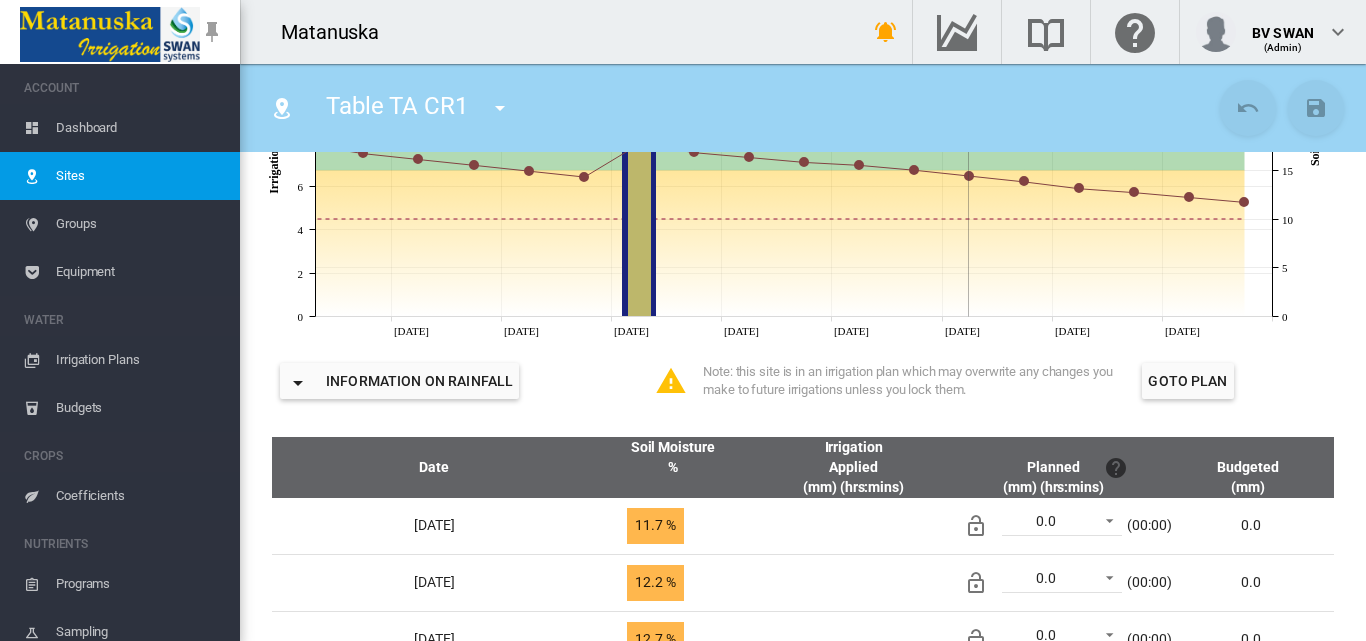 click on "Information on Rainfall" at bounding box center [399, 381] 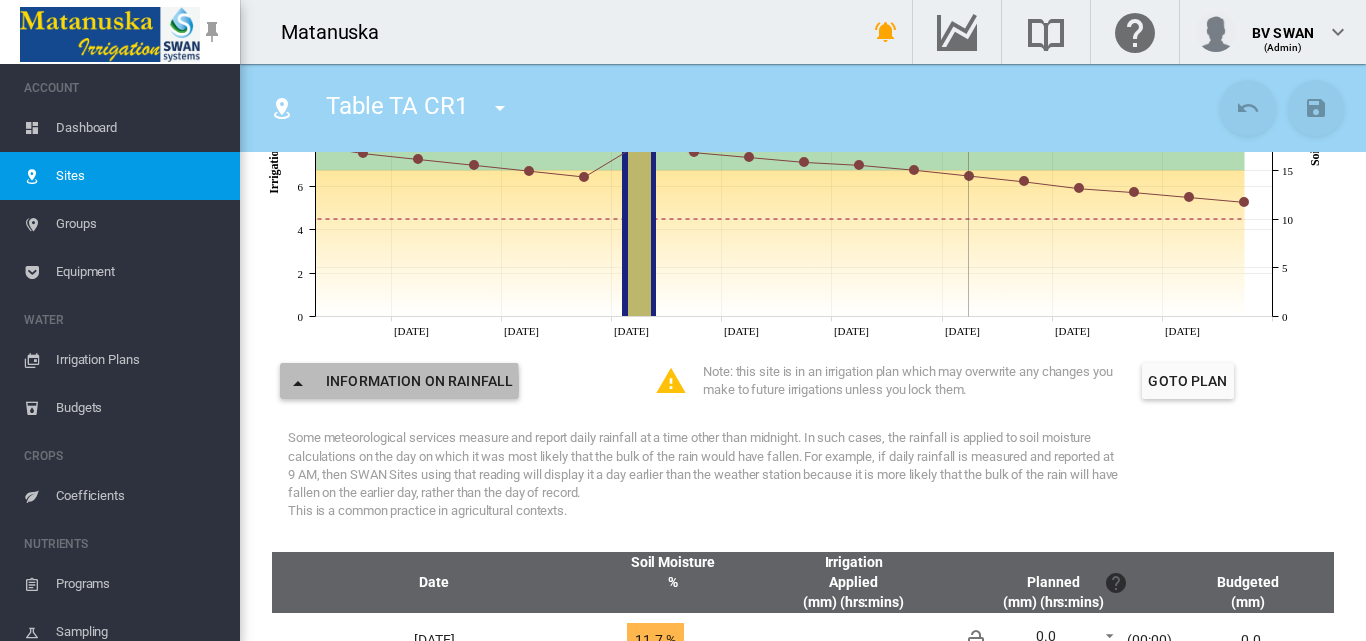click at bounding box center [298, 383] 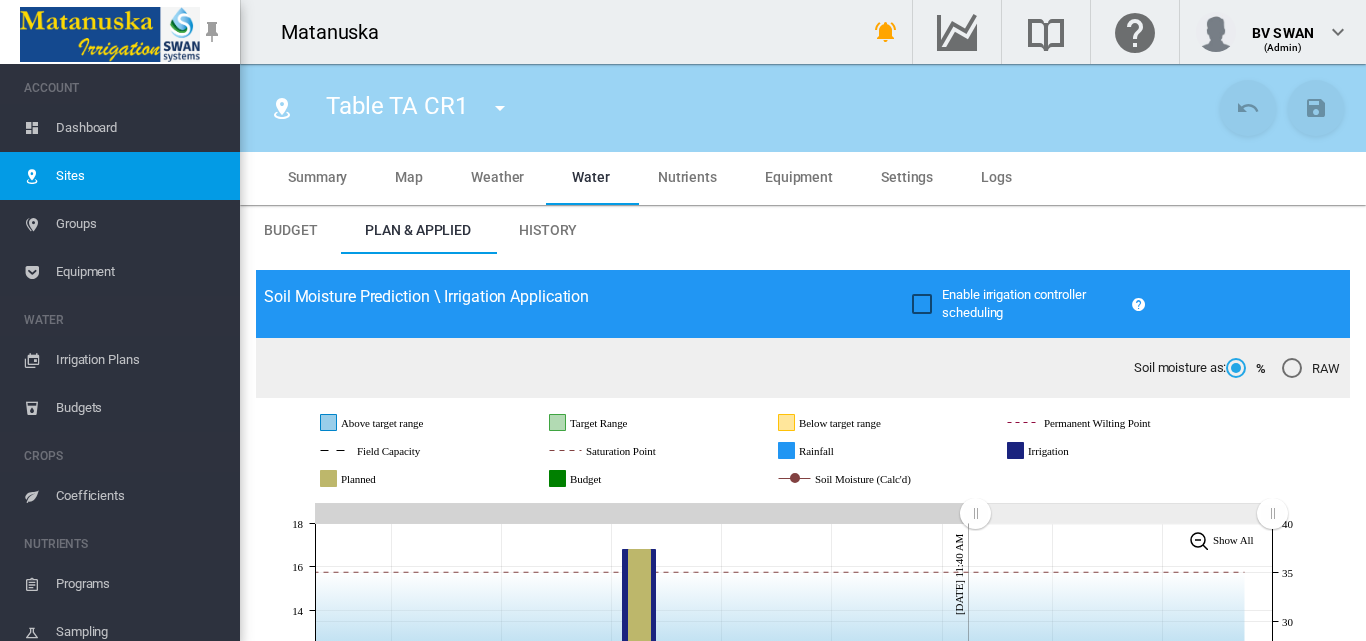 scroll, scrollTop: 0, scrollLeft: 0, axis: both 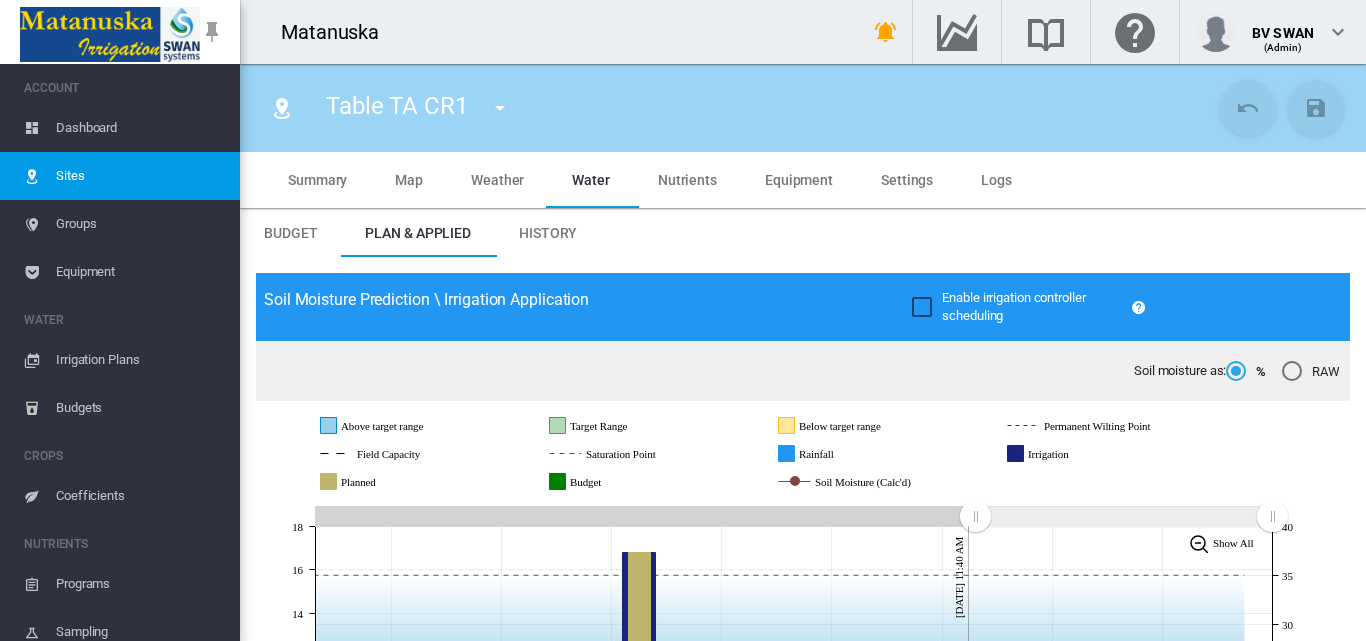 click on "Equipment" at bounding box center [799, 180] 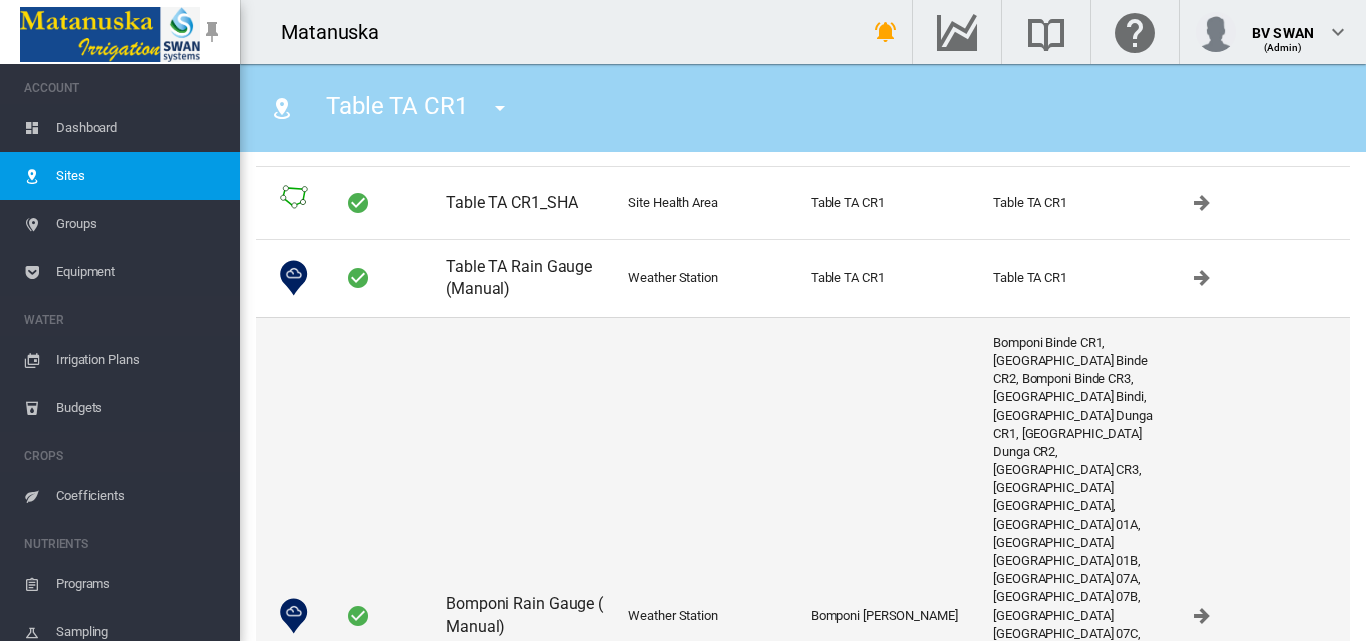 scroll, scrollTop: 200, scrollLeft: 0, axis: vertical 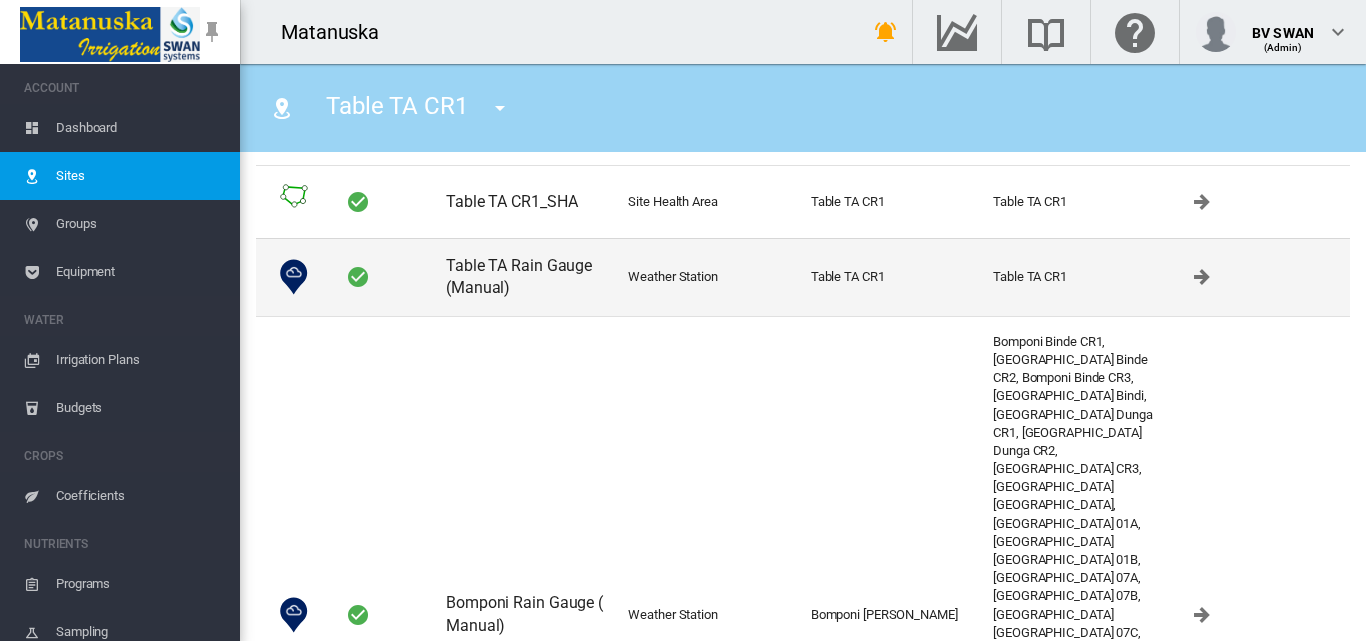 click on "Table TA Rain Gauge (Manual)" at bounding box center (529, 277) 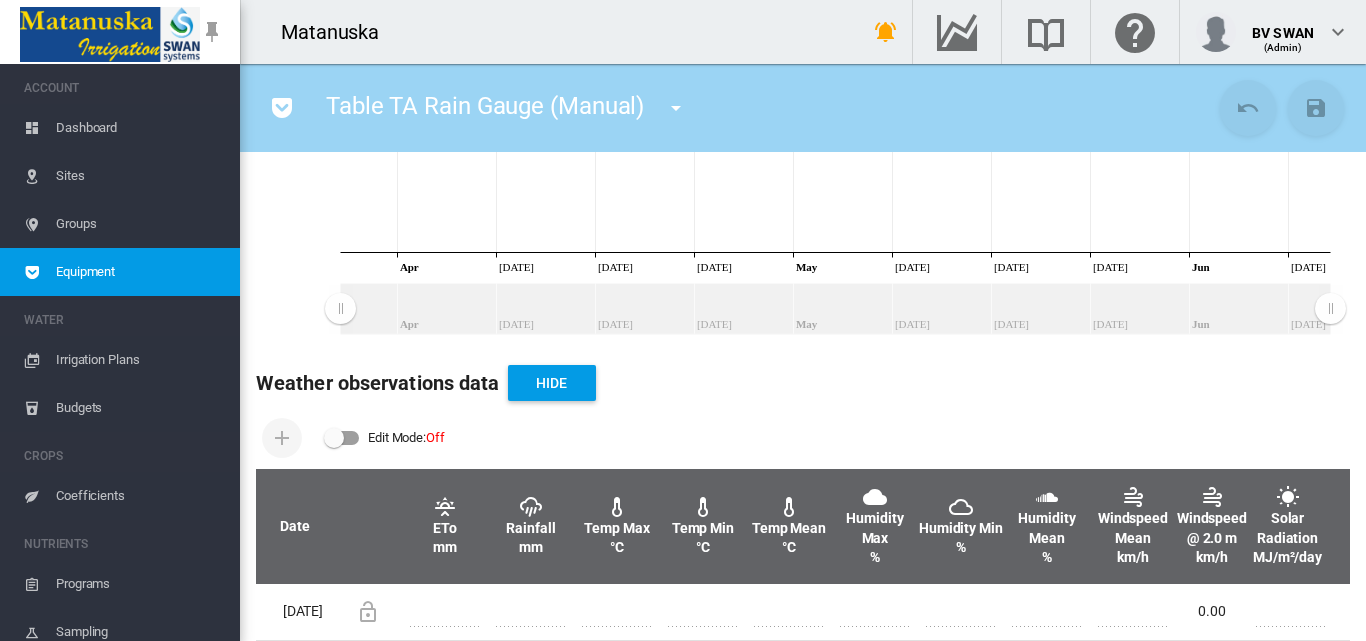 scroll, scrollTop: 500, scrollLeft: 0, axis: vertical 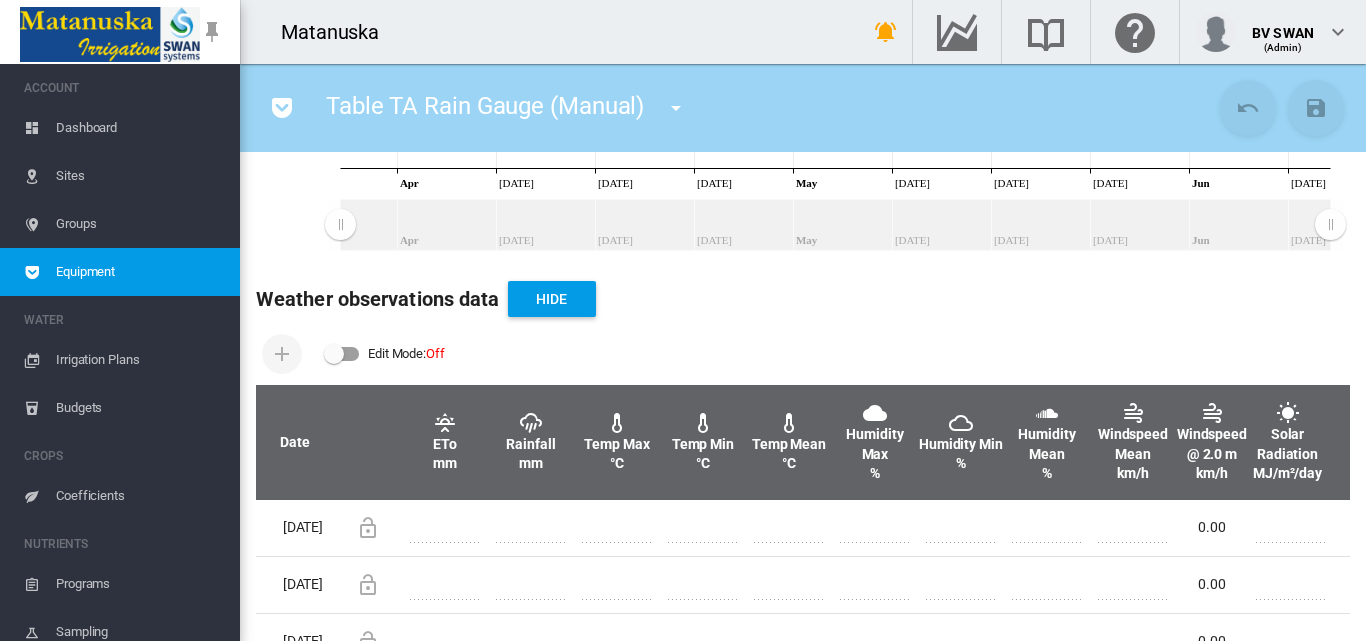 click at bounding box center [342, 354] 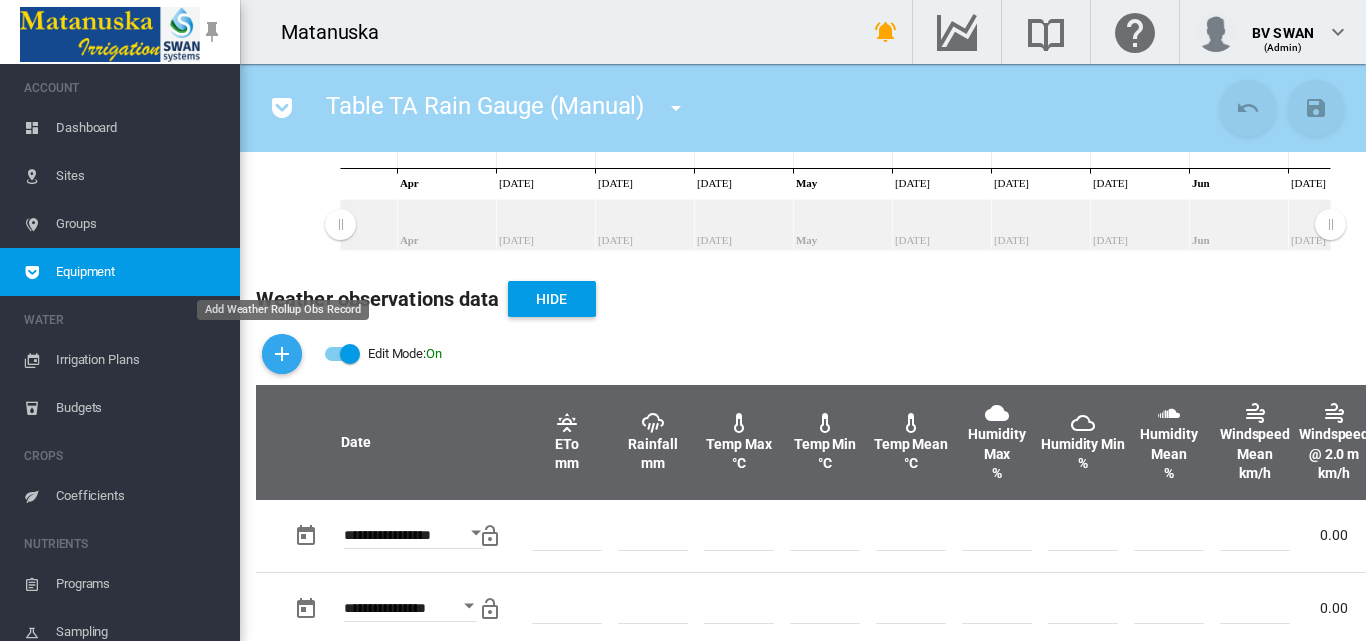click at bounding box center [282, 354] 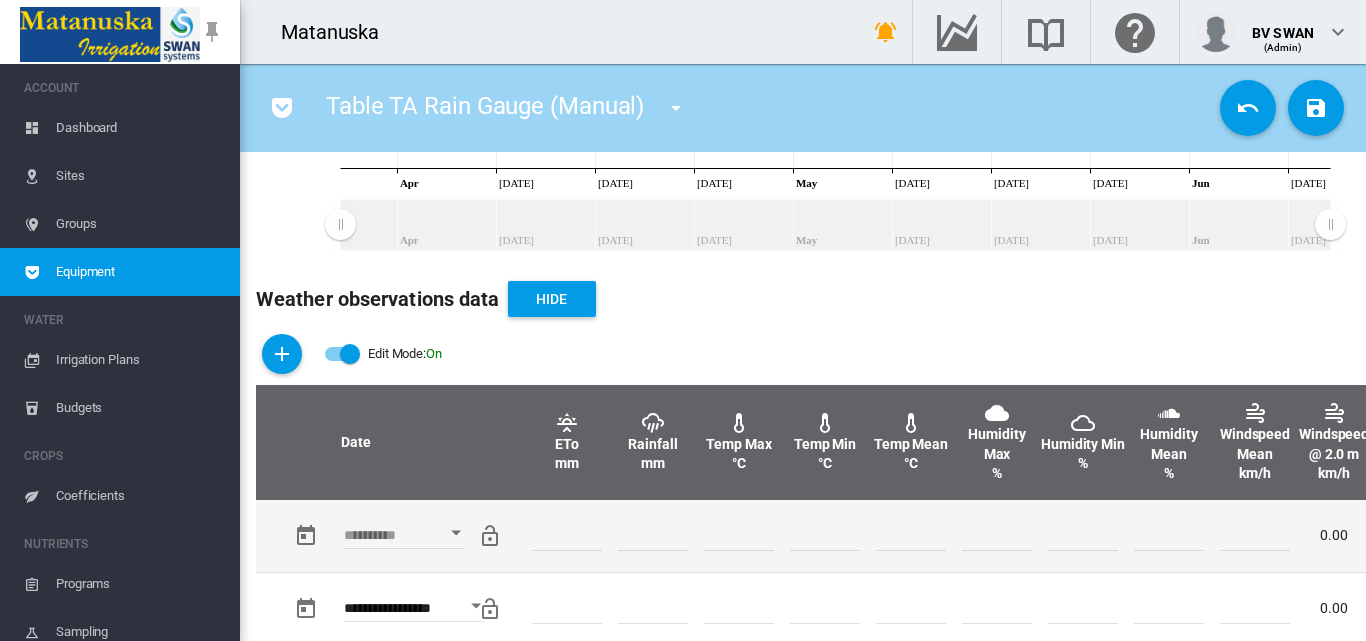 click at bounding box center (456, 533) 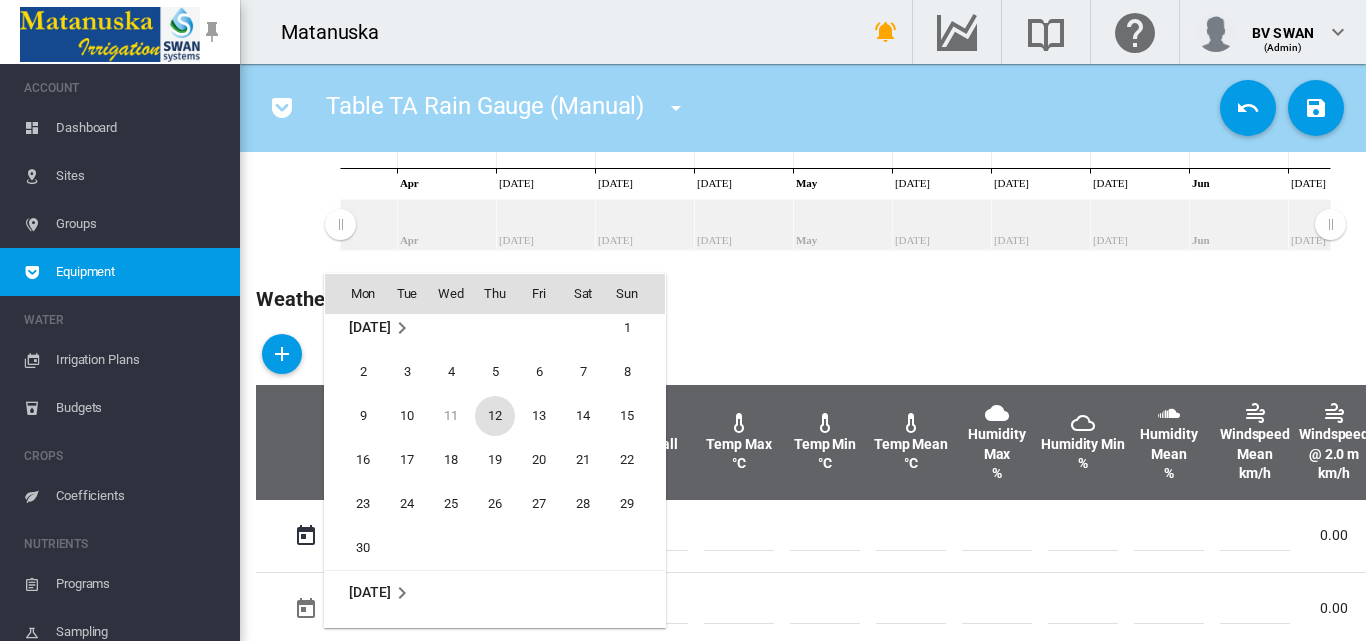 scroll, scrollTop: 595, scrollLeft: 0, axis: vertical 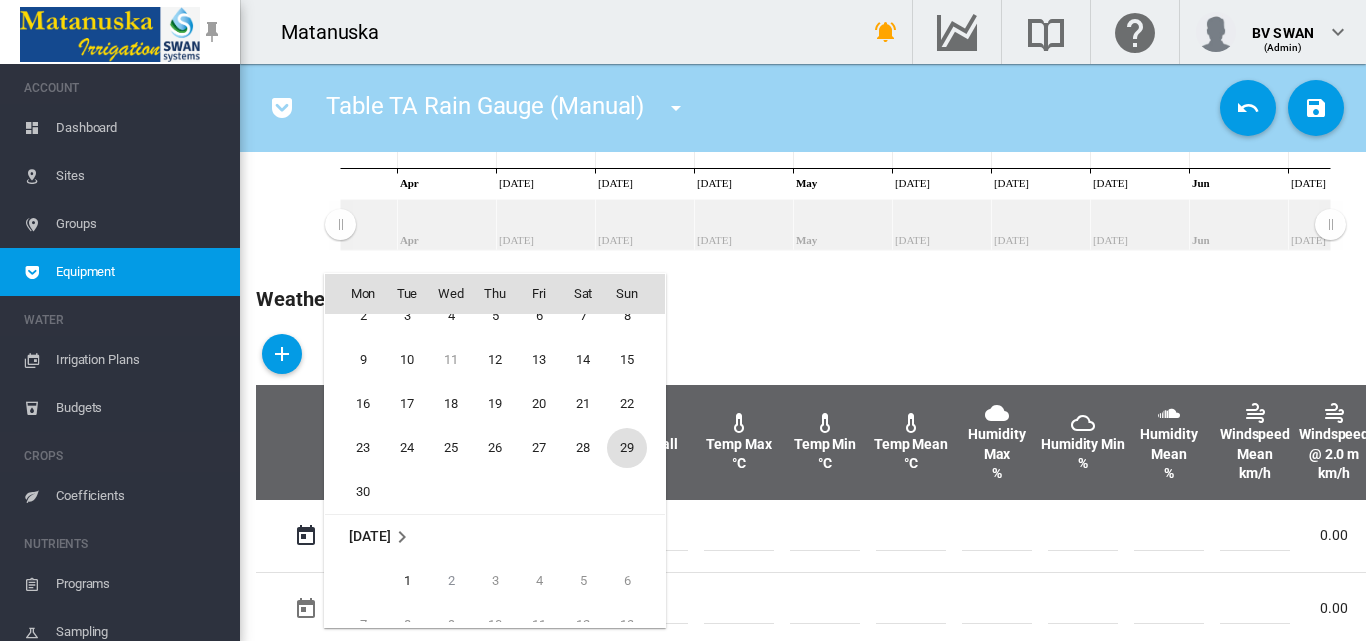 click on "29" at bounding box center (627, 448) 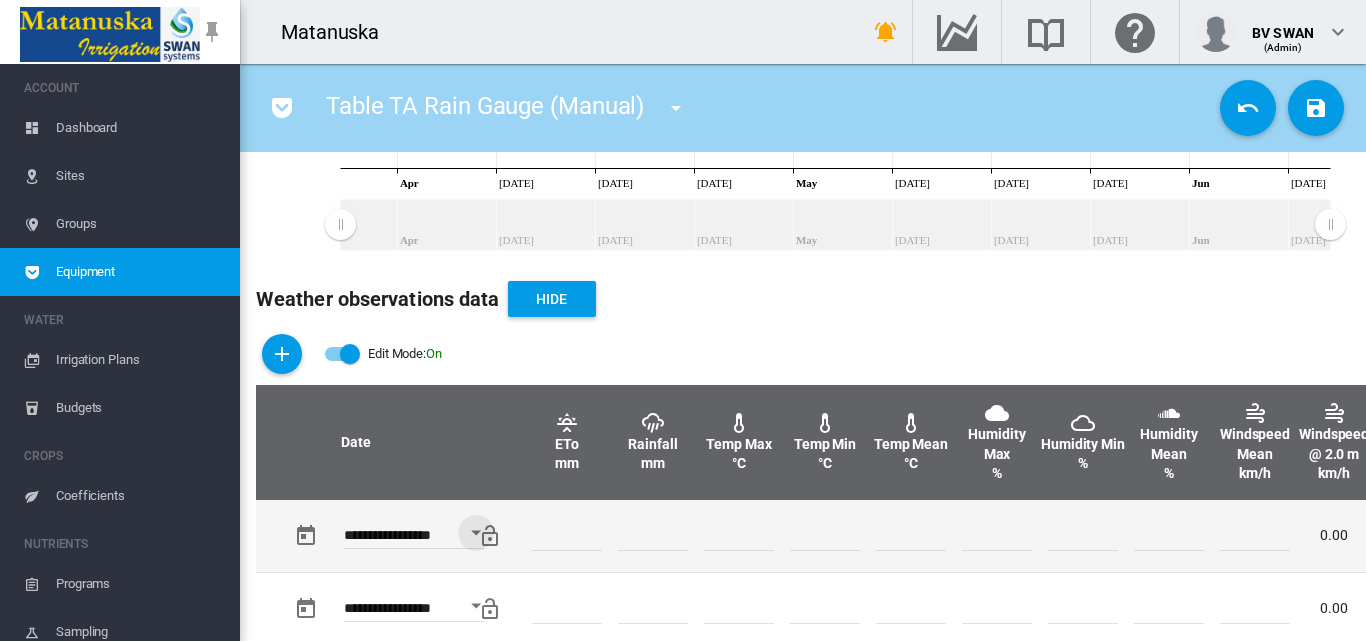 click at bounding box center [653, 536] 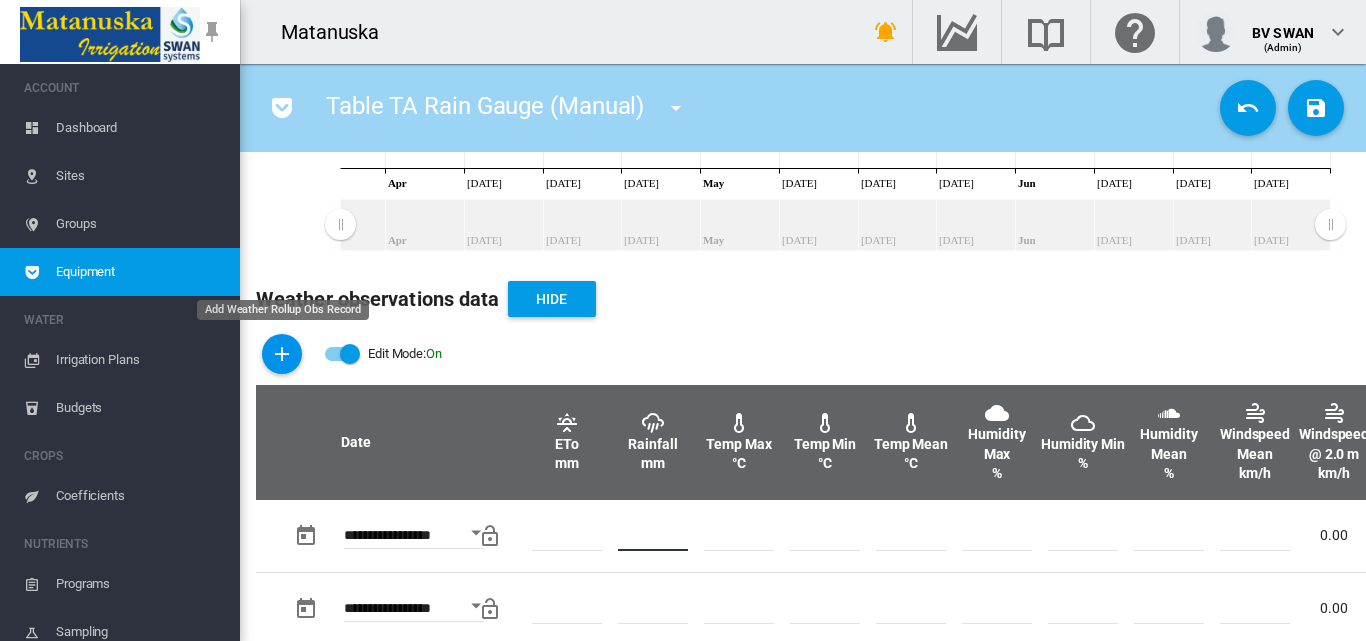 type on "*" 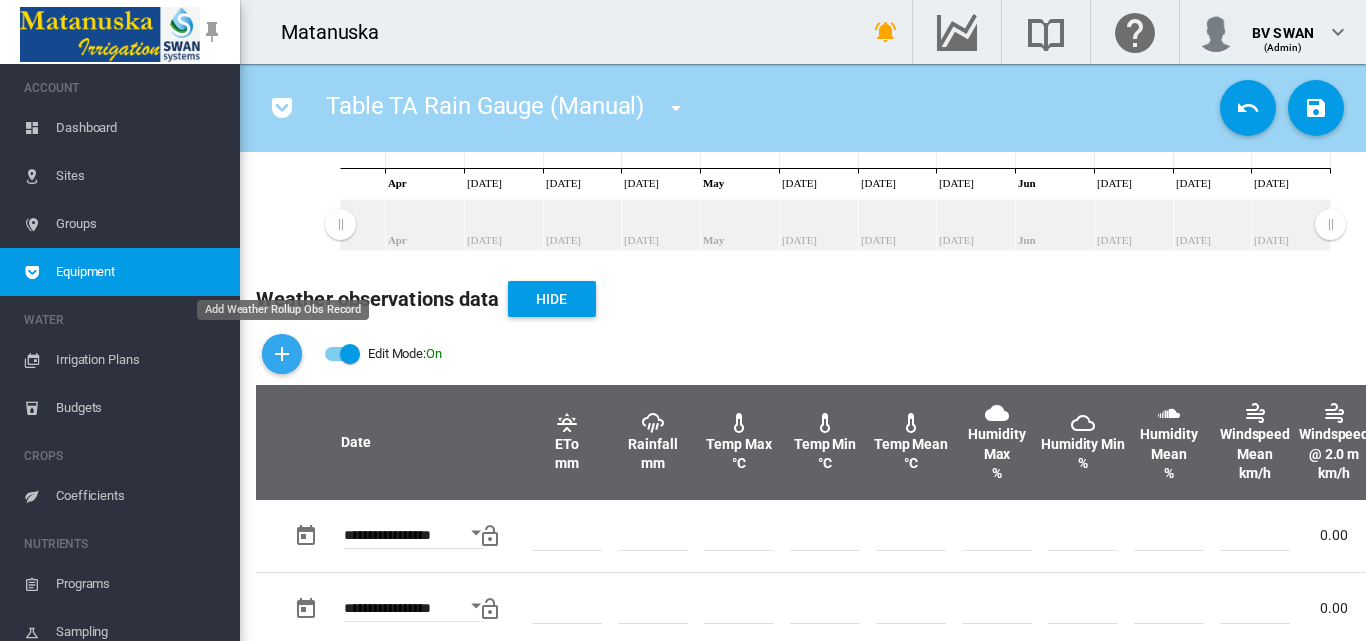 click at bounding box center (282, 354) 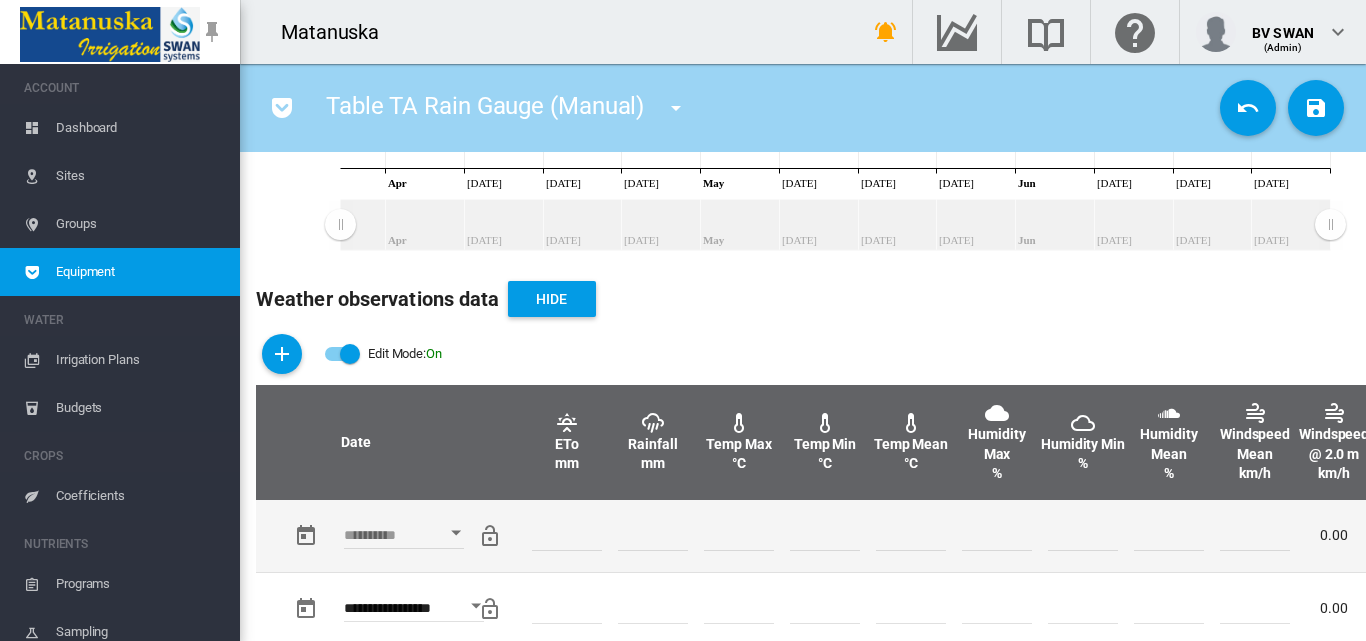 click at bounding box center [456, 532] 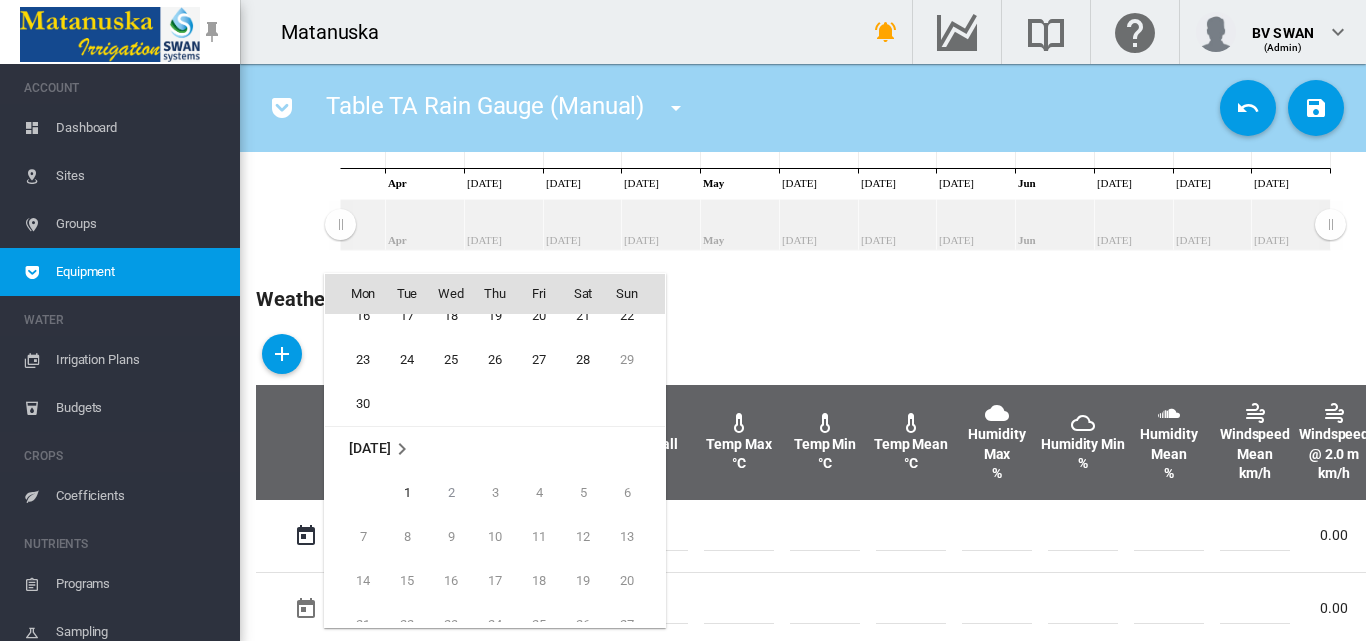 scroll, scrollTop: 595, scrollLeft: 0, axis: vertical 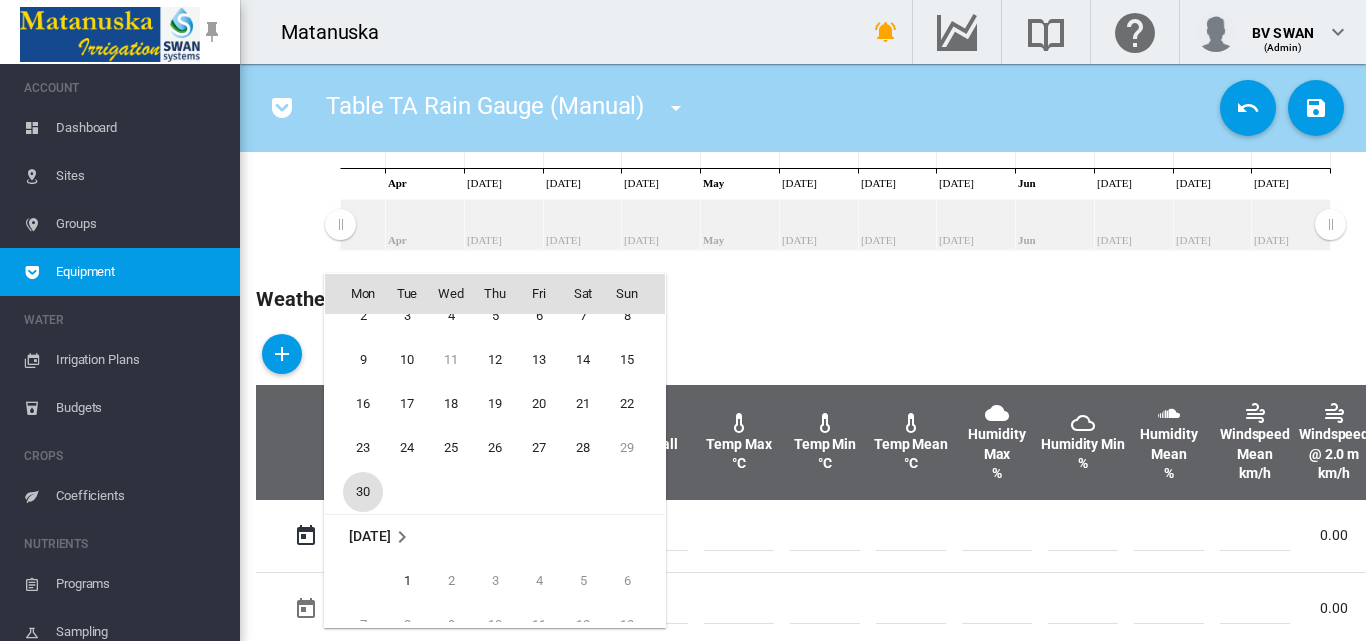 click on "30" at bounding box center [363, 492] 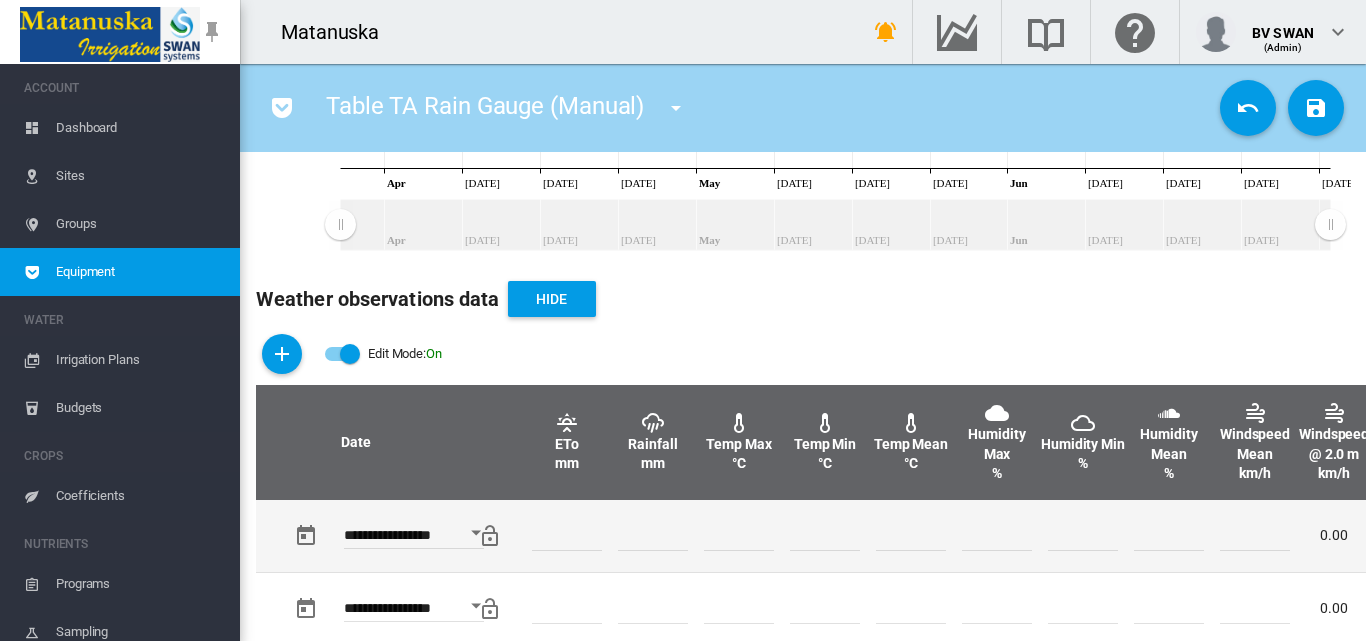 click at bounding box center (653, 536) 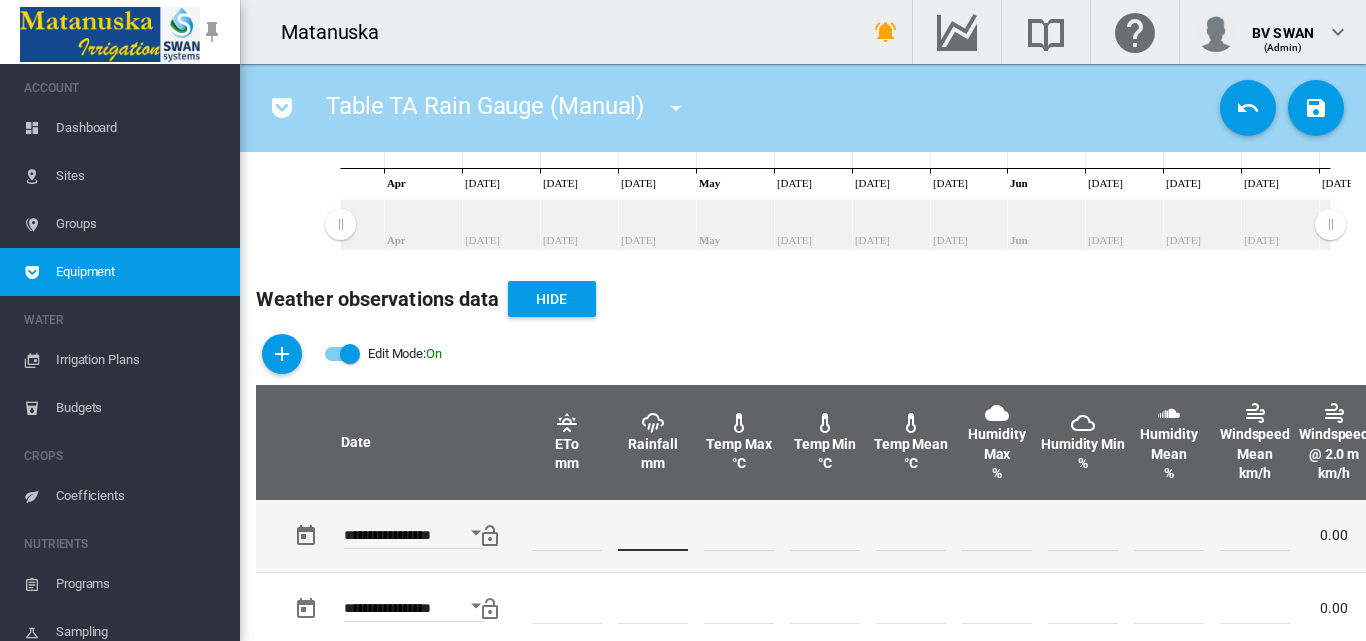 type on "**" 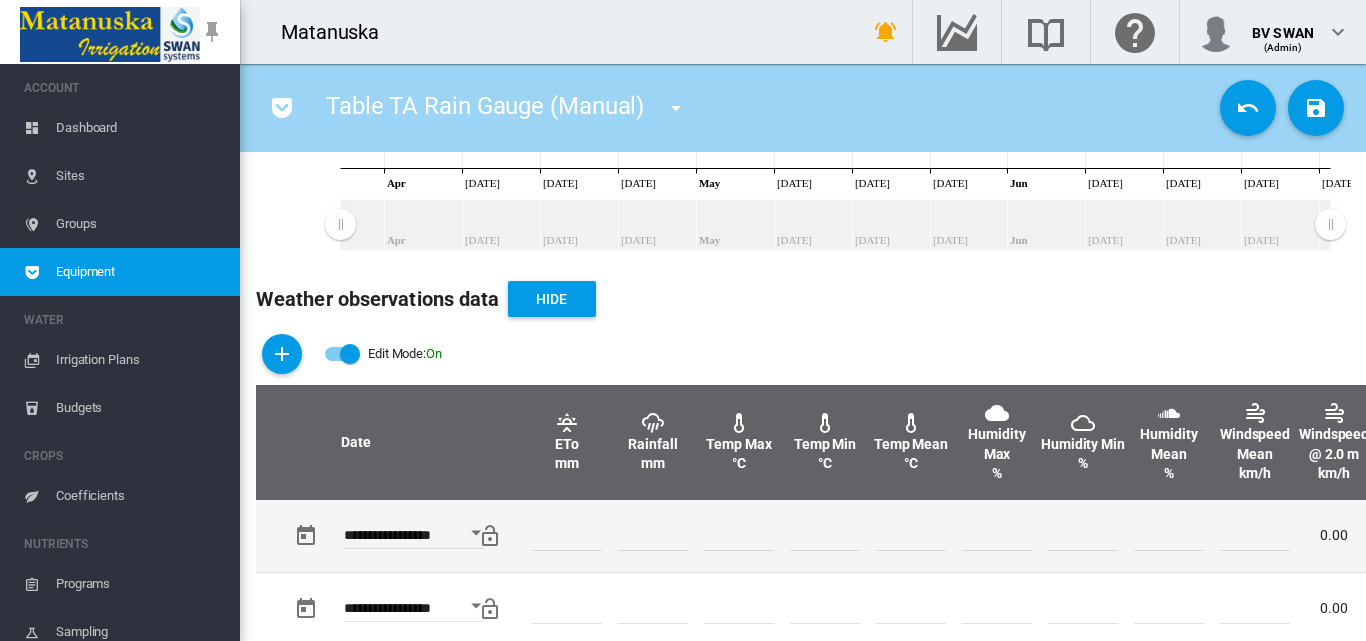 click at bounding box center (997, 536) 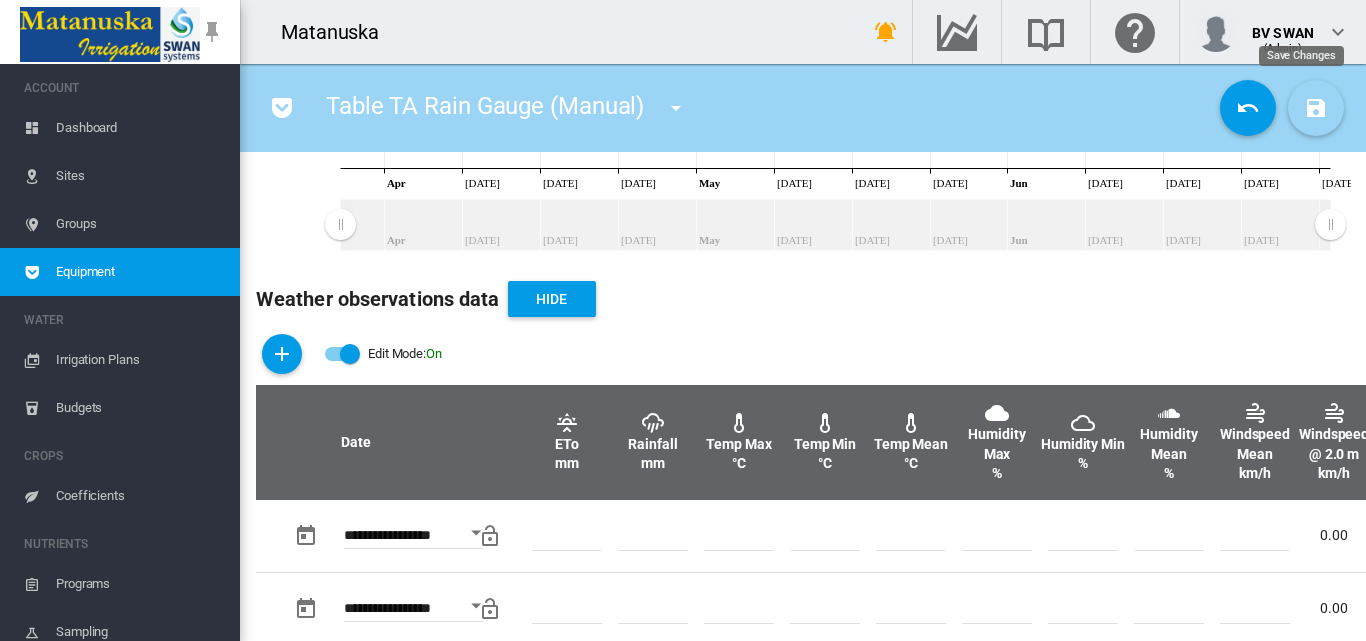 click at bounding box center [1316, 108] 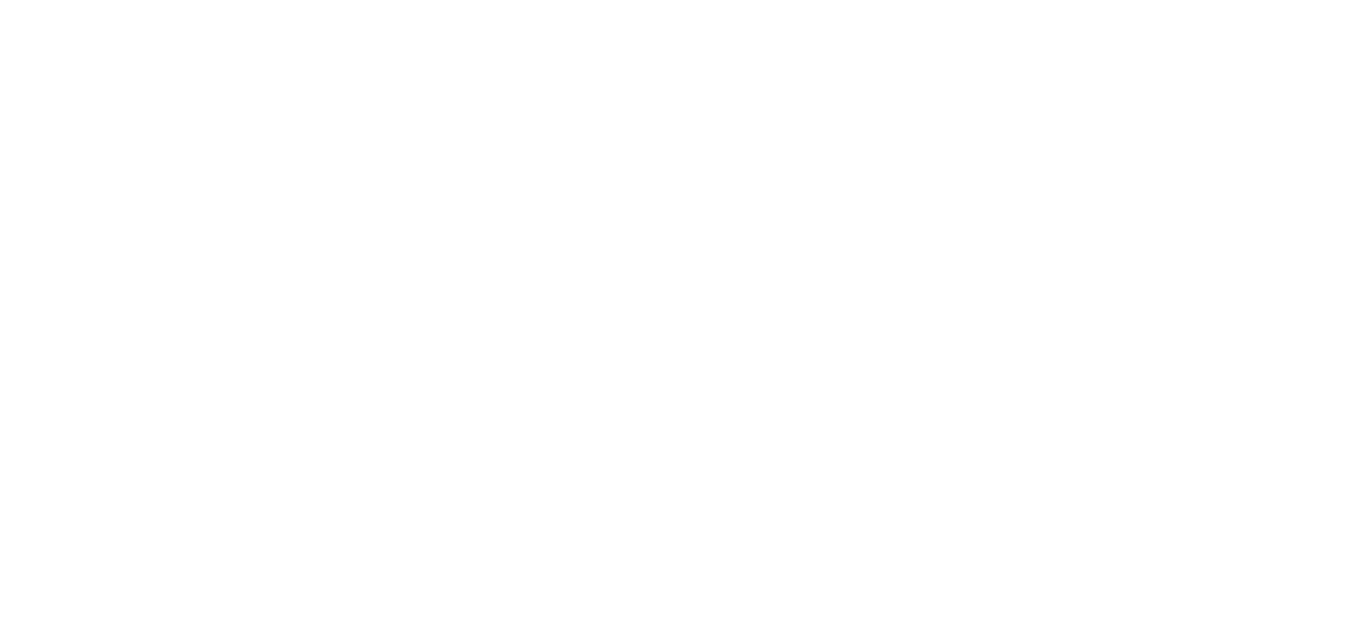 scroll, scrollTop: 0, scrollLeft: 0, axis: both 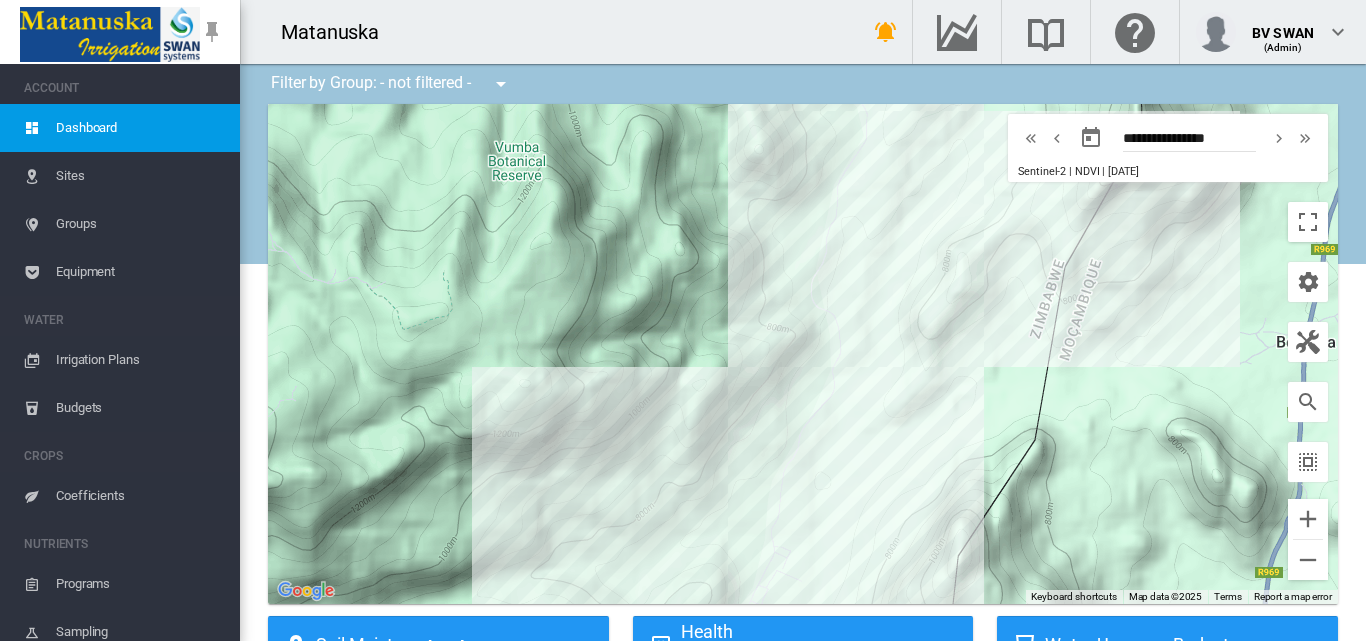 click on "Equipment" at bounding box center [140, 272] 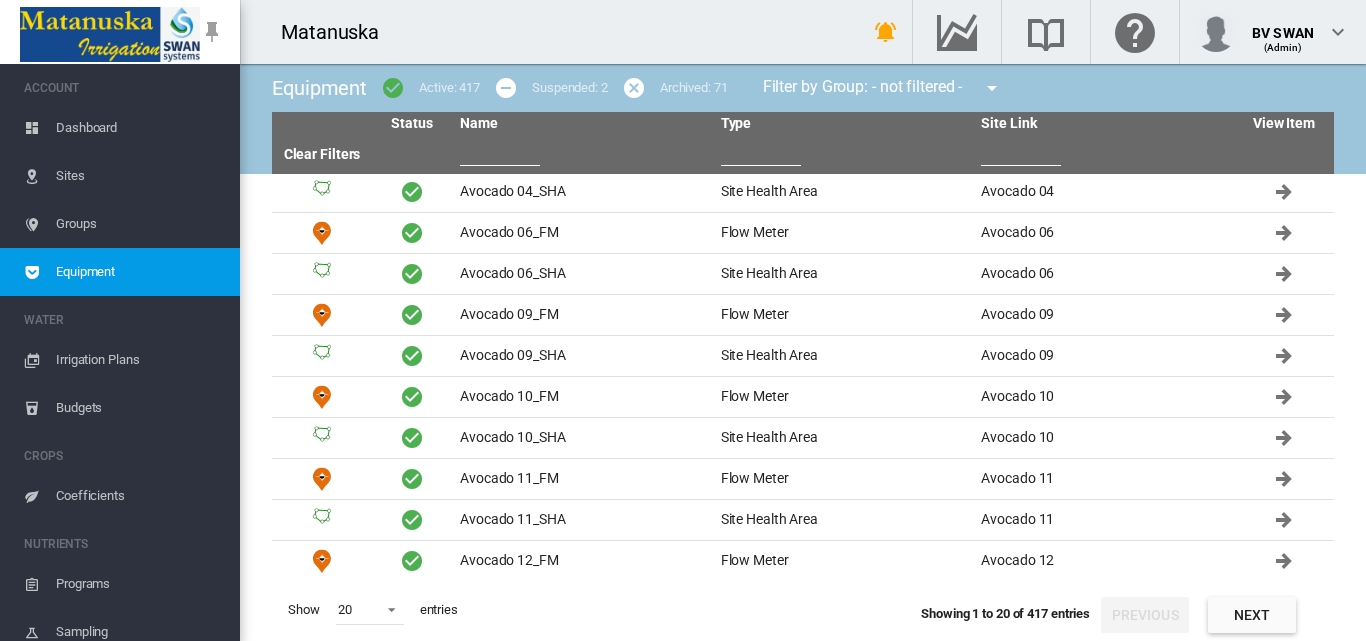 scroll, scrollTop: 415, scrollLeft: 0, axis: vertical 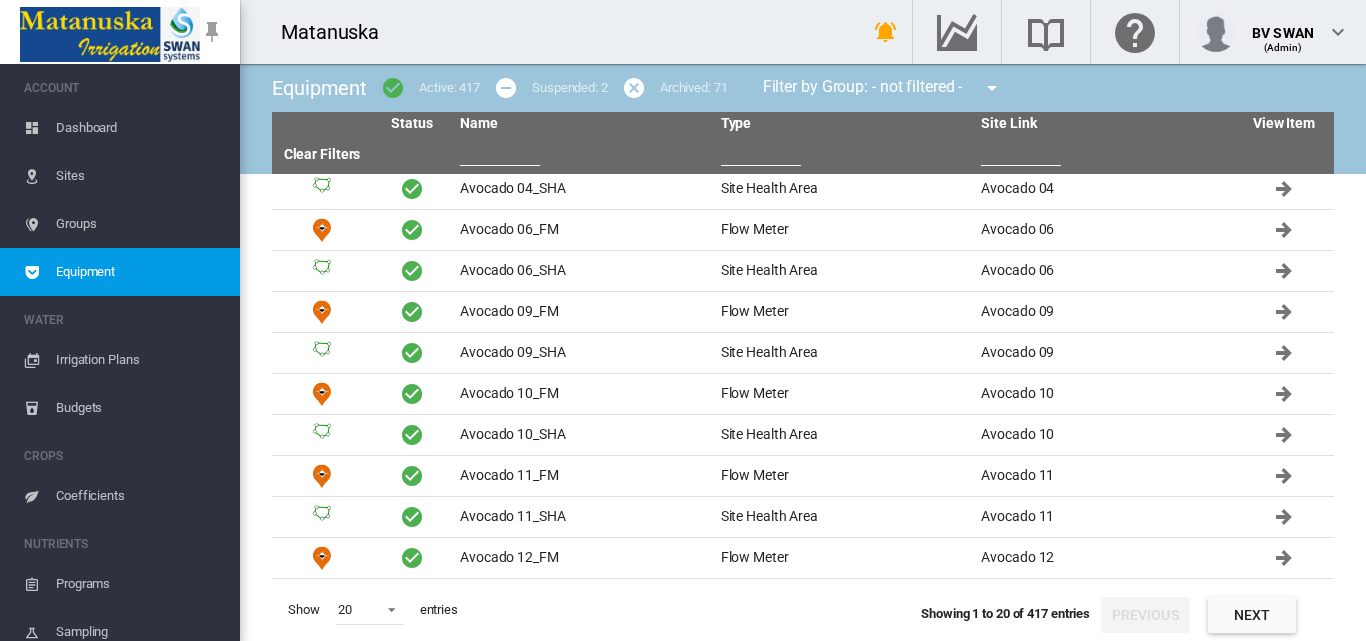 click at bounding box center [500, 151] 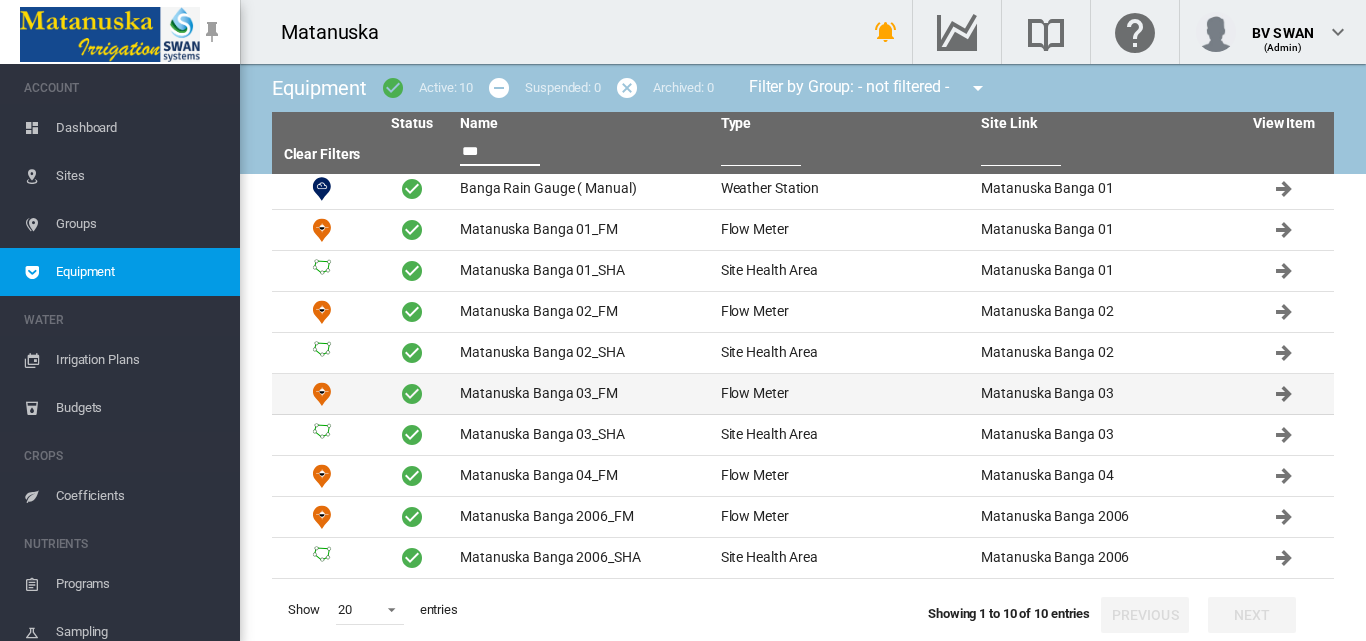 scroll, scrollTop: 5, scrollLeft: 0, axis: vertical 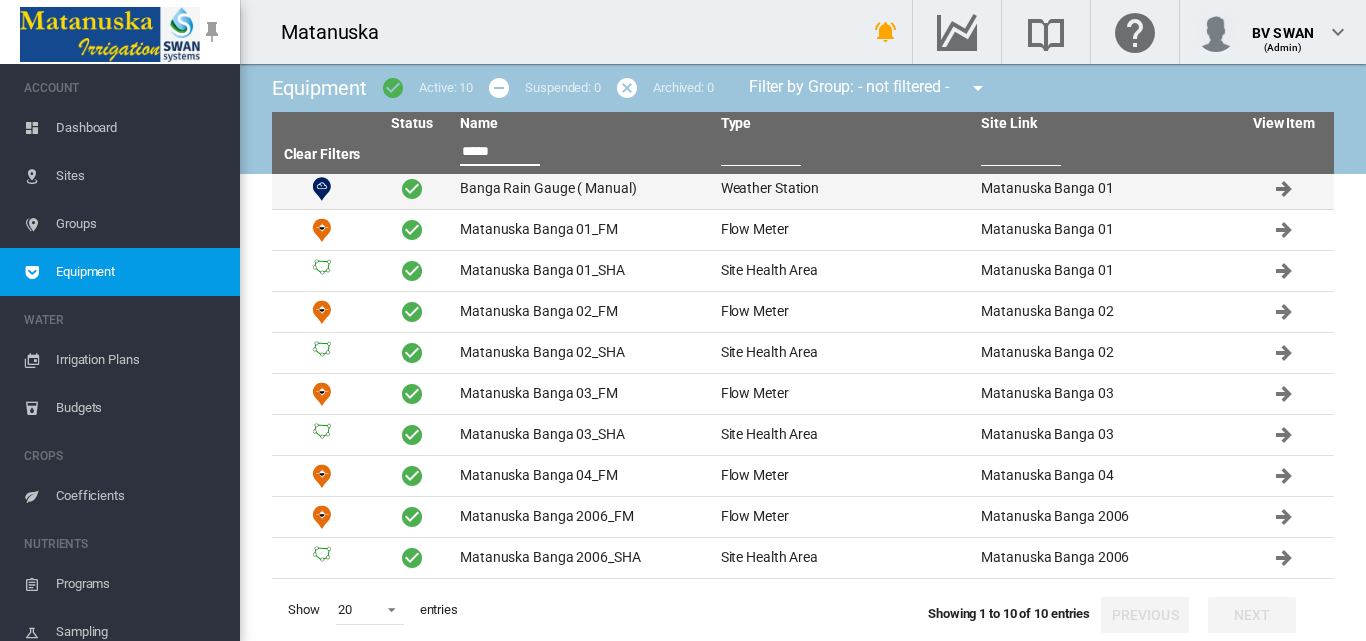 type on "*****" 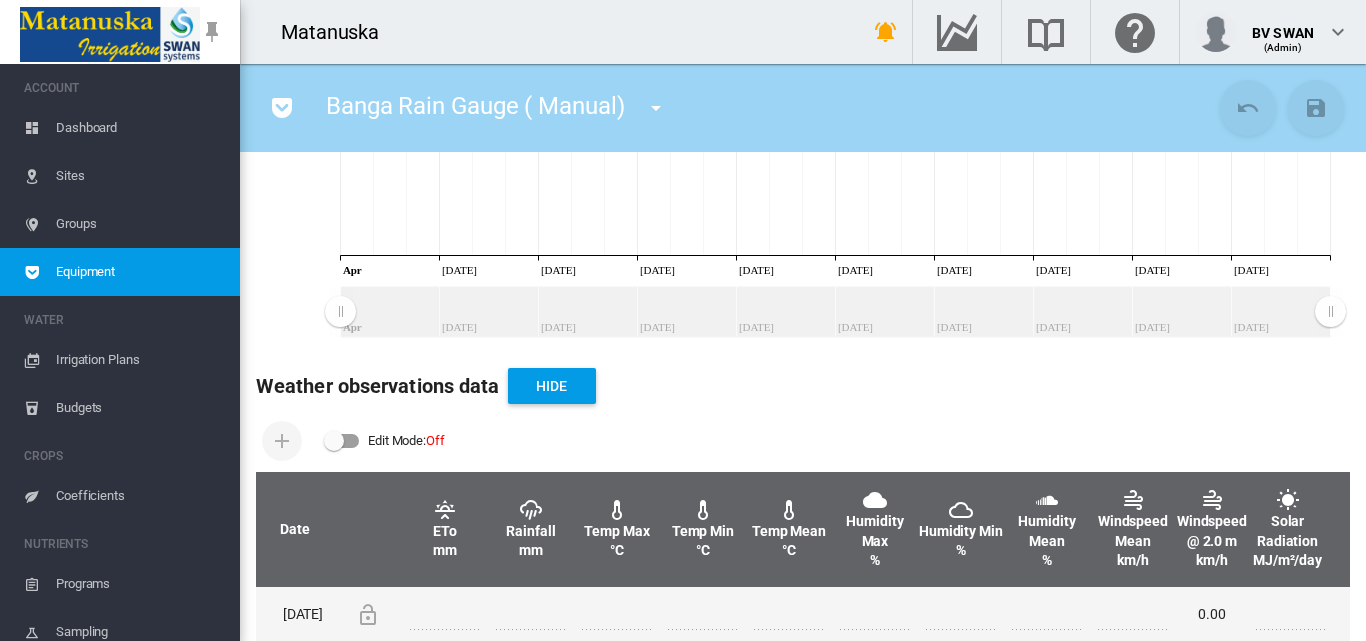 scroll, scrollTop: 400, scrollLeft: 0, axis: vertical 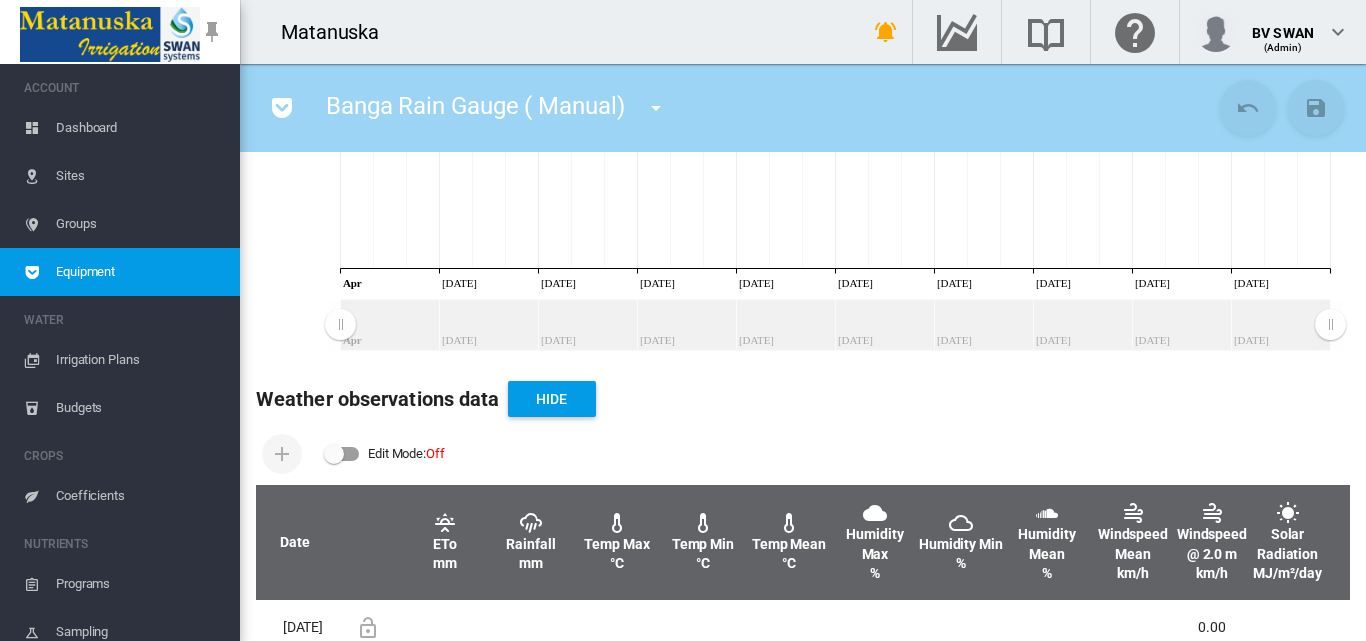 click at bounding box center [342, 454] 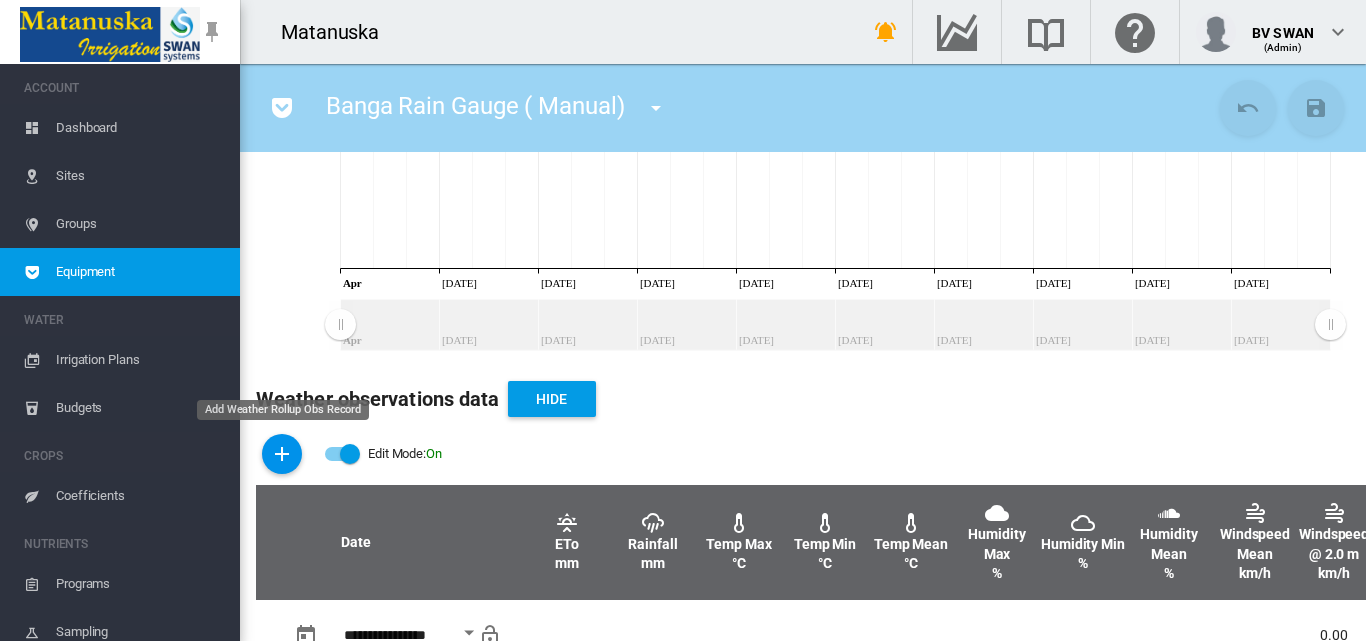 click at bounding box center (282, 454) 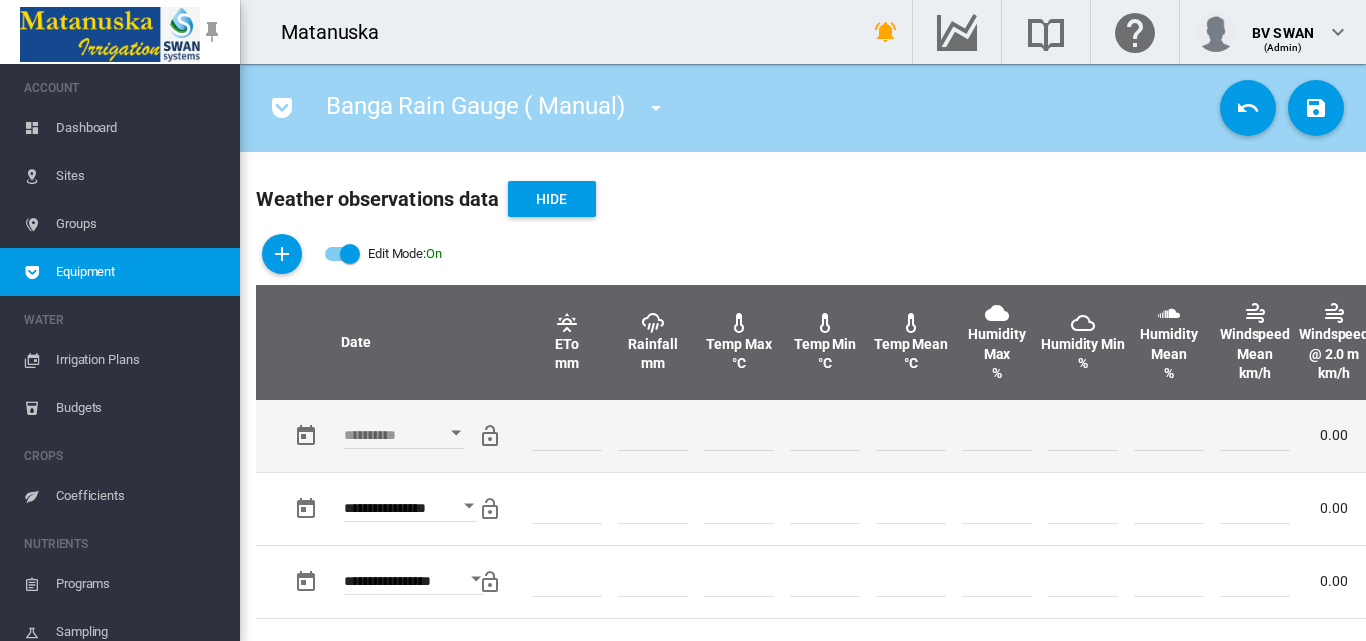 scroll, scrollTop: 700, scrollLeft: 0, axis: vertical 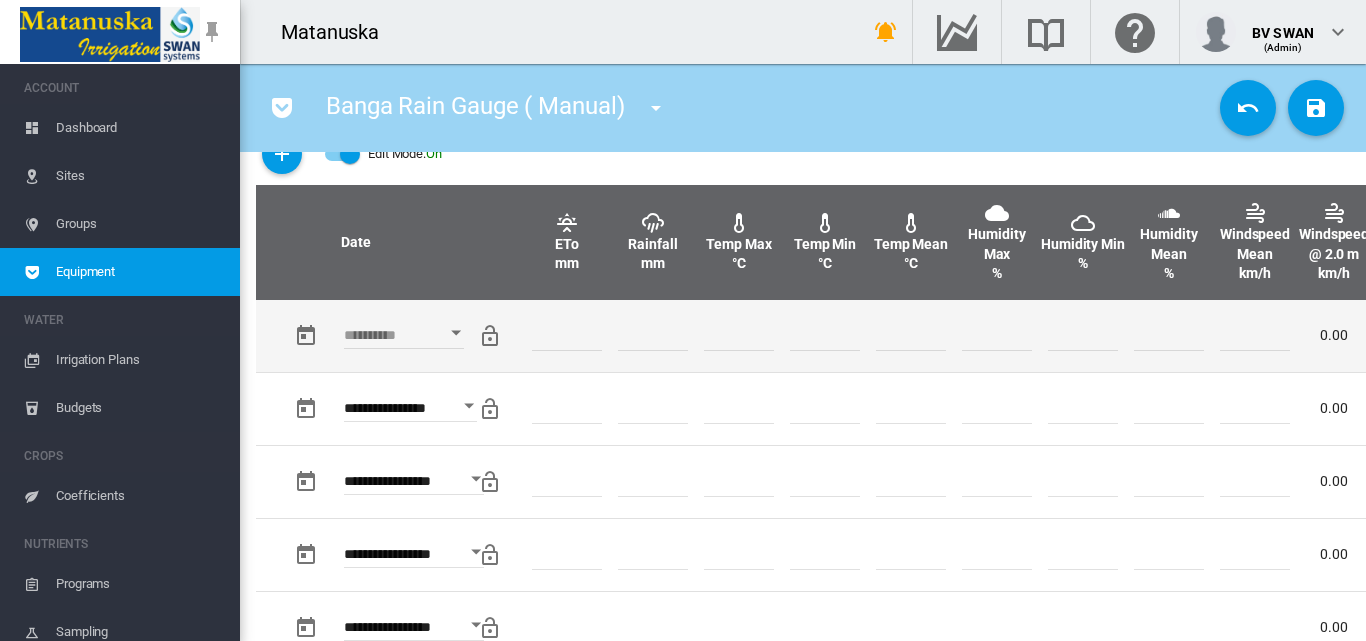 click at bounding box center (456, 332) 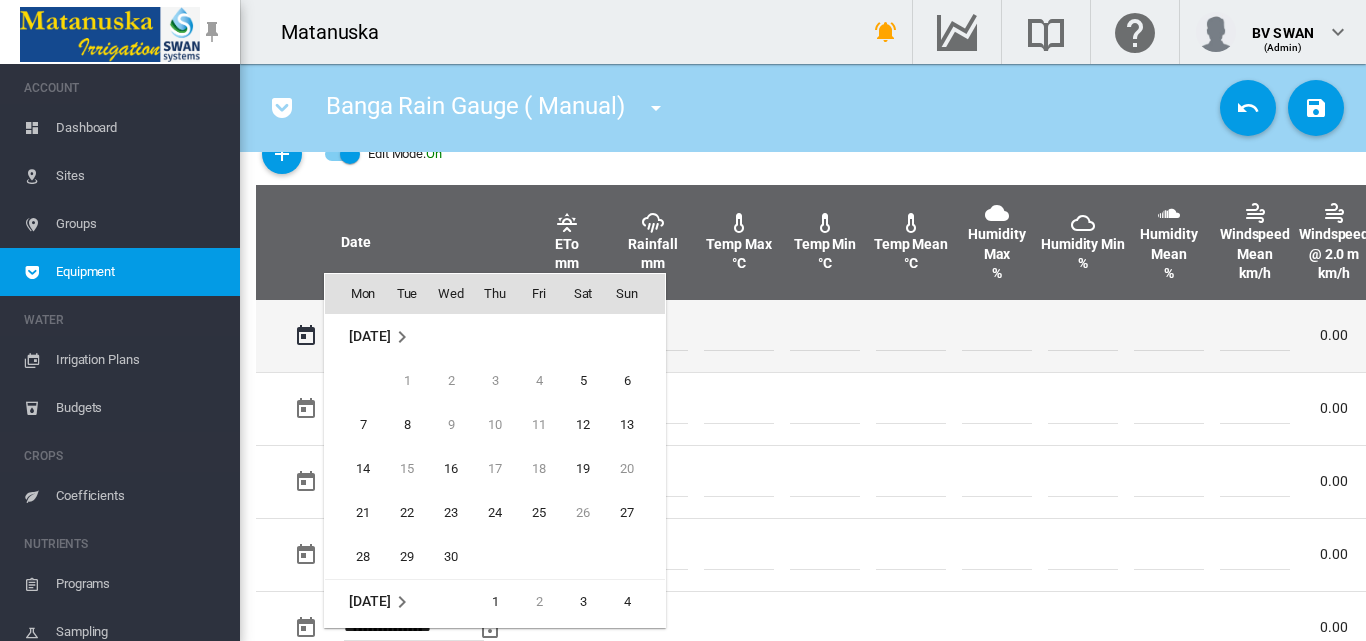 scroll, scrollTop: 795, scrollLeft: 0, axis: vertical 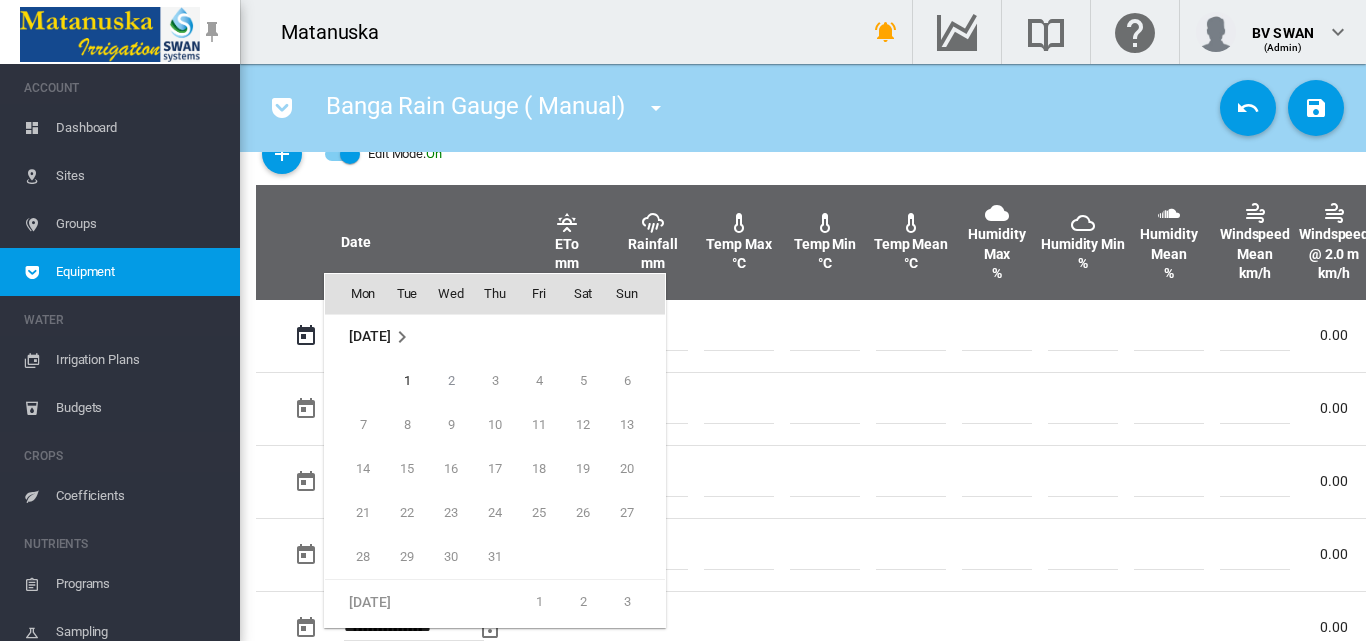click on "11" at bounding box center (539, 425) 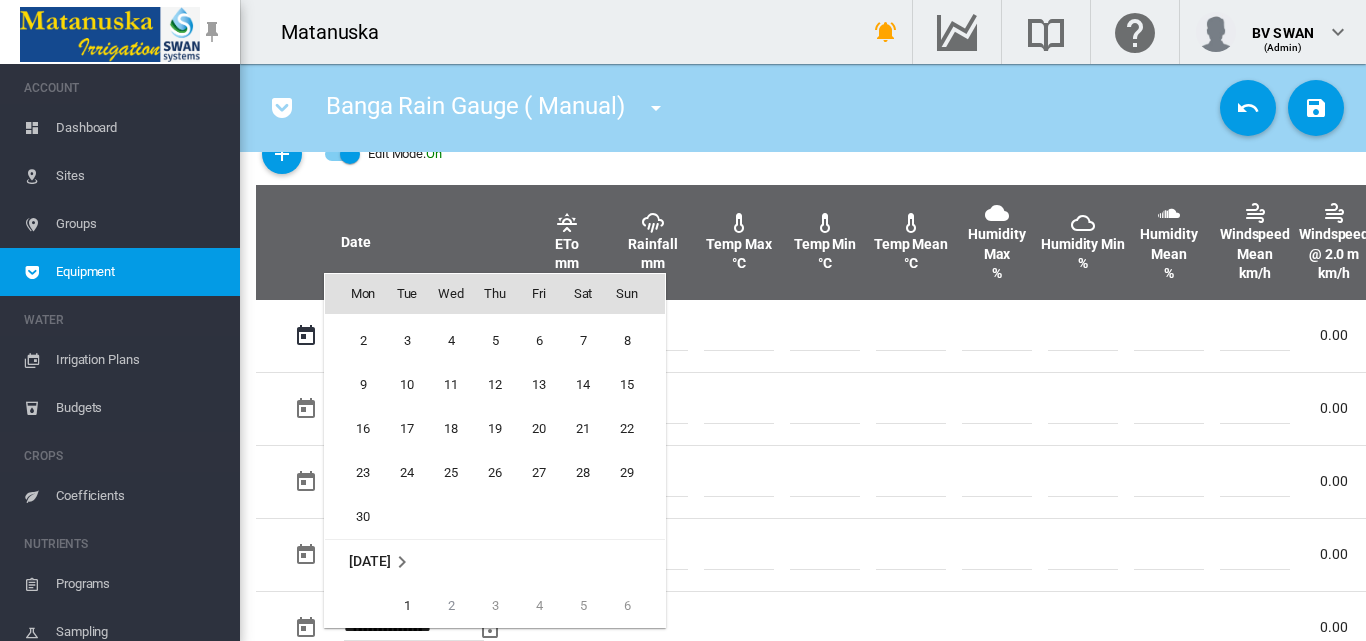 scroll, scrollTop: 495, scrollLeft: 0, axis: vertical 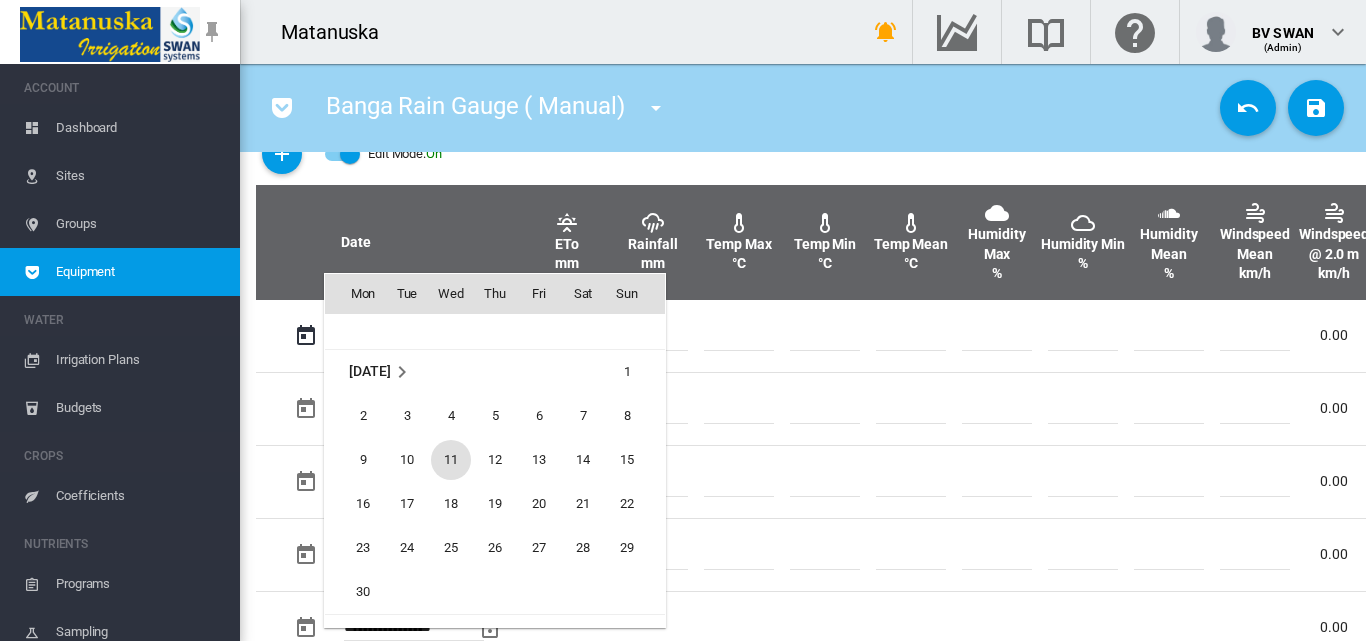 click on "11" at bounding box center [451, 460] 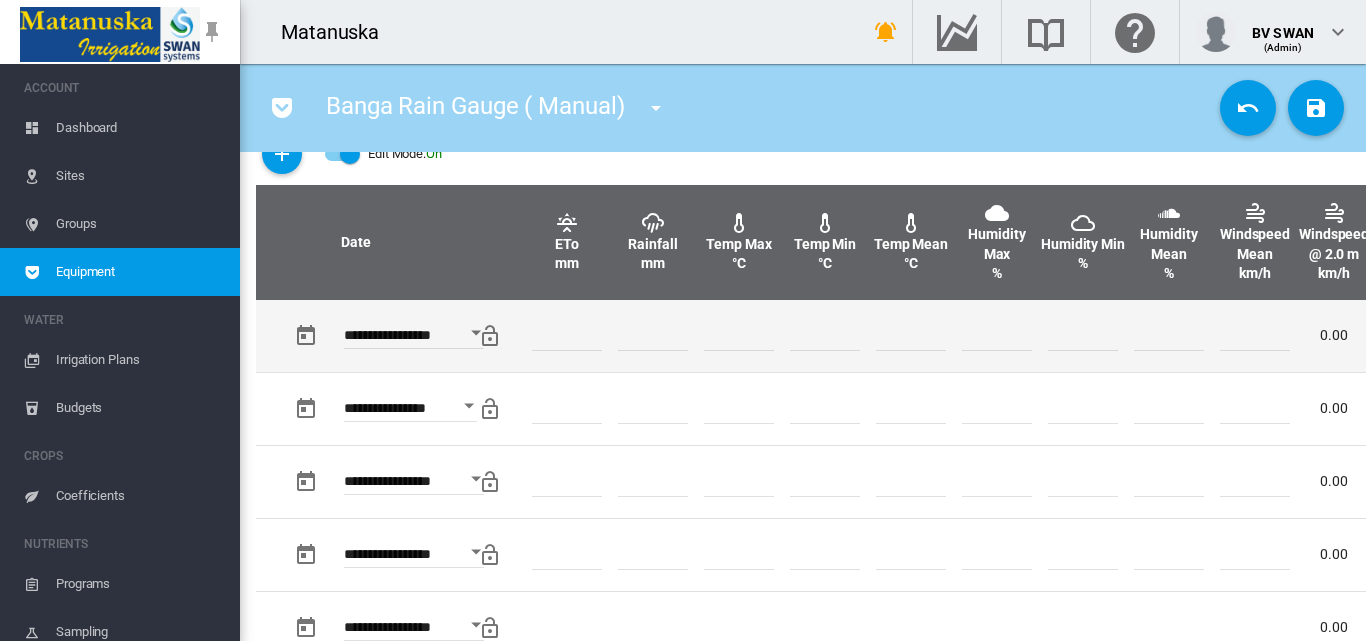 click at bounding box center [653, 336] 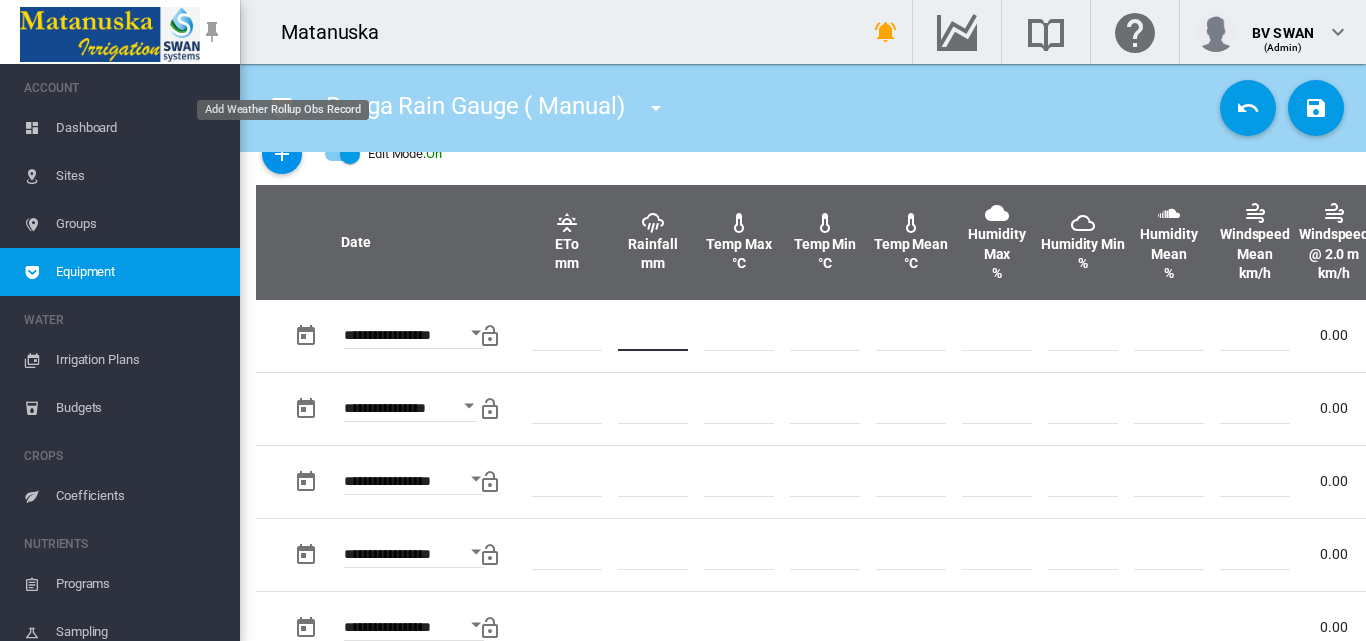 type on "*" 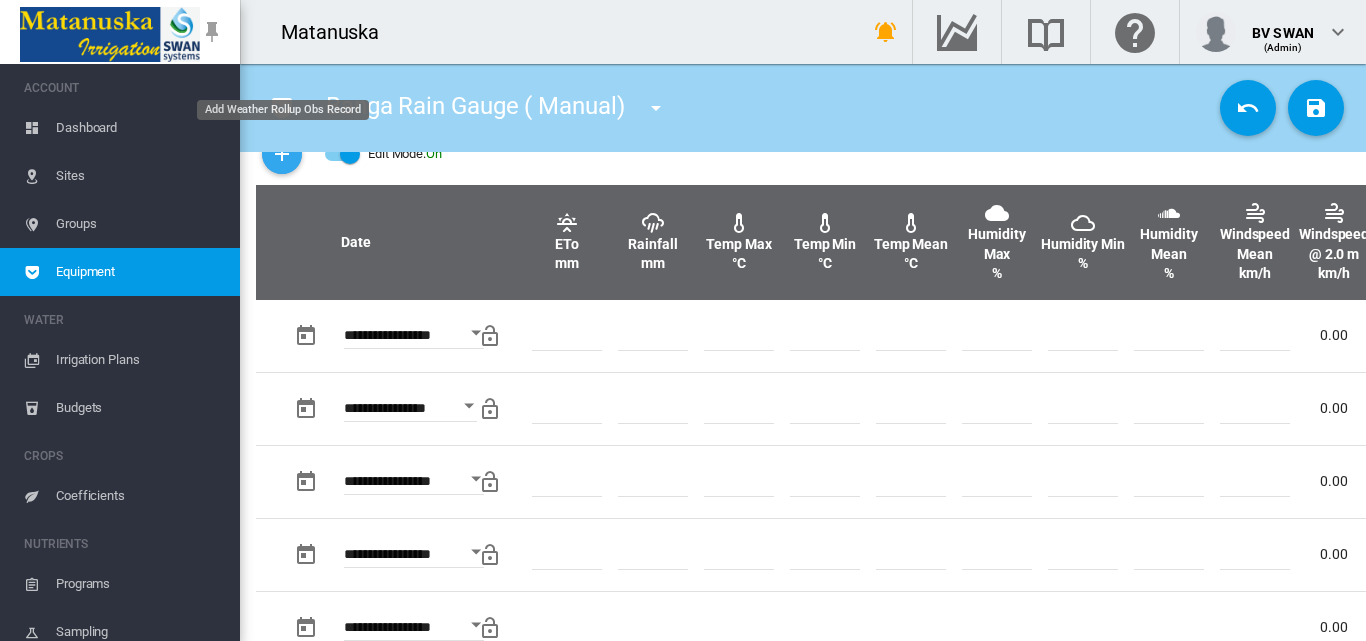 click at bounding box center (282, 154) 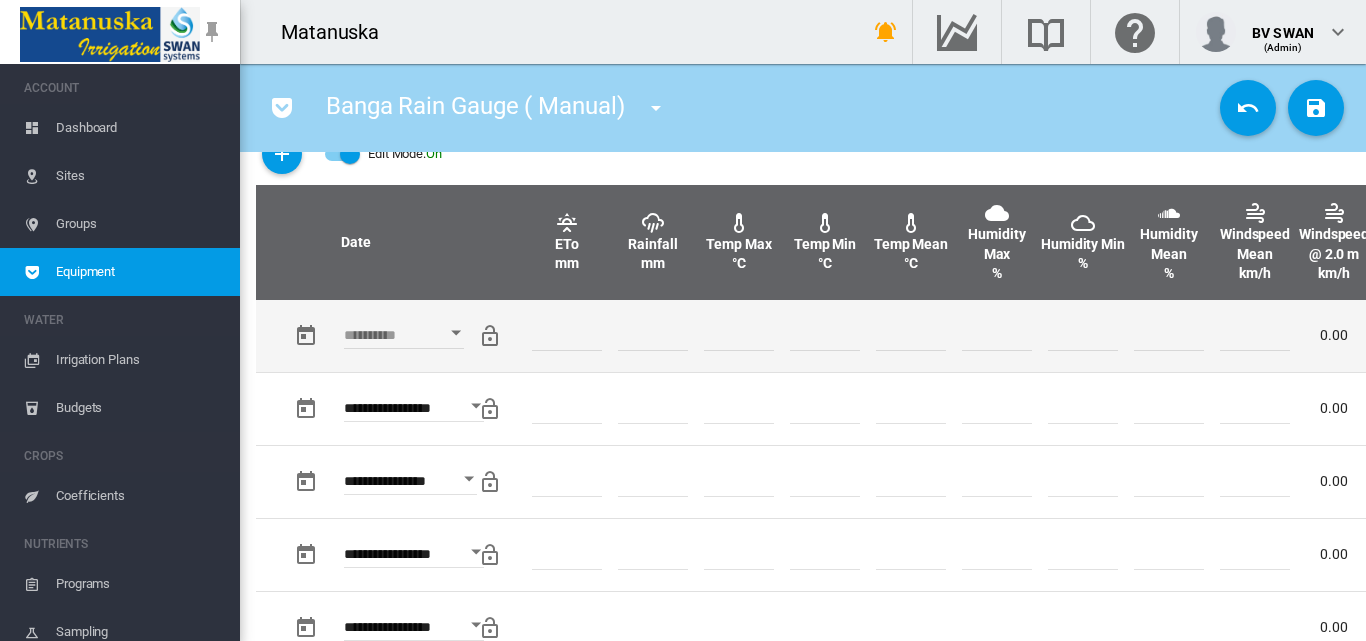click at bounding box center (456, 332) 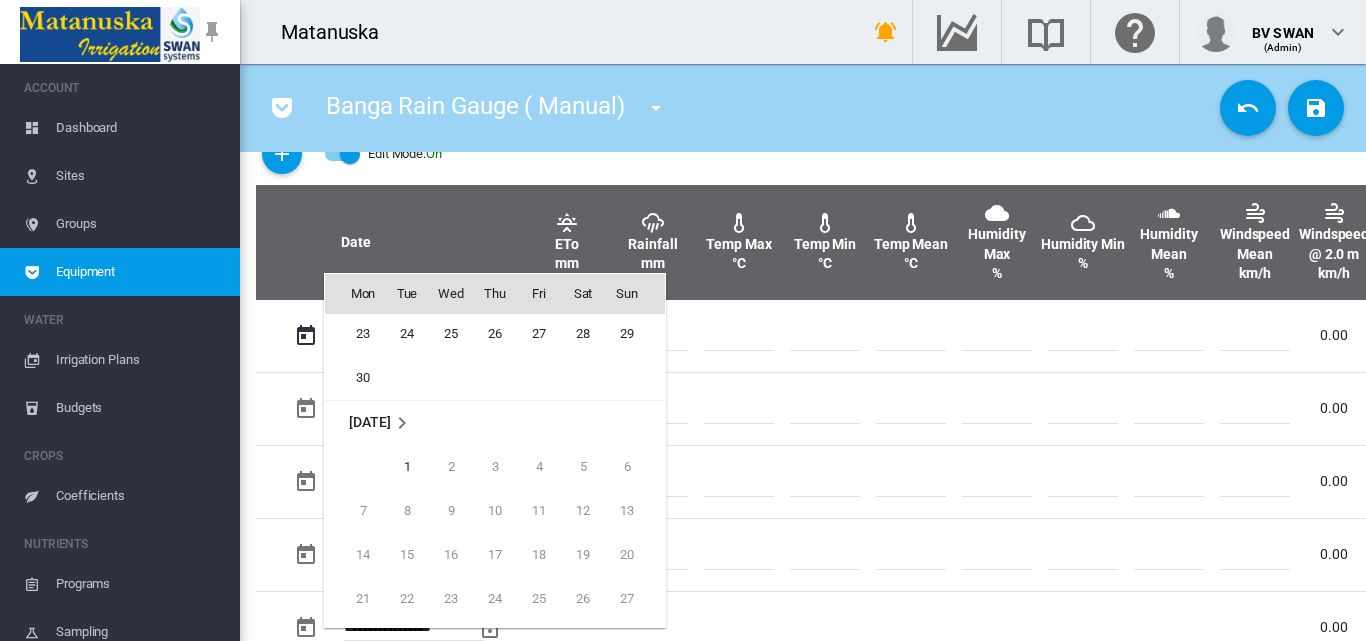 scroll, scrollTop: 595, scrollLeft: 0, axis: vertical 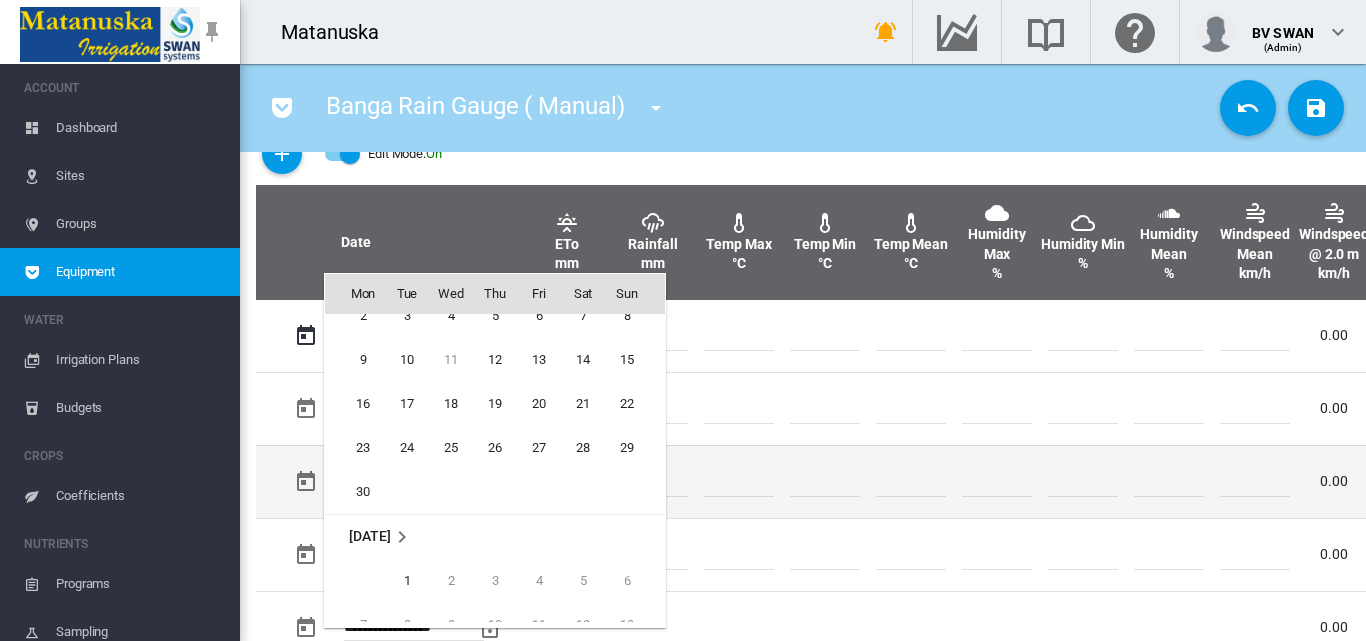 click on "29" at bounding box center (627, 448) 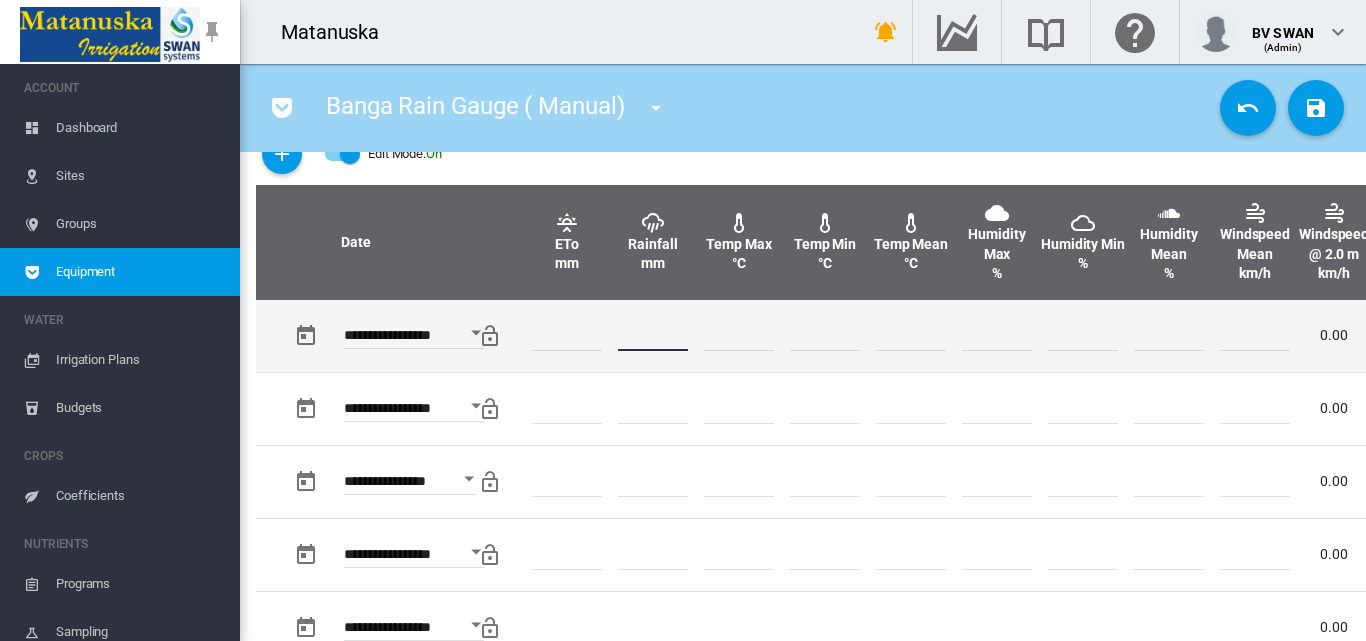 click at bounding box center (653, 336) 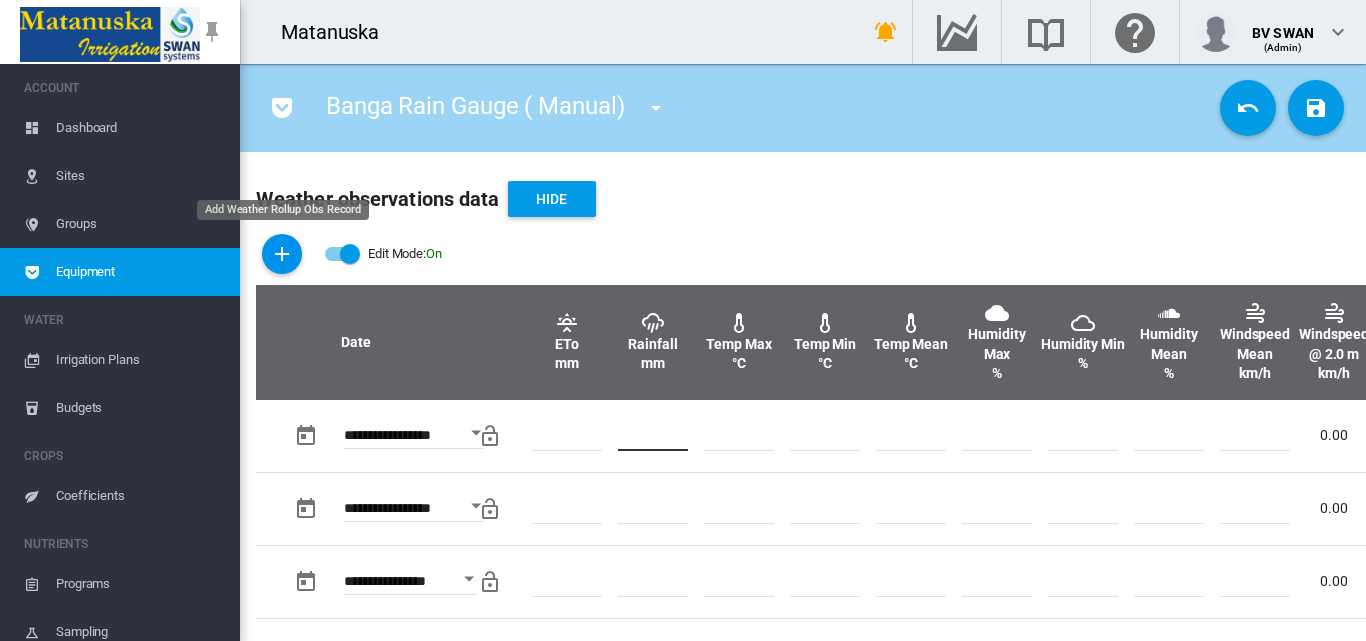 type on "*" 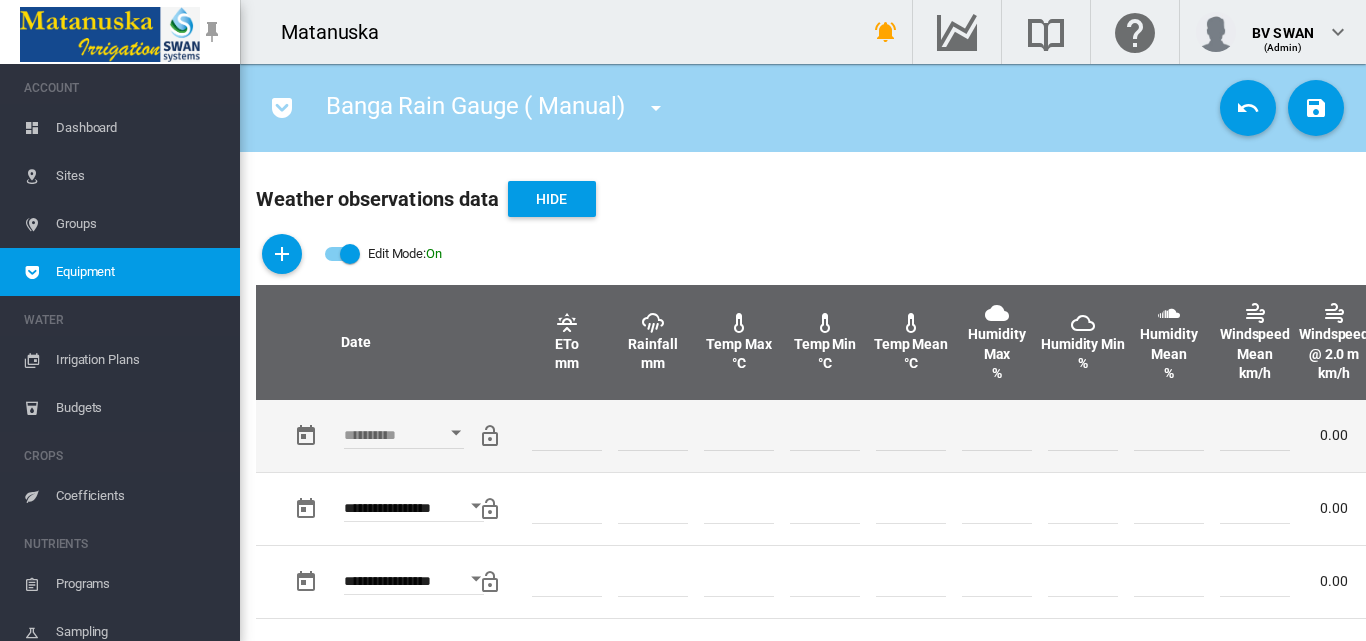 click at bounding box center [456, 432] 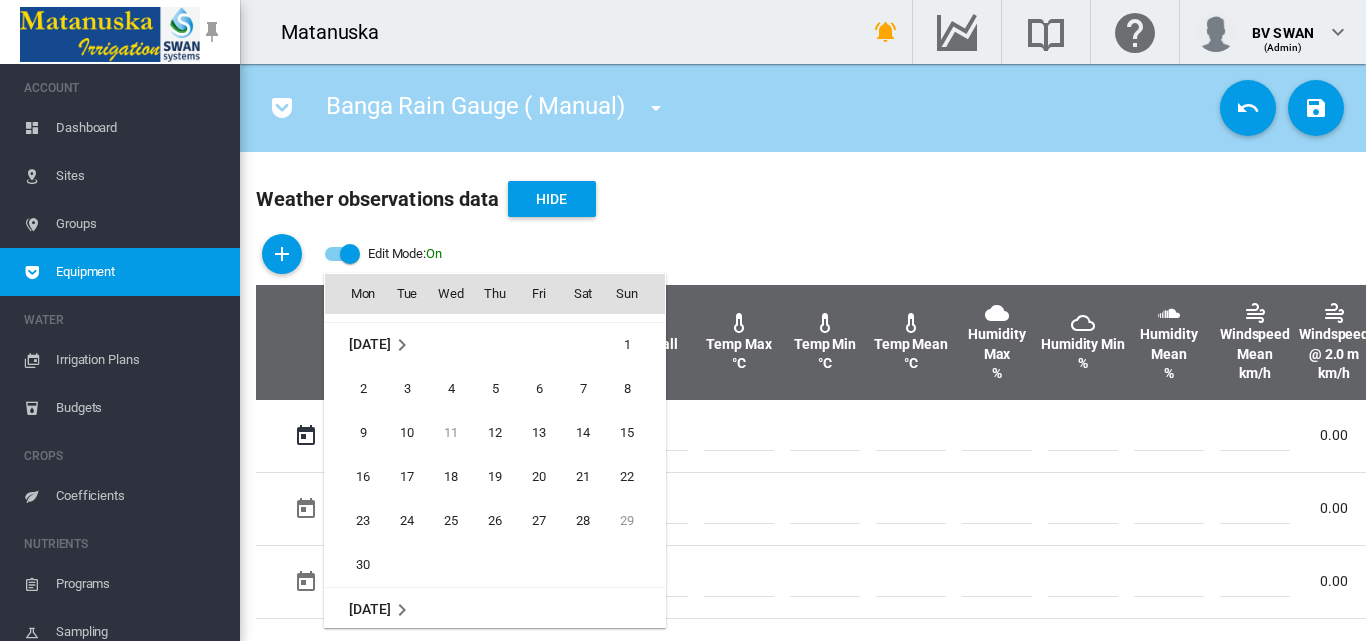 scroll, scrollTop: 495, scrollLeft: 0, axis: vertical 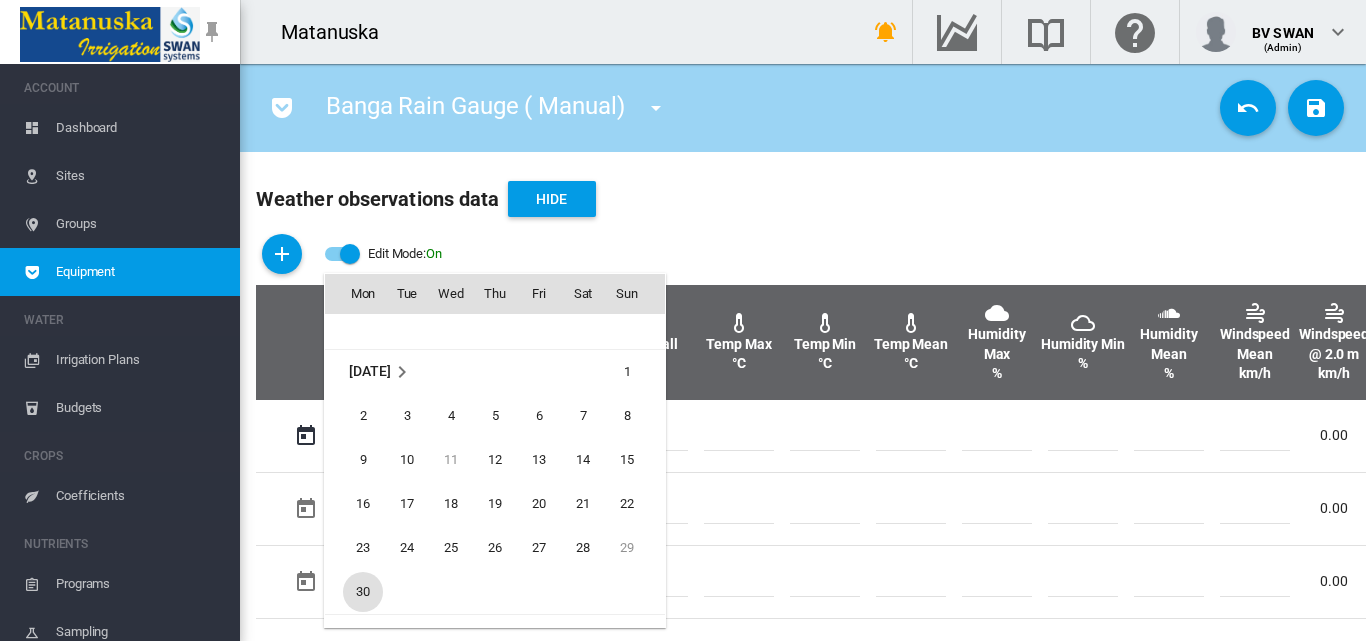 click on "30" at bounding box center [363, 592] 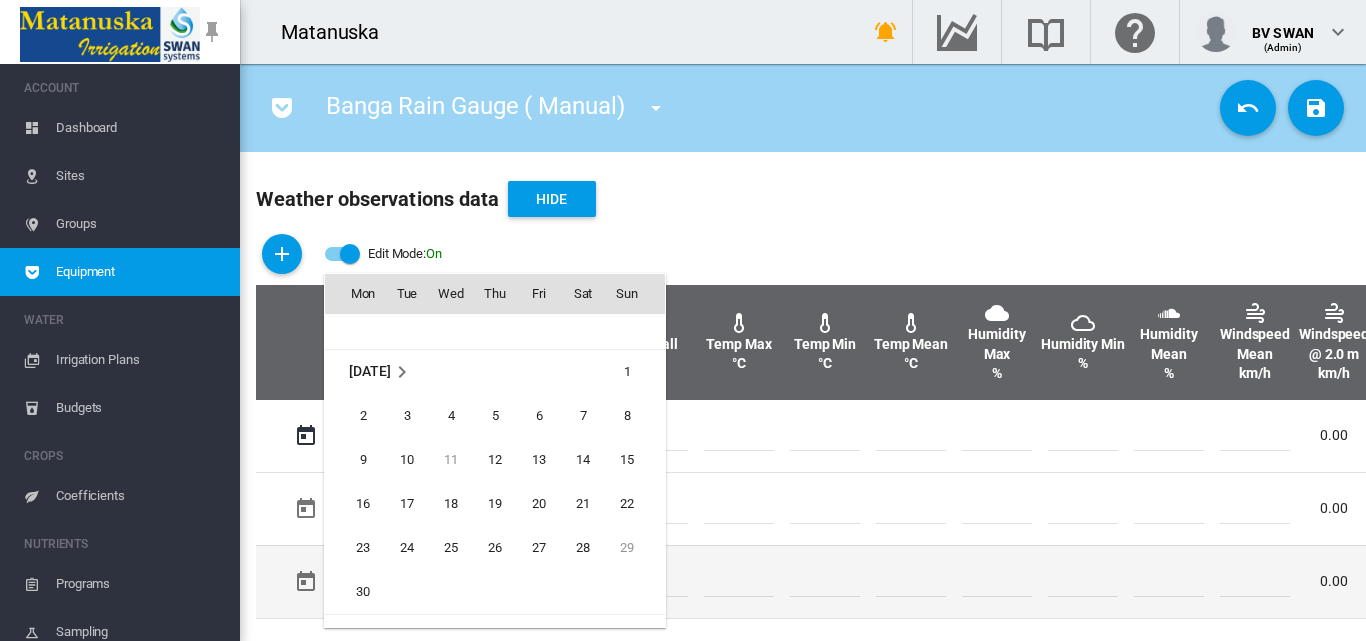 type on "**********" 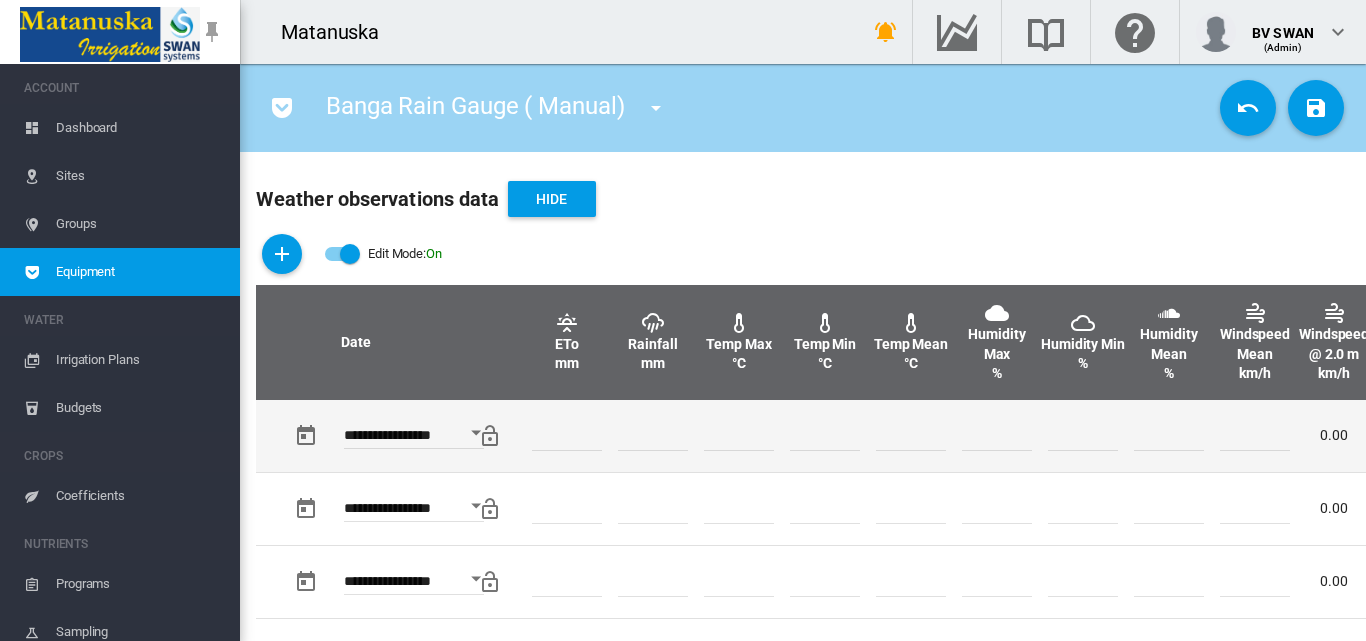 click at bounding box center (653, 436) 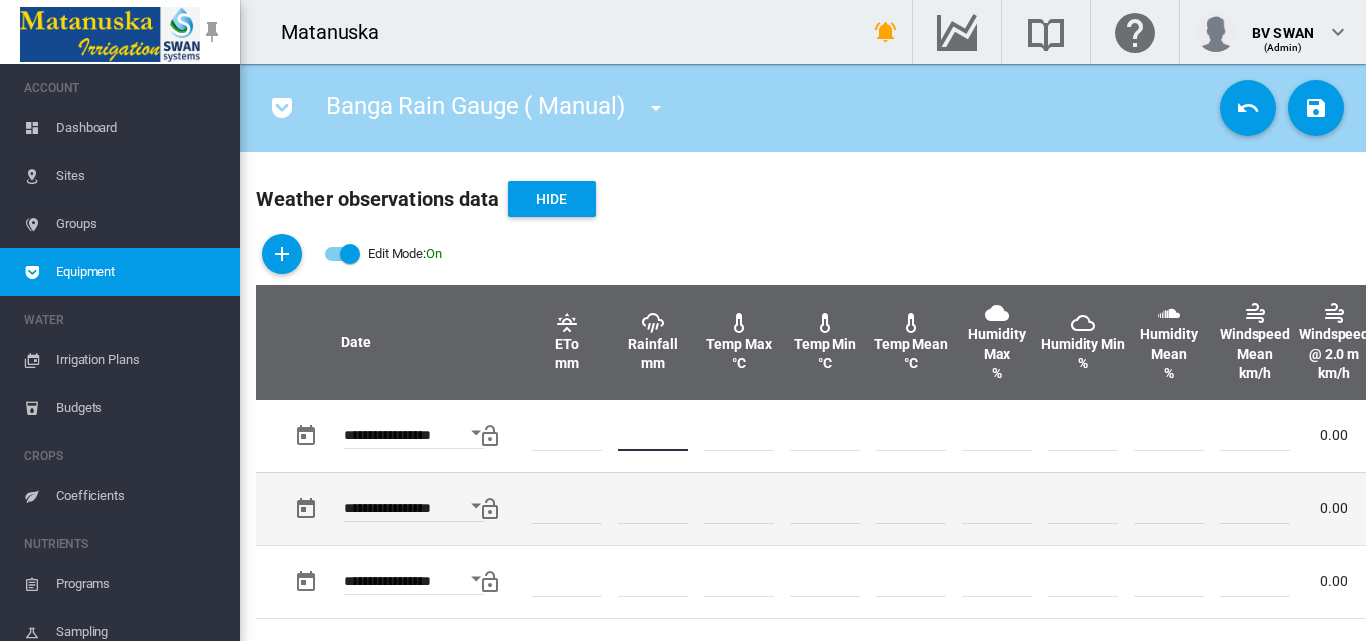 type on "*" 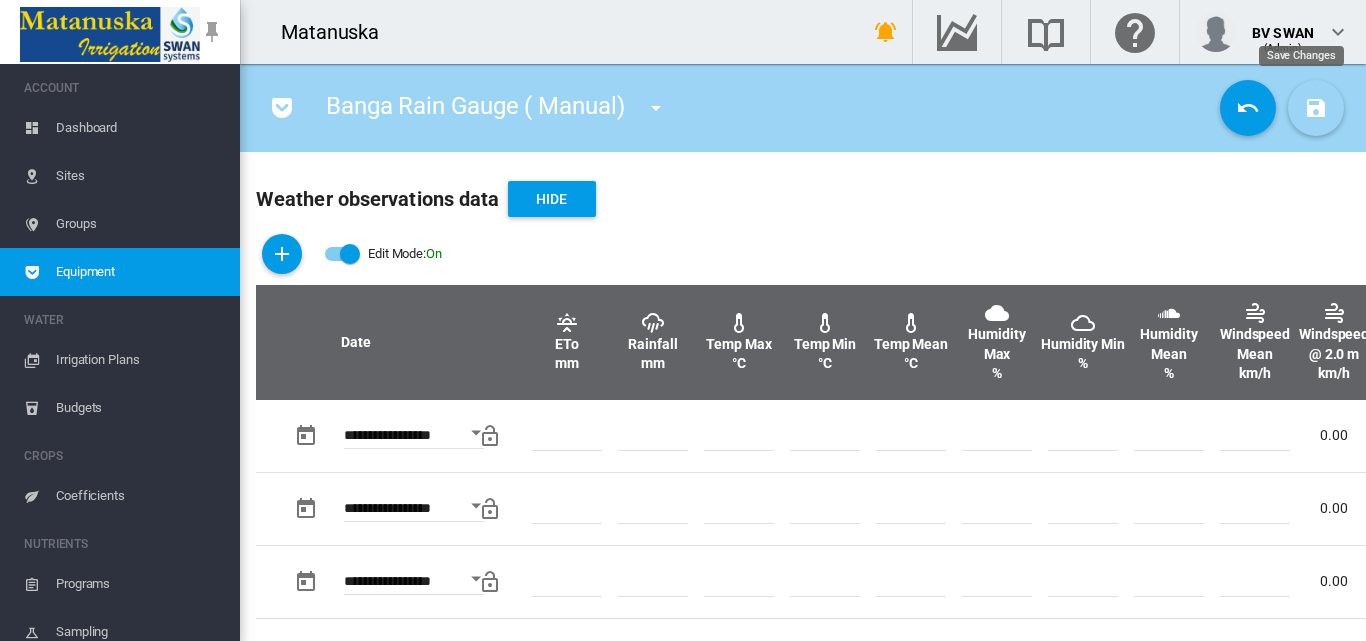 click at bounding box center [1316, 108] 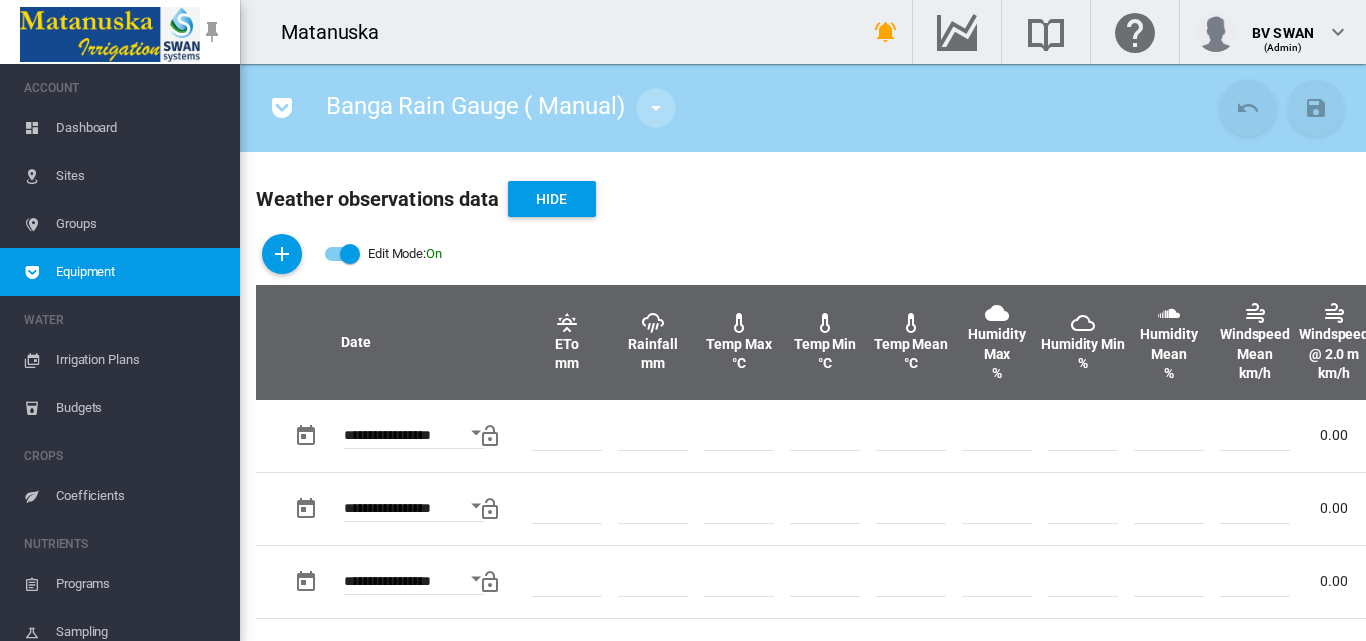 click at bounding box center [656, 108] 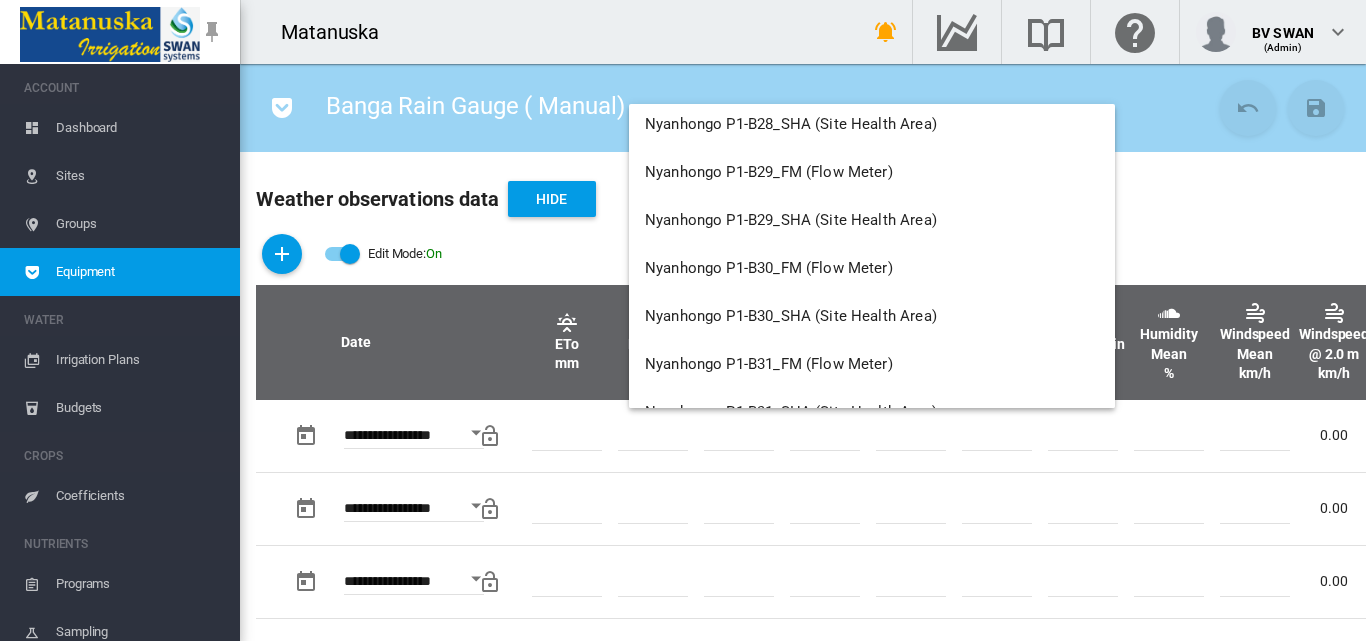scroll, scrollTop: 19776, scrollLeft: 0, axis: vertical 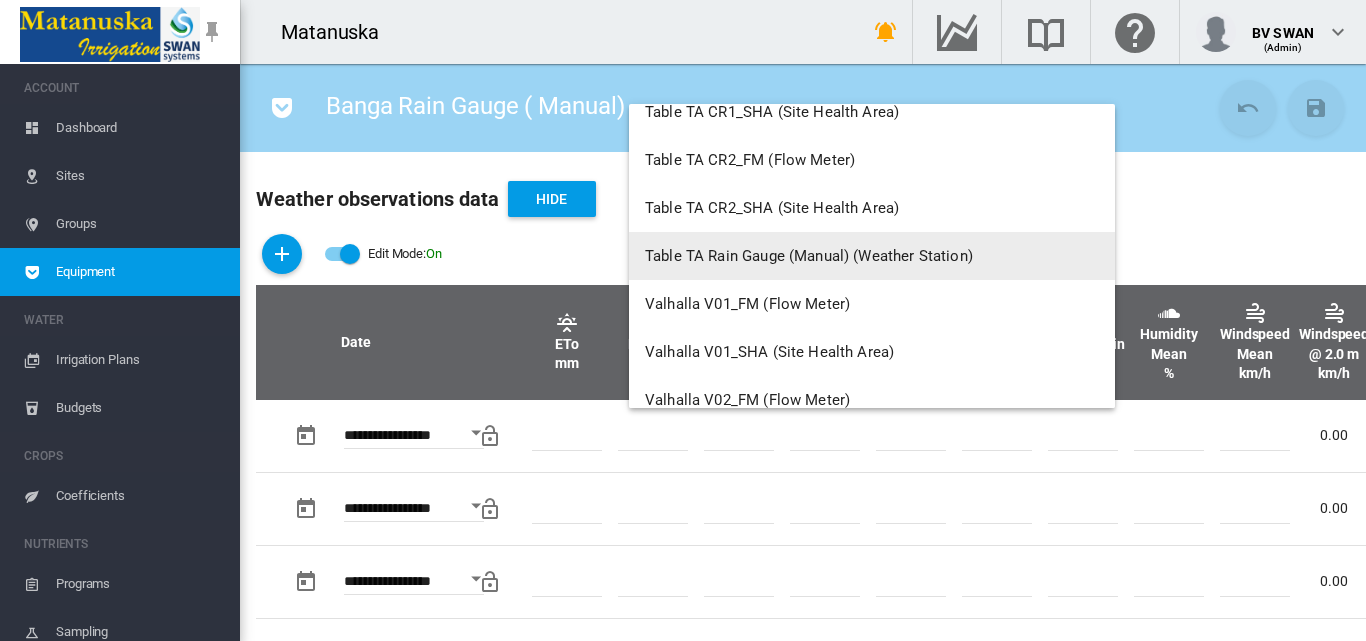 click on "Table TA Rain Gauge (Manual) (Weather Station)" at bounding box center [809, 256] 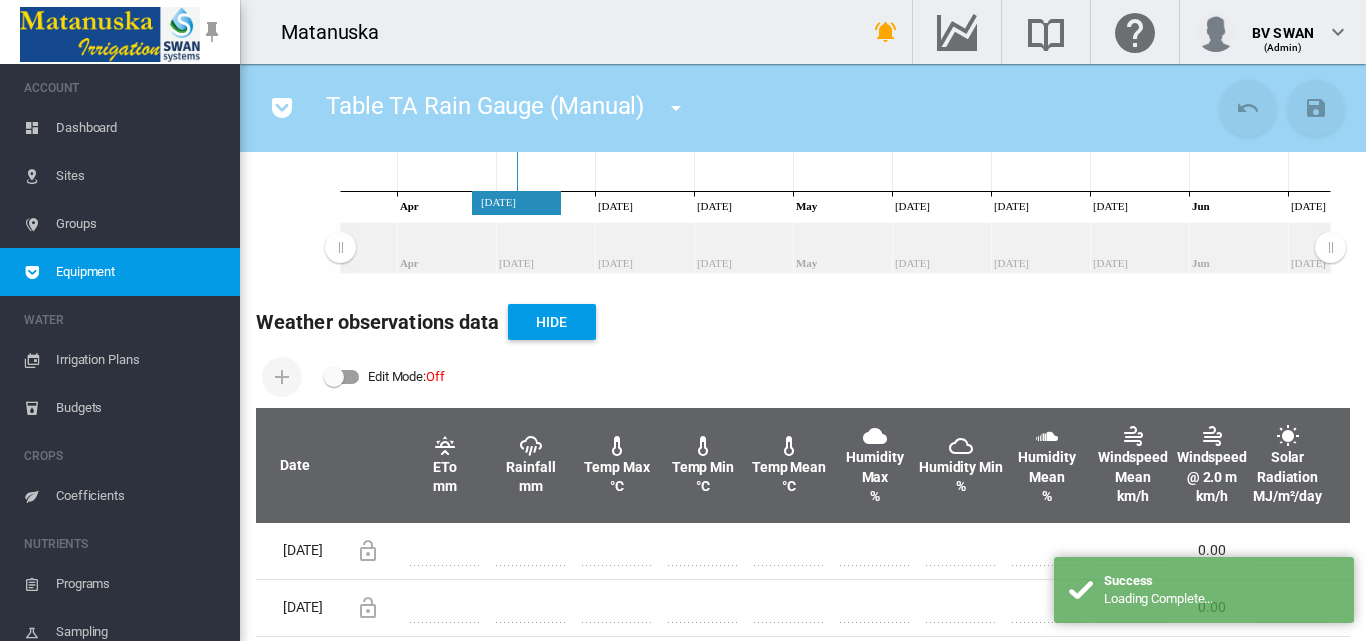 scroll, scrollTop: 500, scrollLeft: 0, axis: vertical 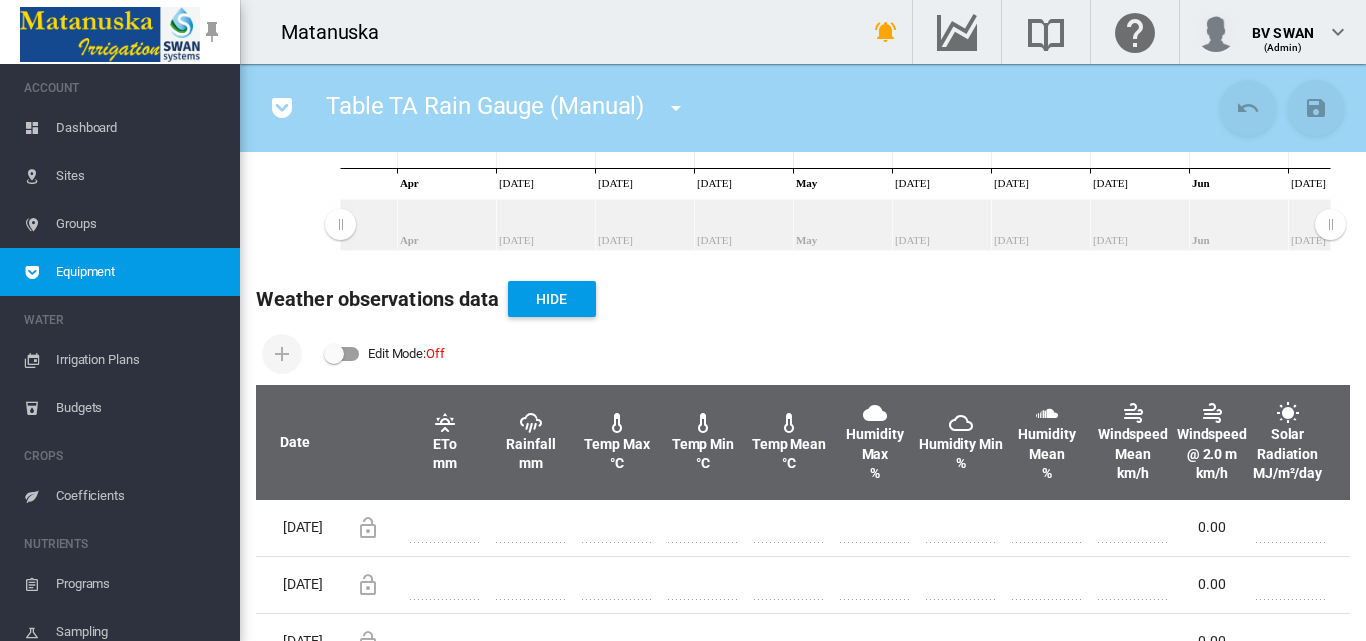 click at bounding box center (342, 354) 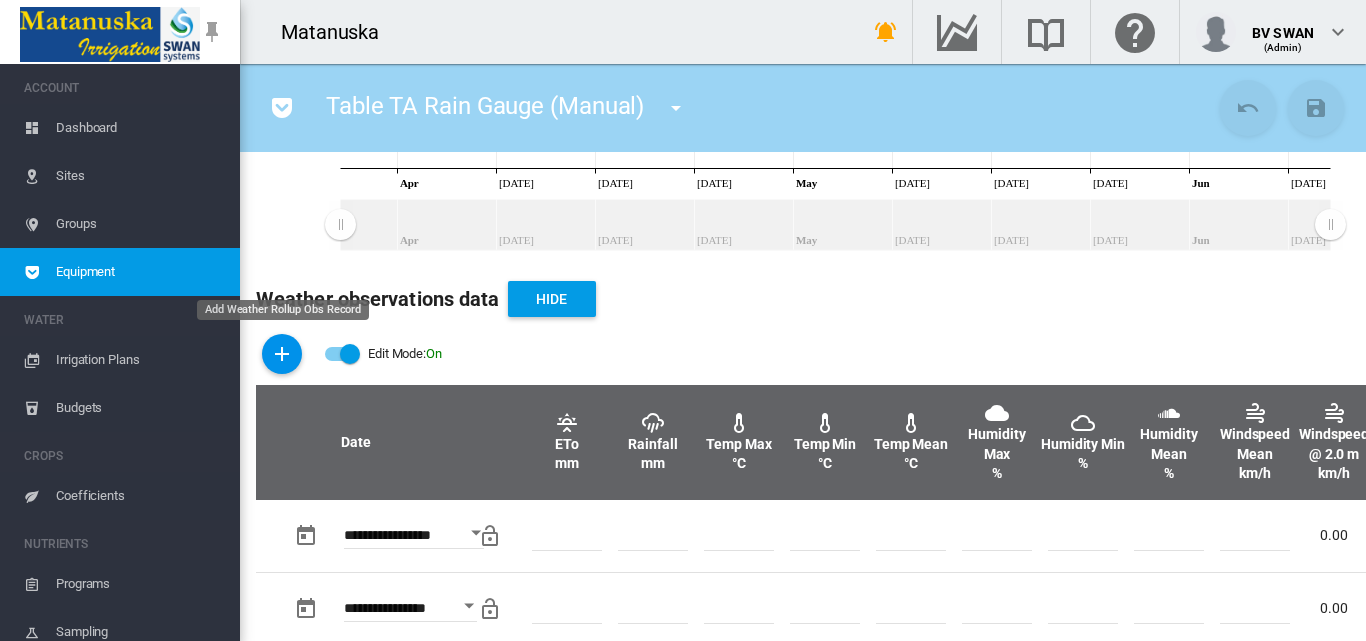 click at bounding box center (282, 354) 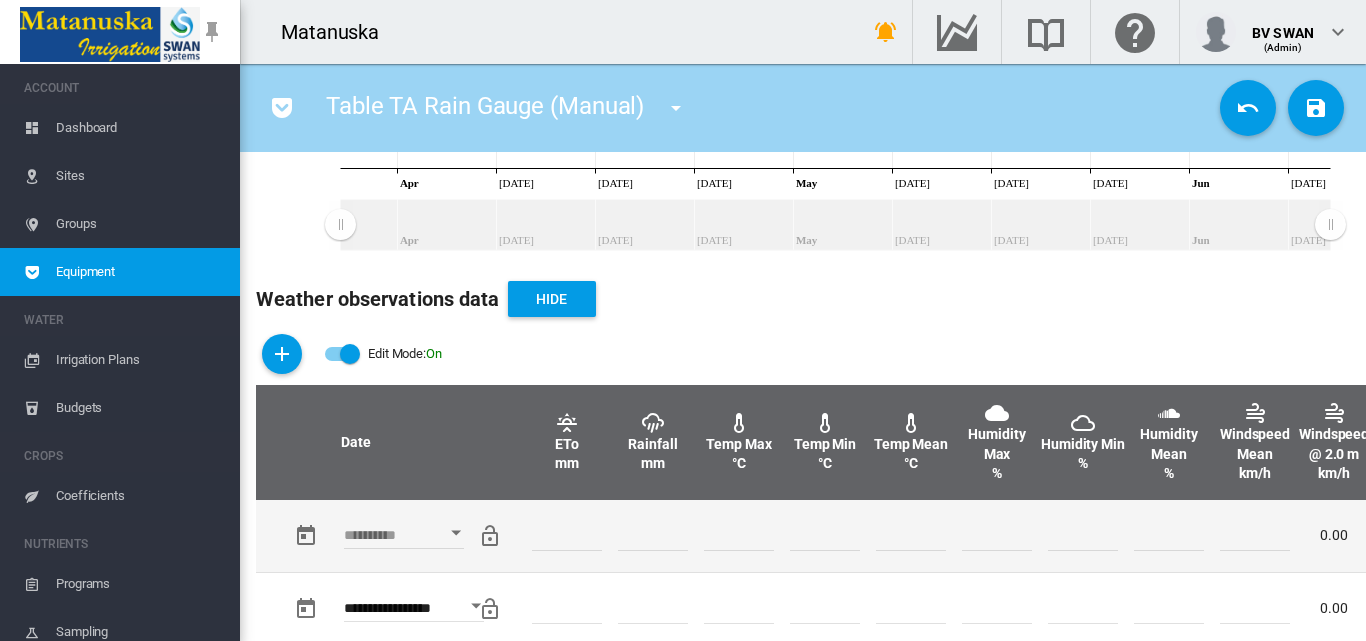 click at bounding box center (456, 532) 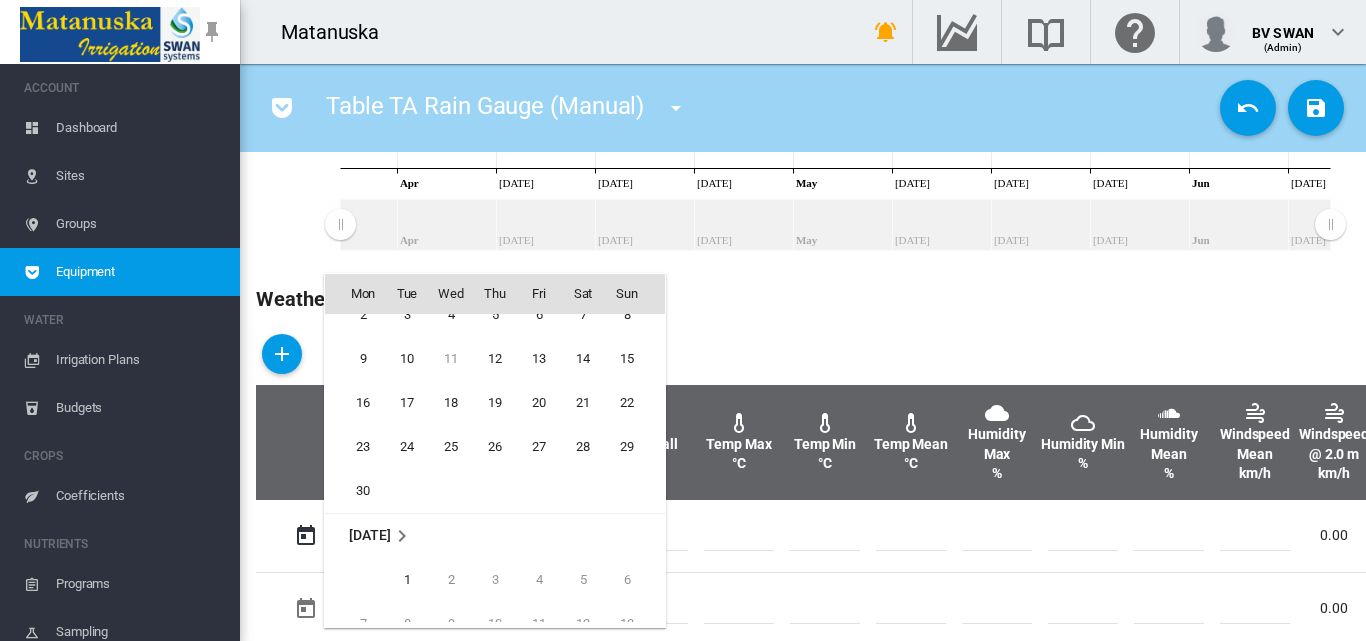 scroll, scrollTop: 595, scrollLeft: 0, axis: vertical 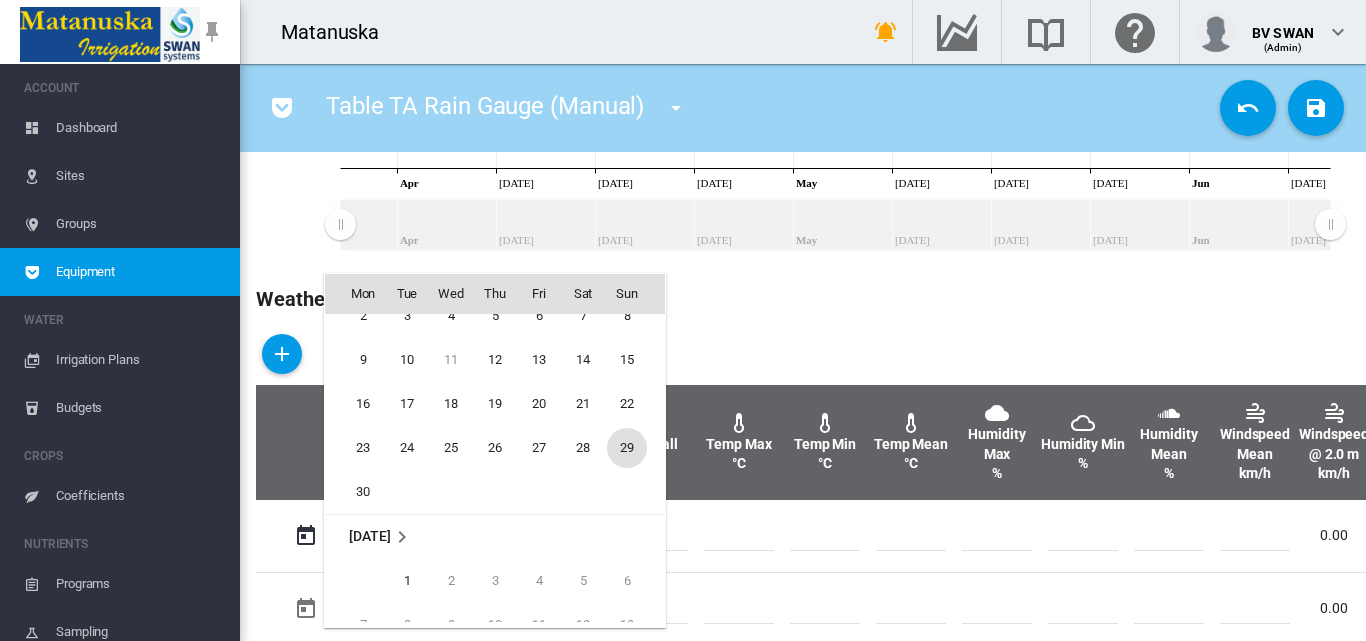 click on "29" at bounding box center (627, 448) 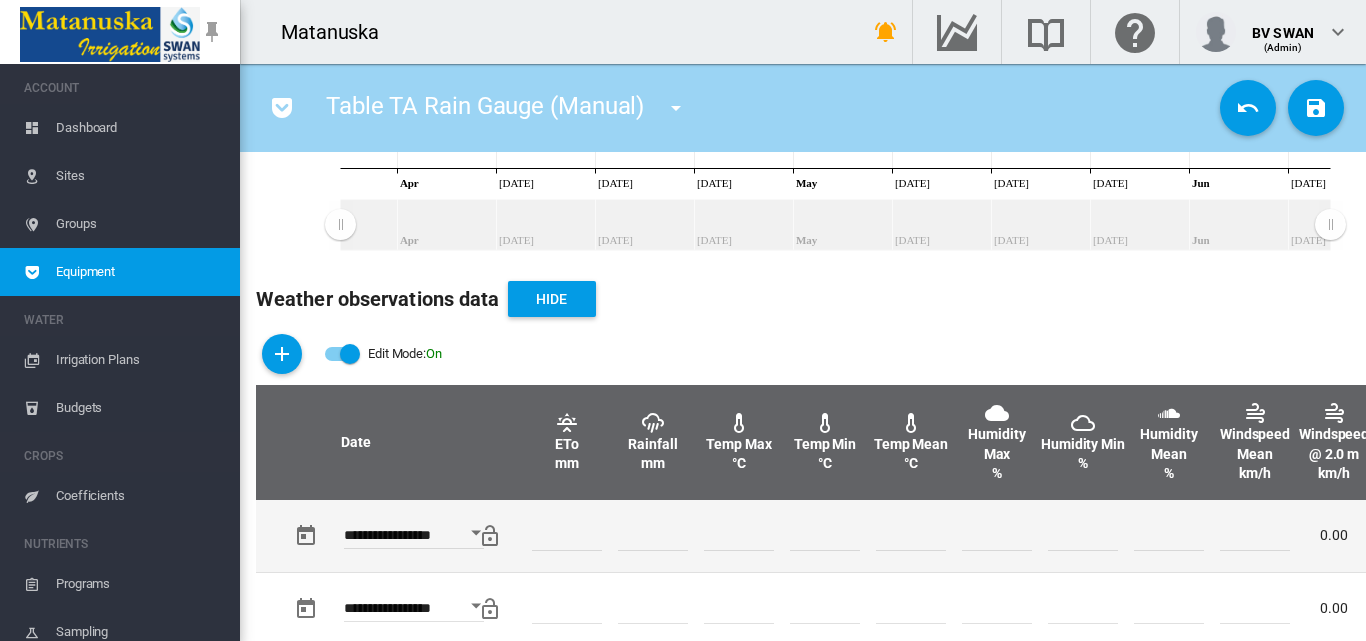 click at bounding box center (653, 536) 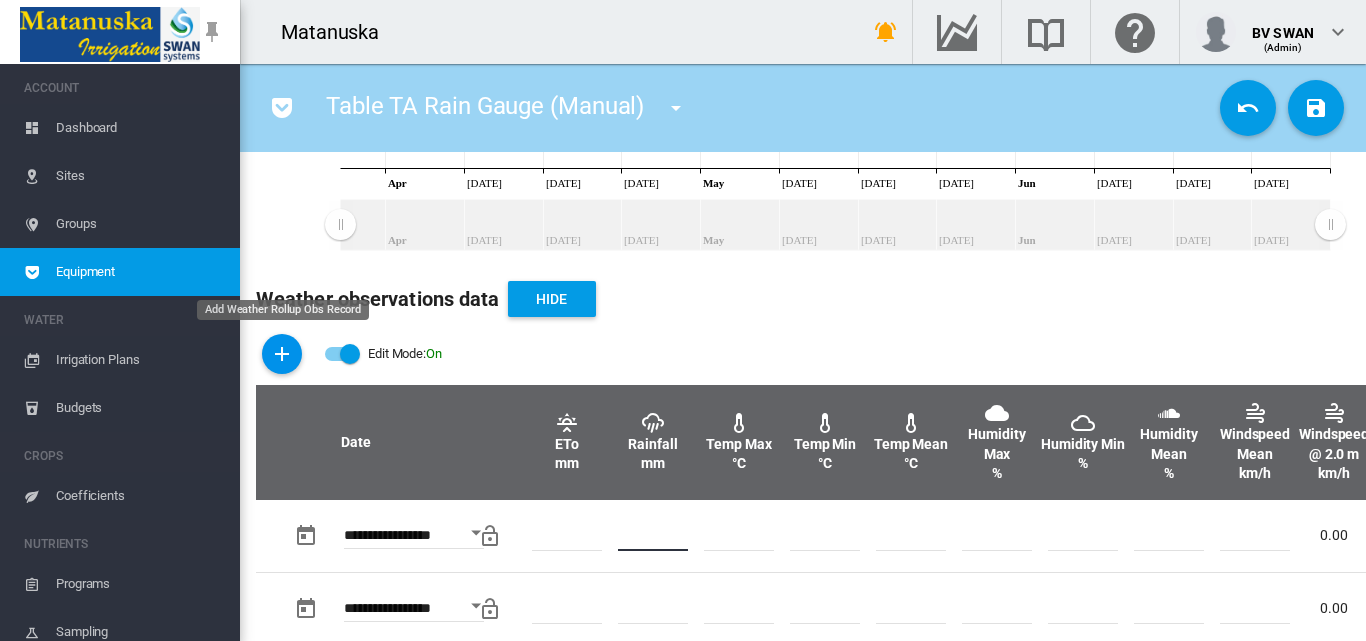 type on "*" 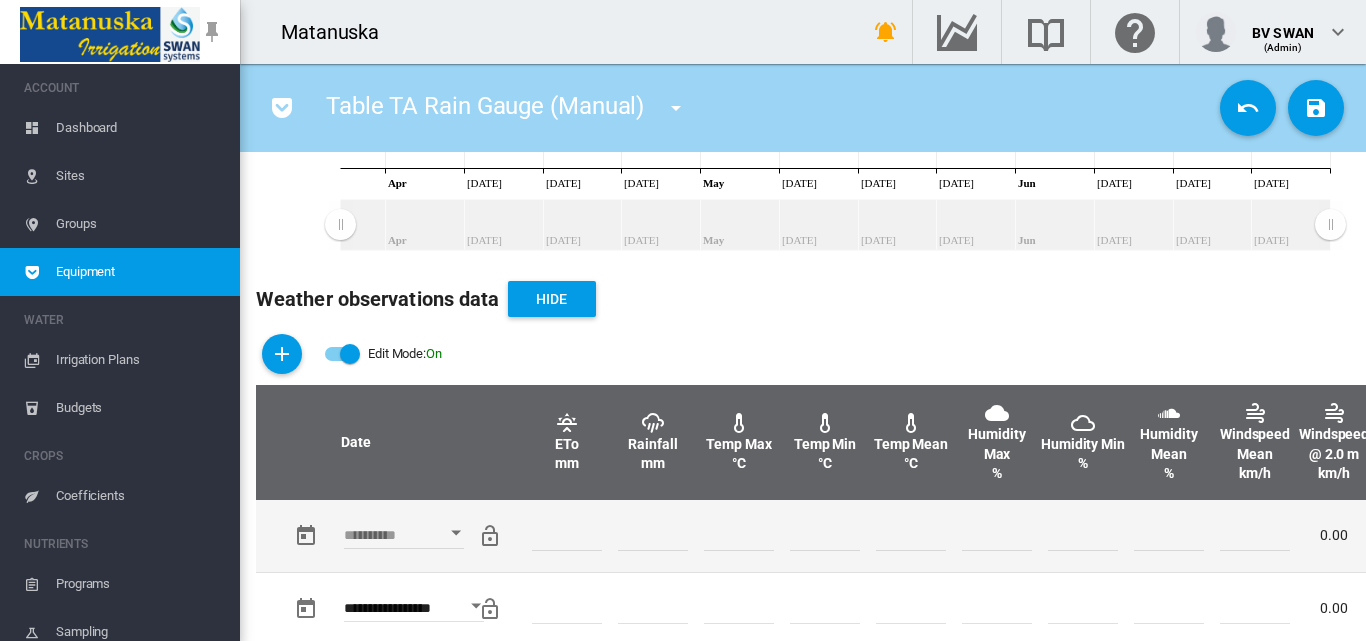 click at bounding box center [456, 532] 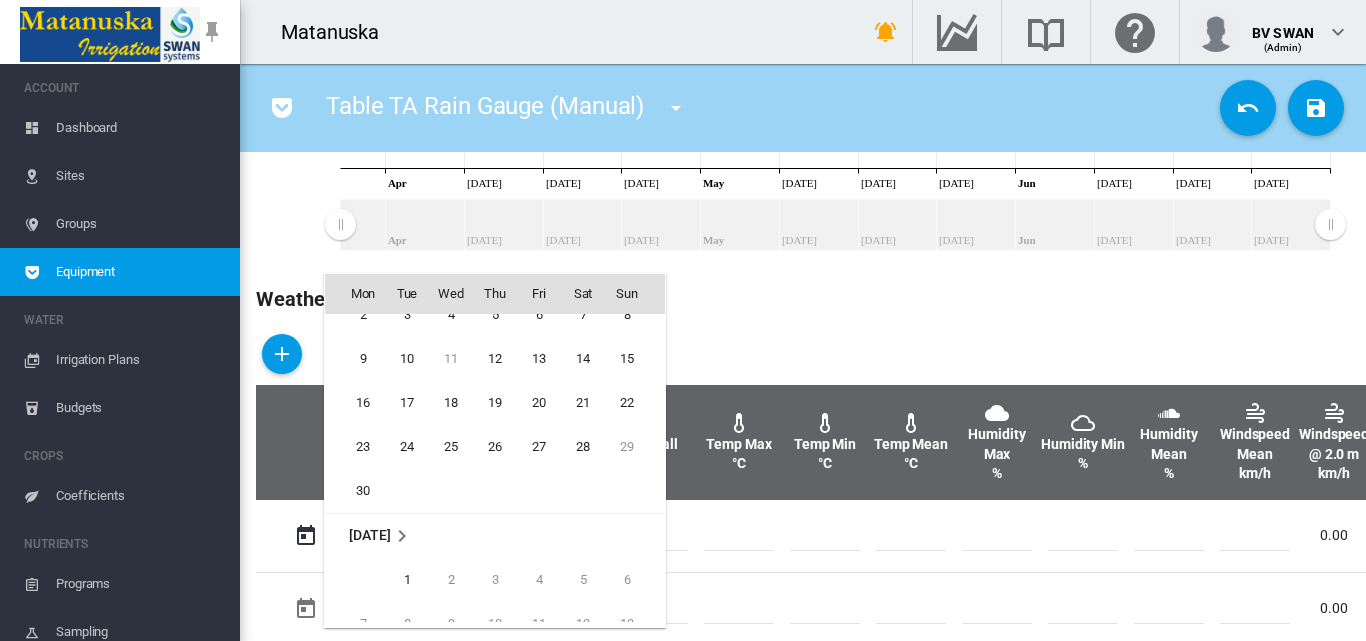 scroll, scrollTop: 595, scrollLeft: 0, axis: vertical 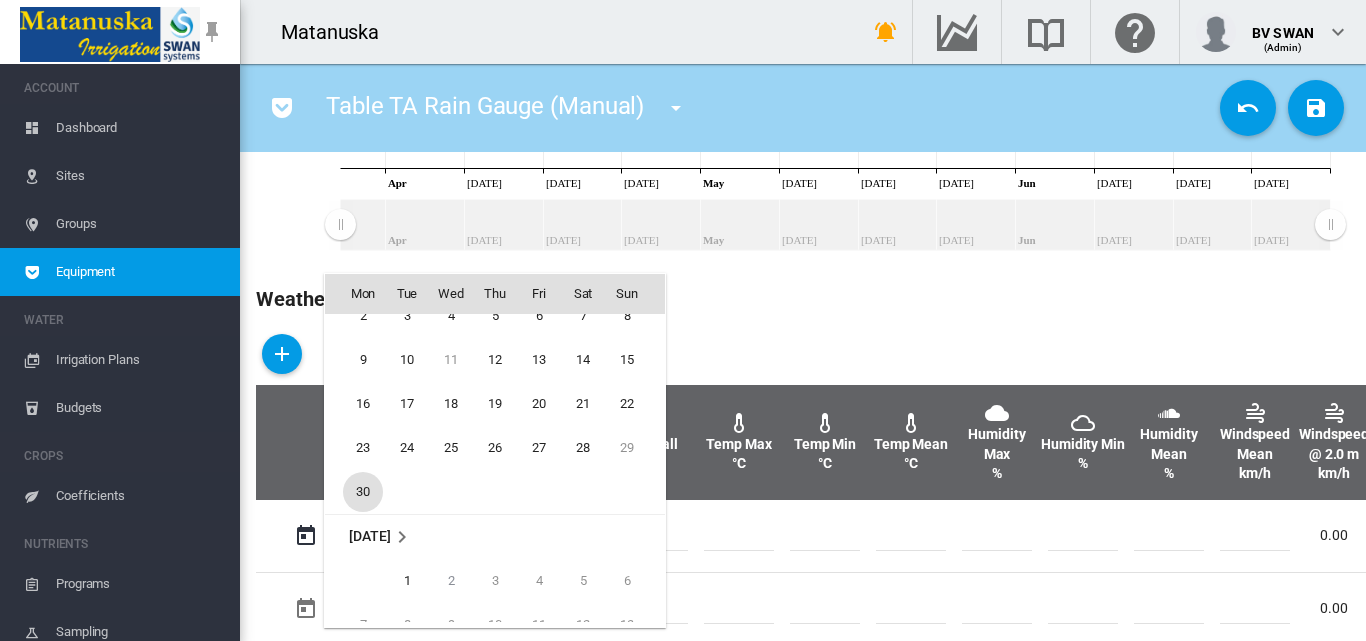 click on "30" at bounding box center (363, 492) 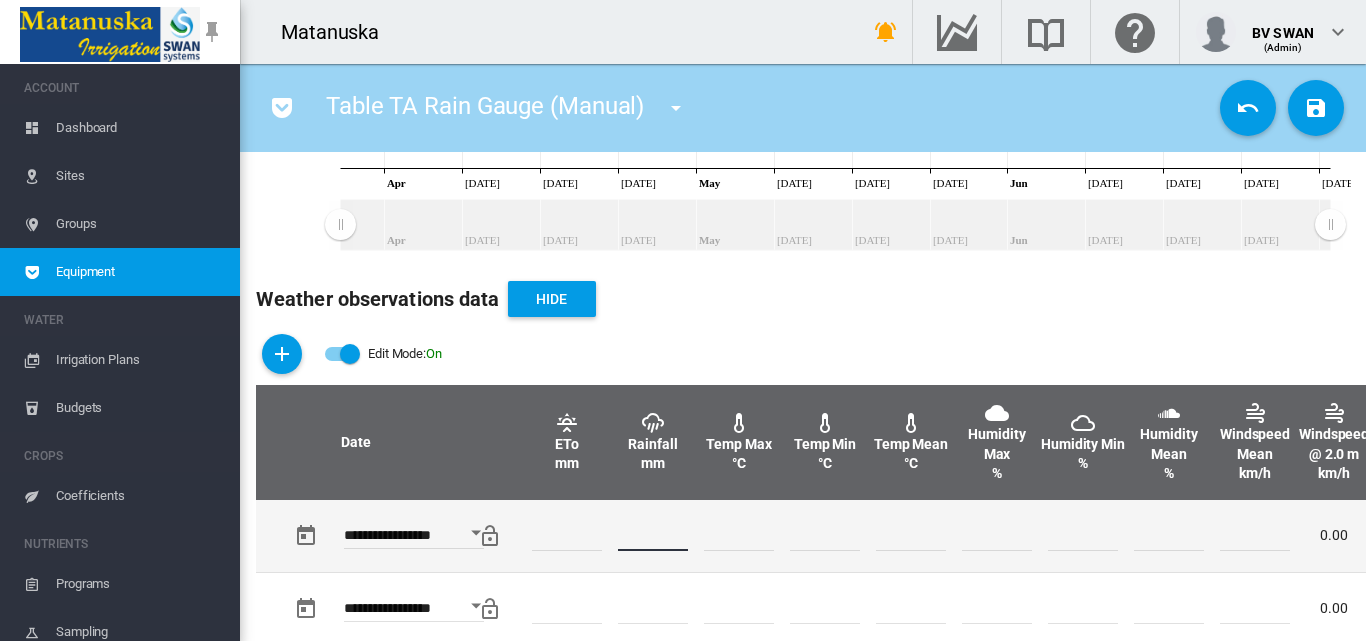 click at bounding box center (653, 536) 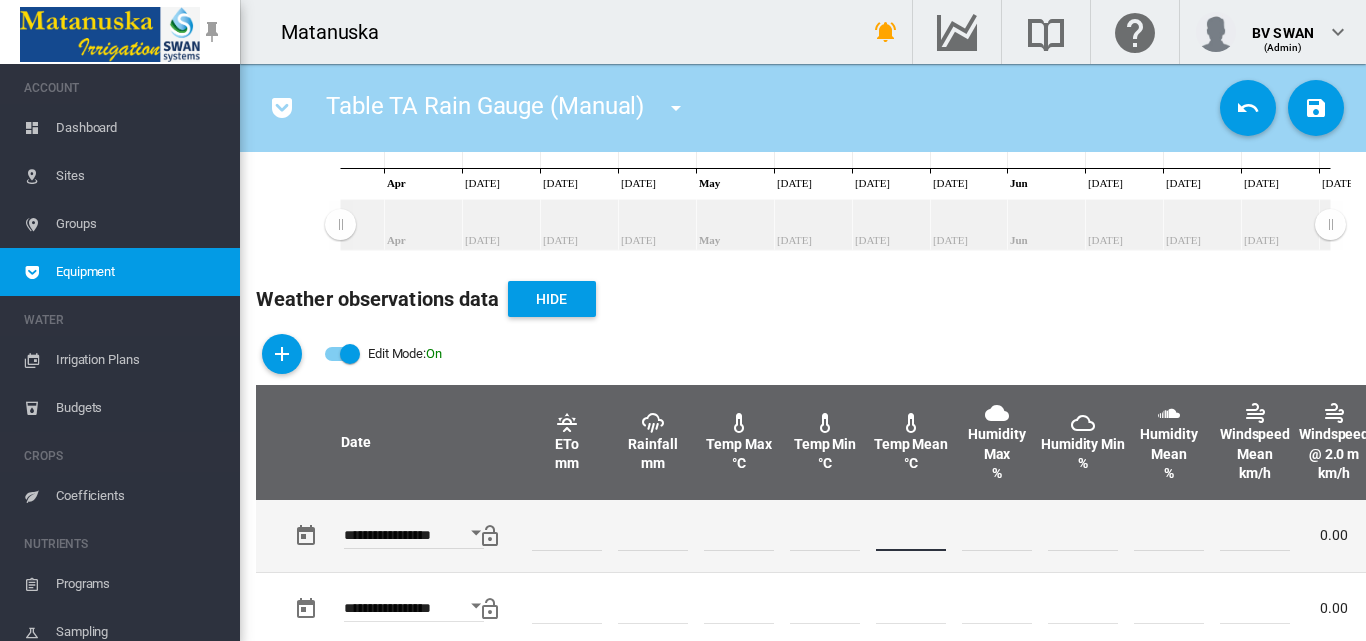 click at bounding box center (911, 536) 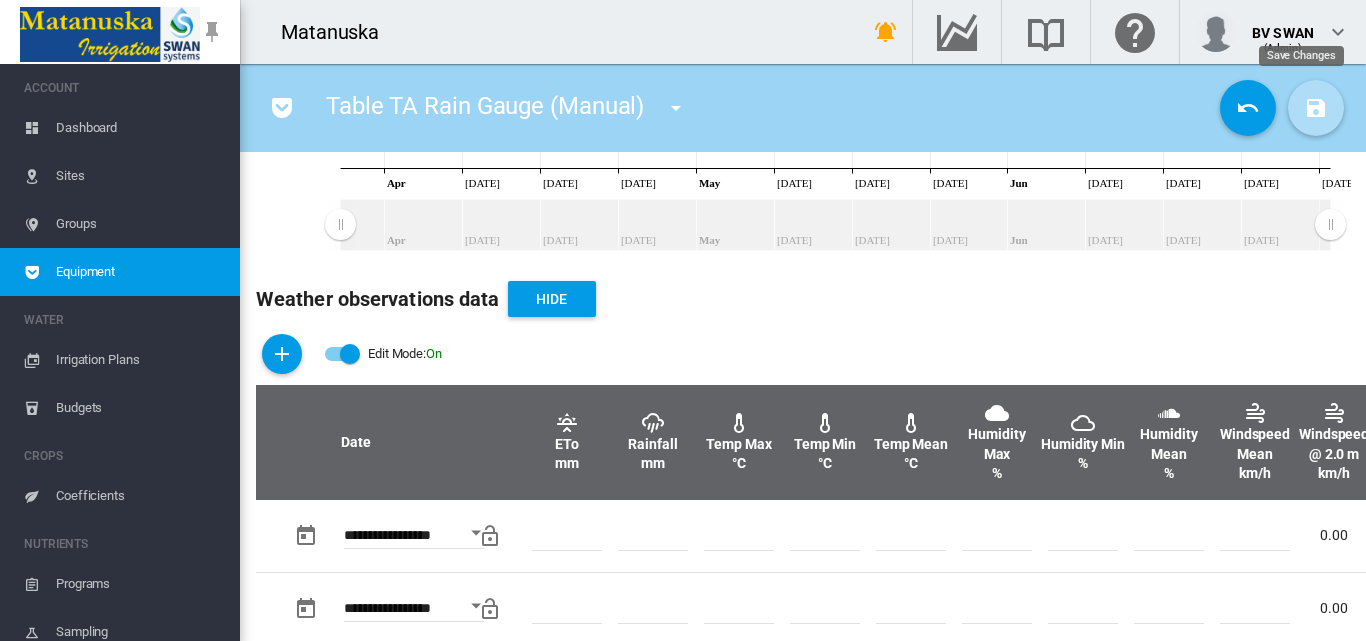 click at bounding box center [1316, 108] 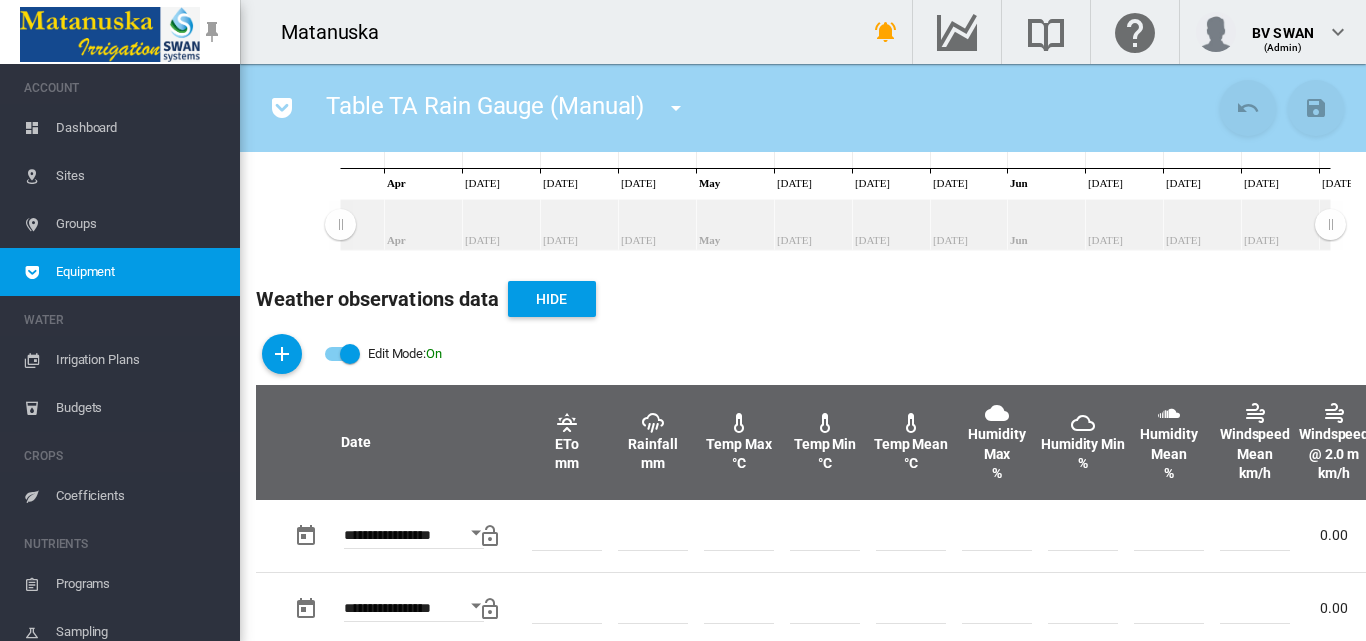 click on "Dashboard" at bounding box center (140, 128) 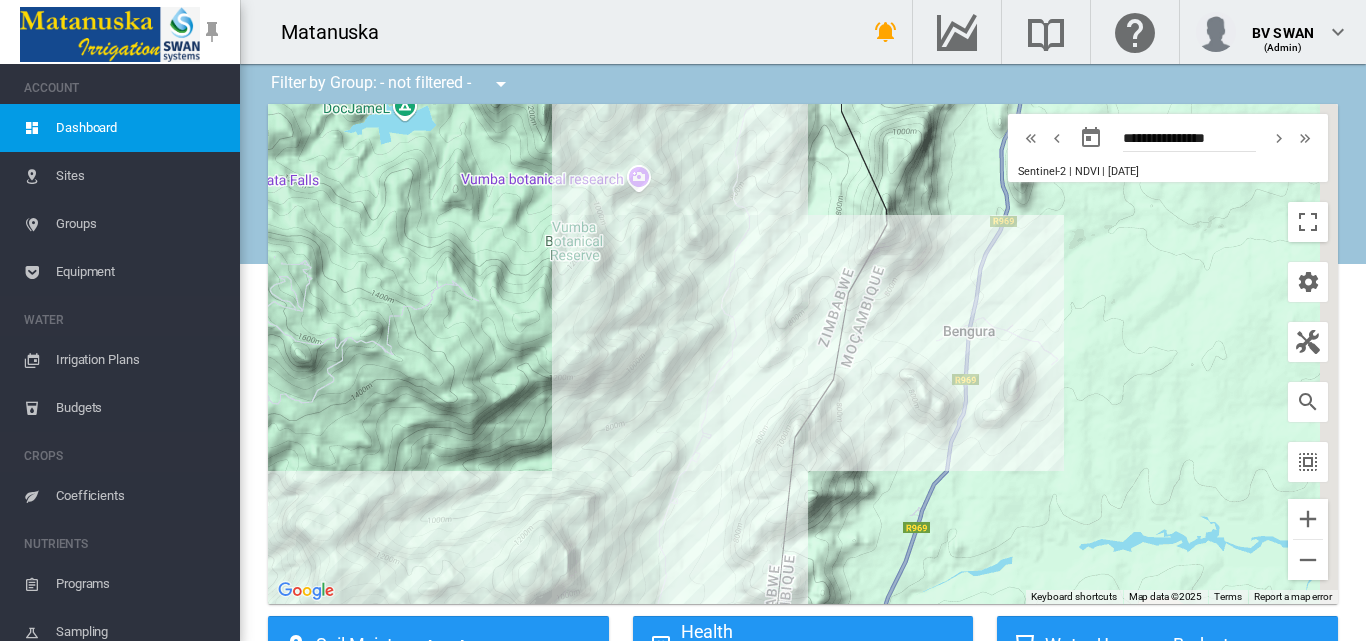 drag, startPoint x: 719, startPoint y: 417, endPoint x: 606, endPoint y: 318, distance: 150.23315 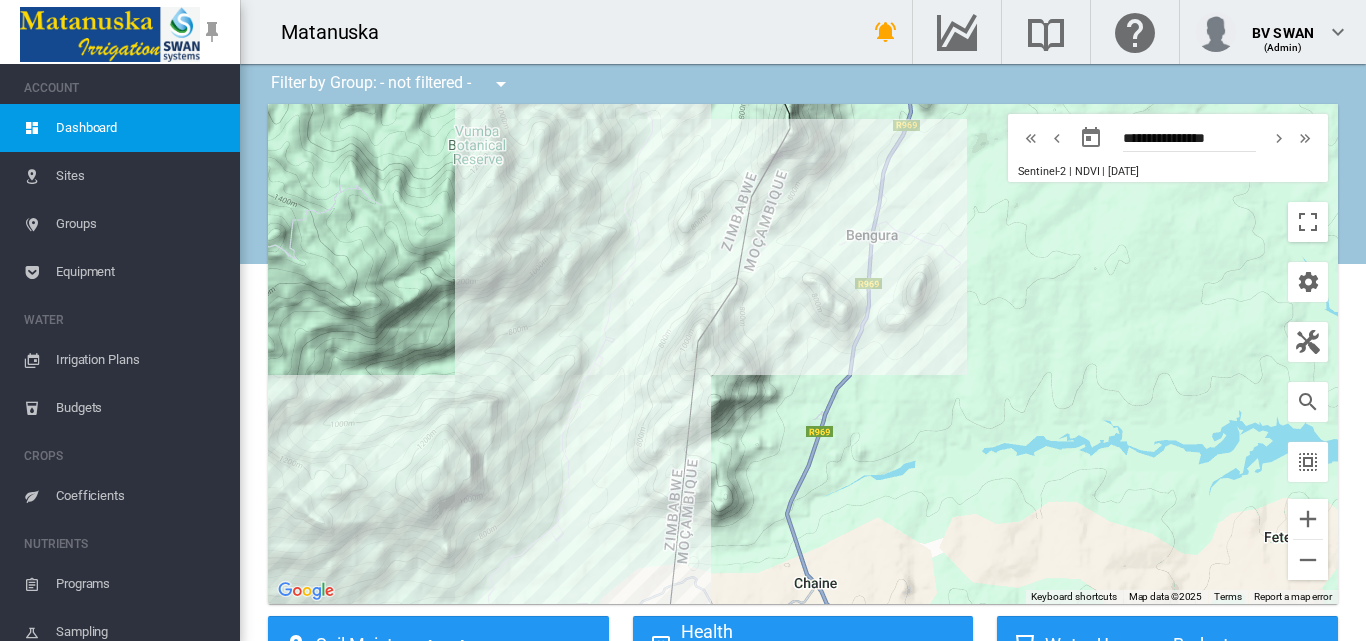 click on "Sites" at bounding box center [140, 176] 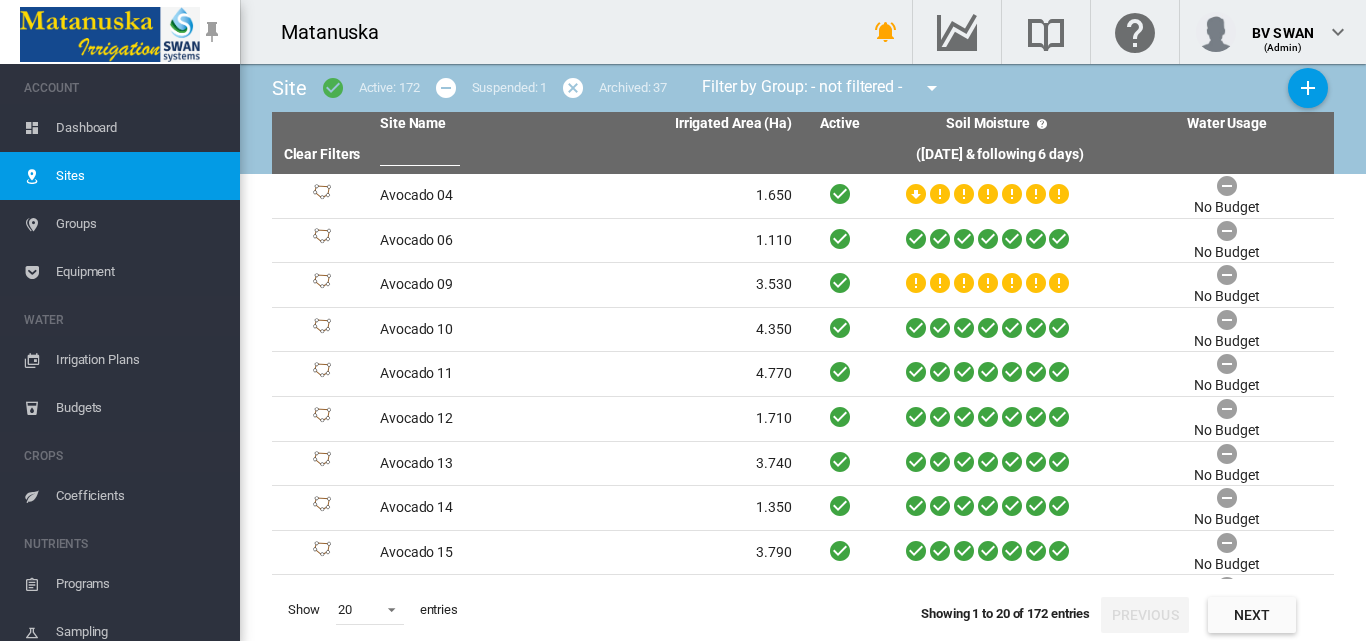 click at bounding box center (420, 151) 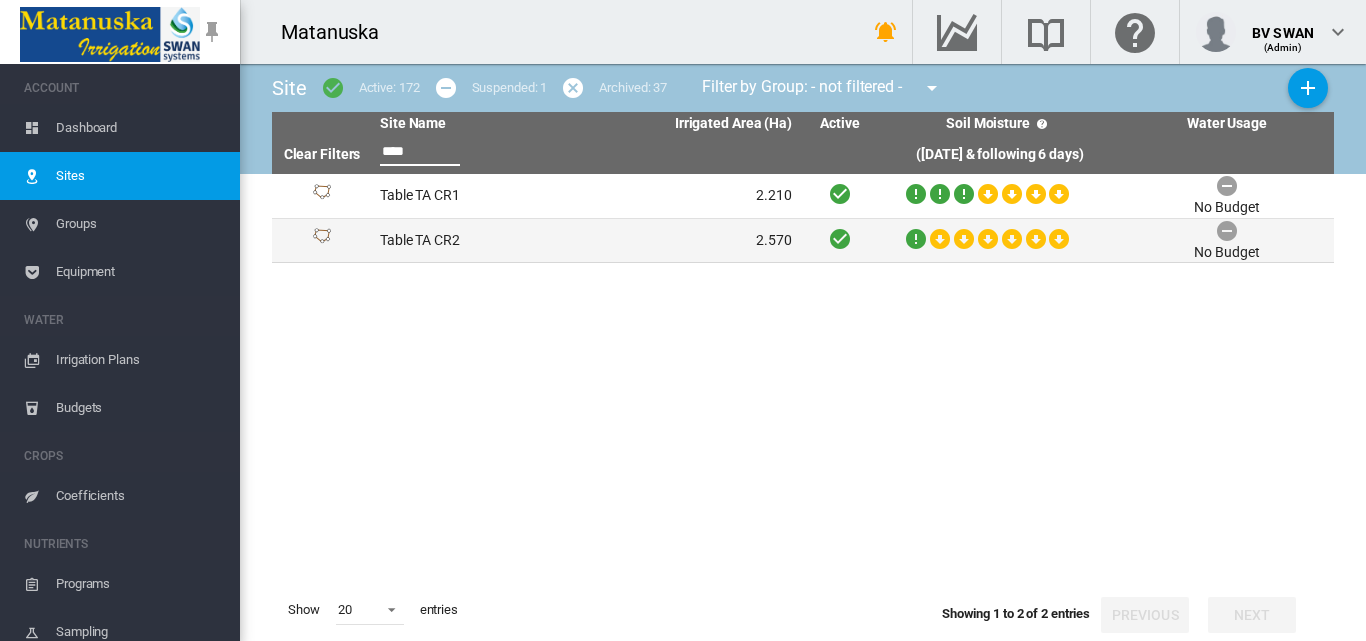type on "****" 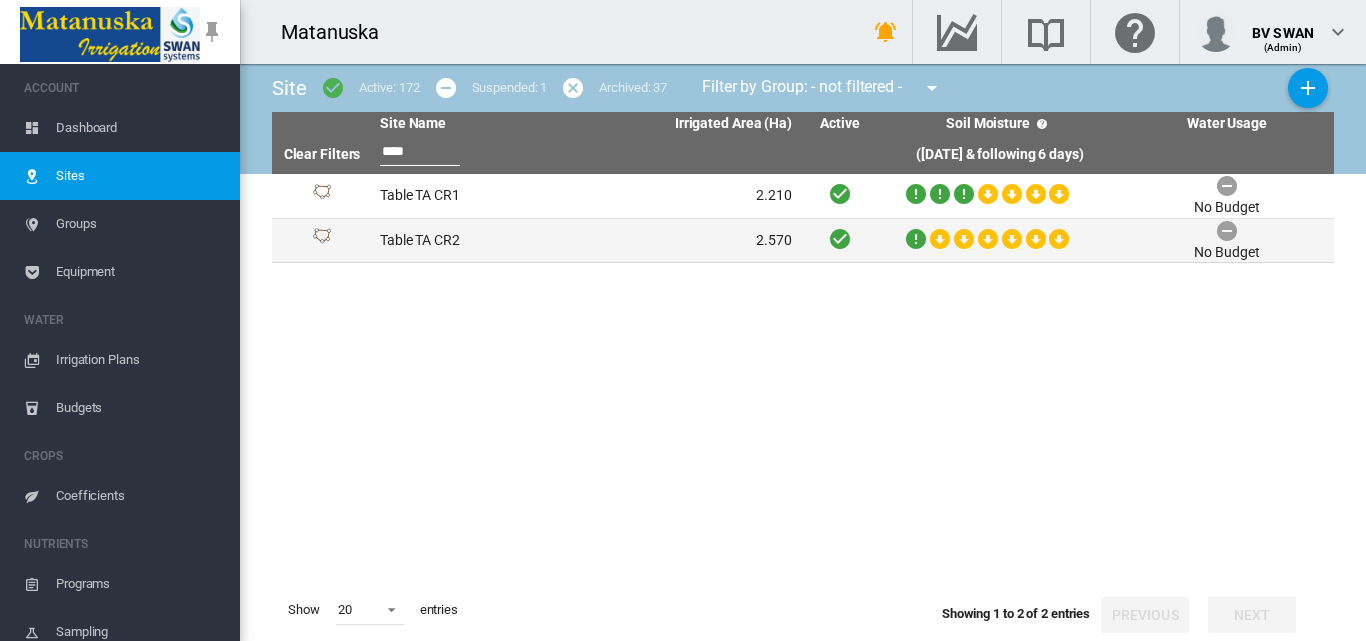 click on "Table TA CR2" at bounding box center [479, 241] 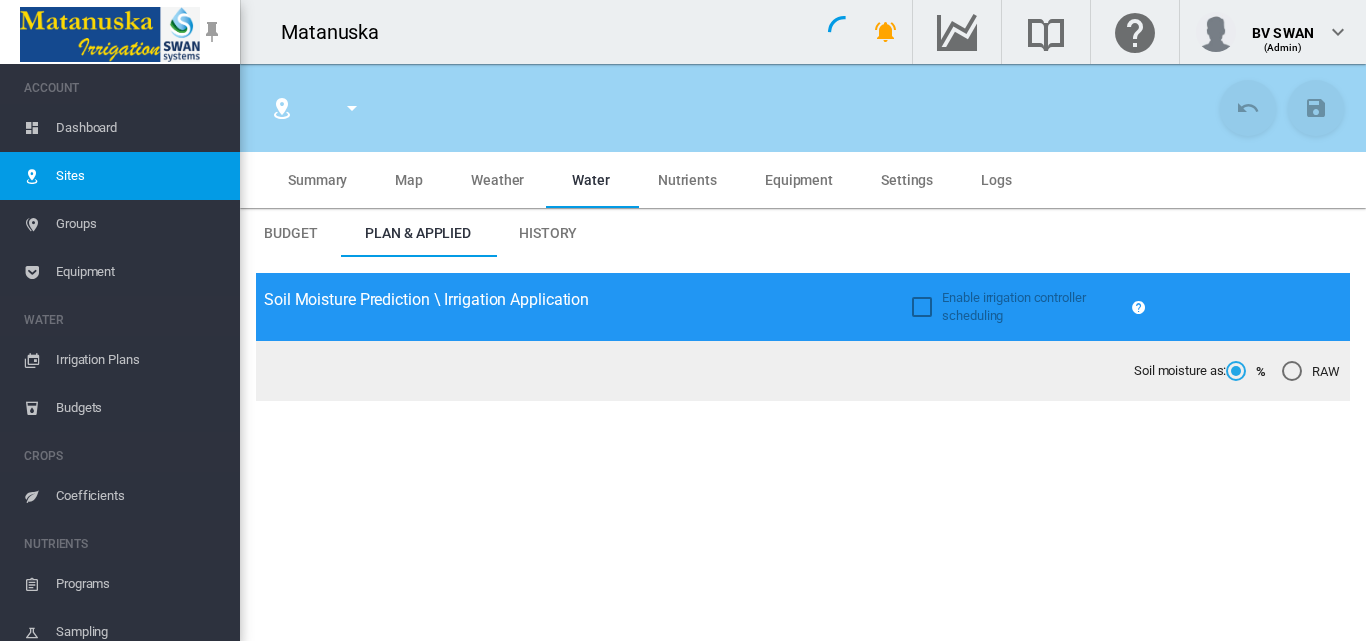 type on "**********" 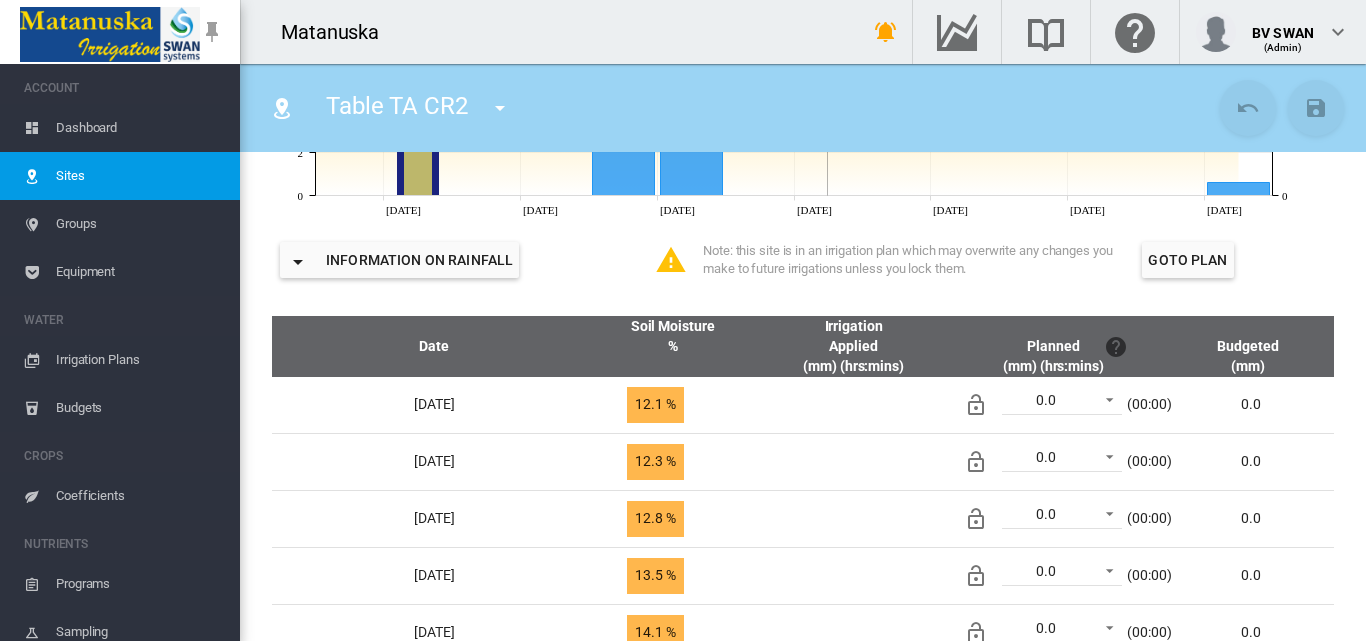 scroll, scrollTop: 700, scrollLeft: 0, axis: vertical 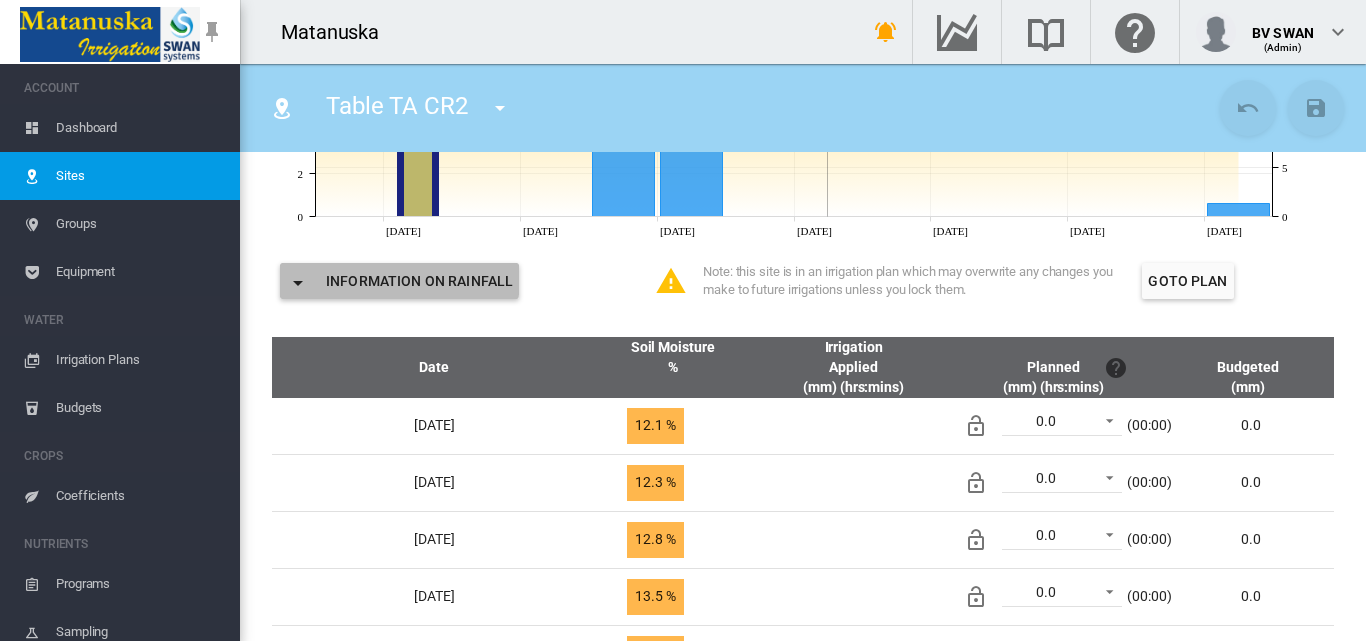 click on "Information on Rainfall" at bounding box center (399, 281) 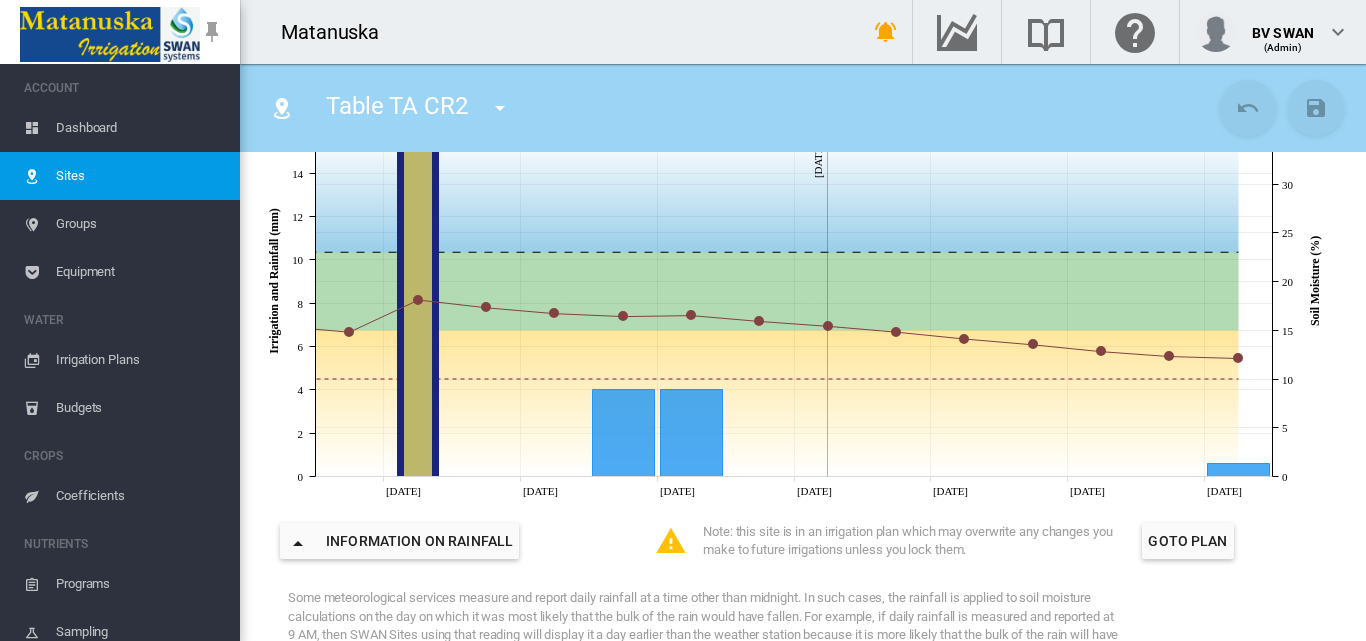 scroll, scrollTop: 400, scrollLeft: 0, axis: vertical 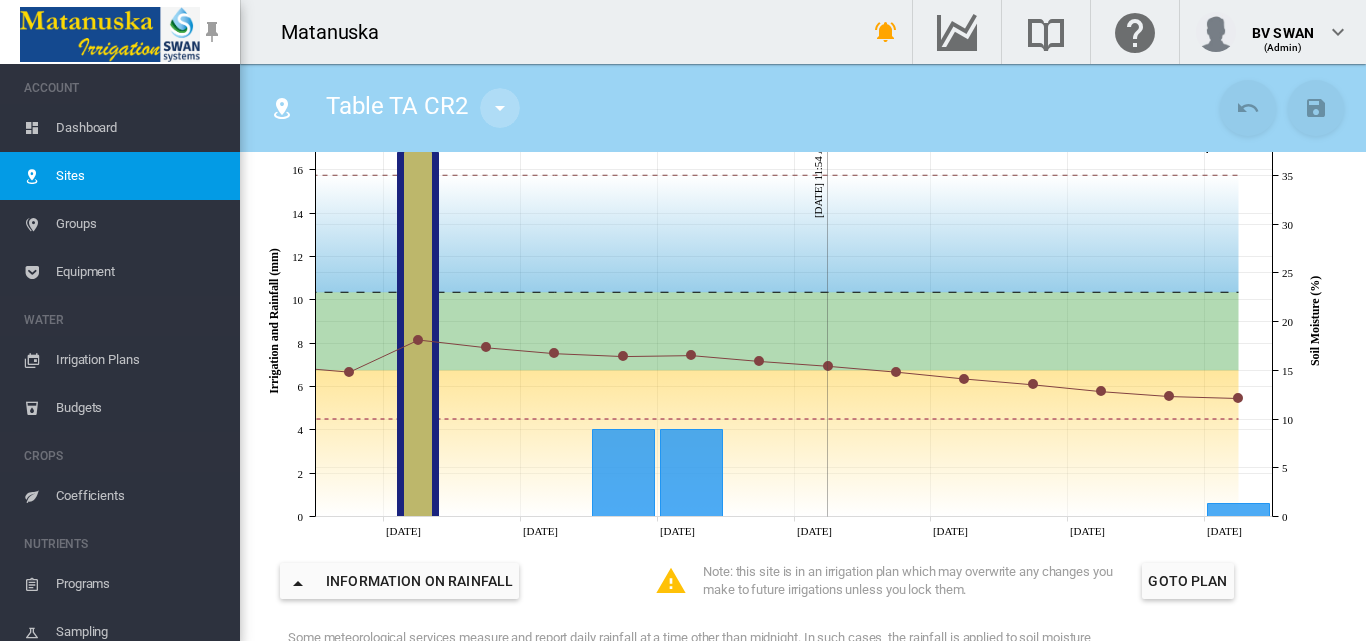 click at bounding box center [500, 108] 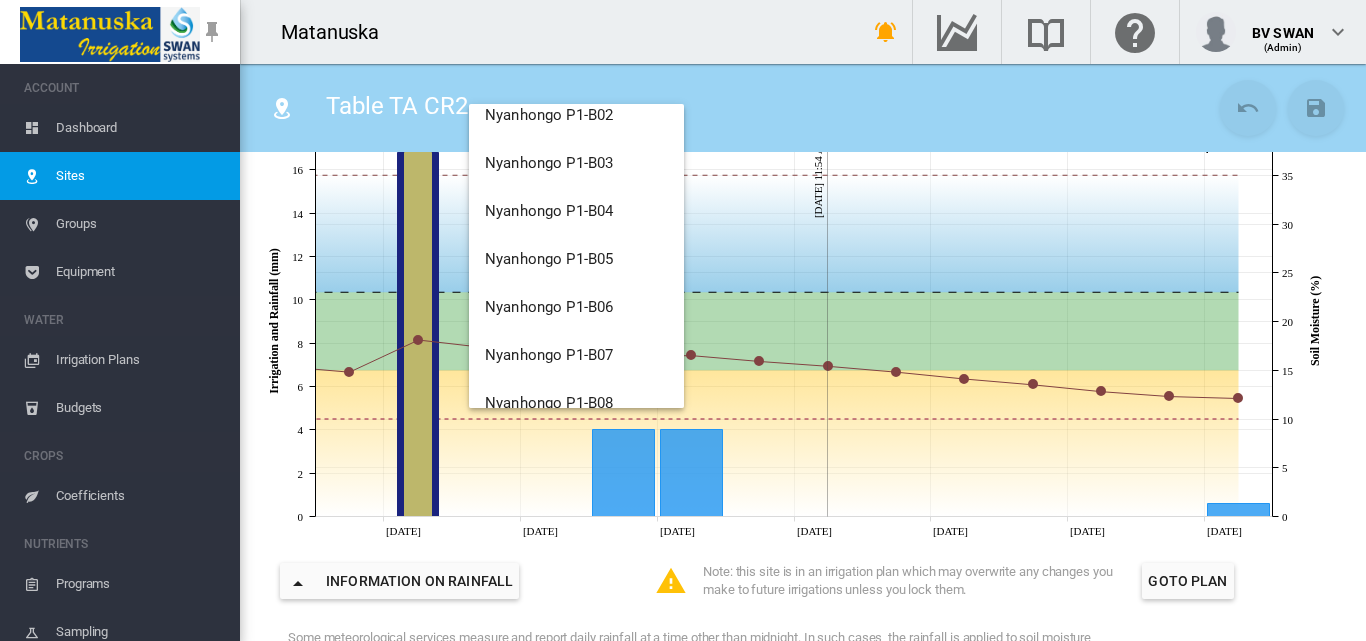 scroll, scrollTop: 8016, scrollLeft: 0, axis: vertical 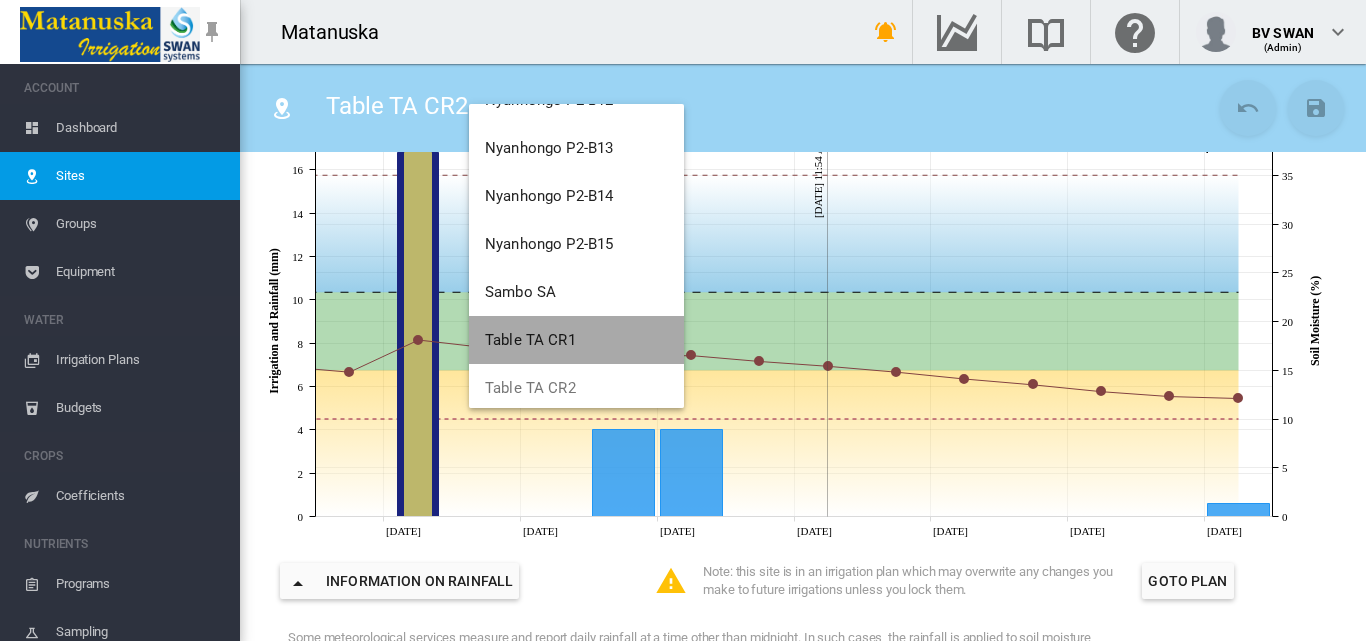 click on "Table TA CR1" at bounding box center [530, 340] 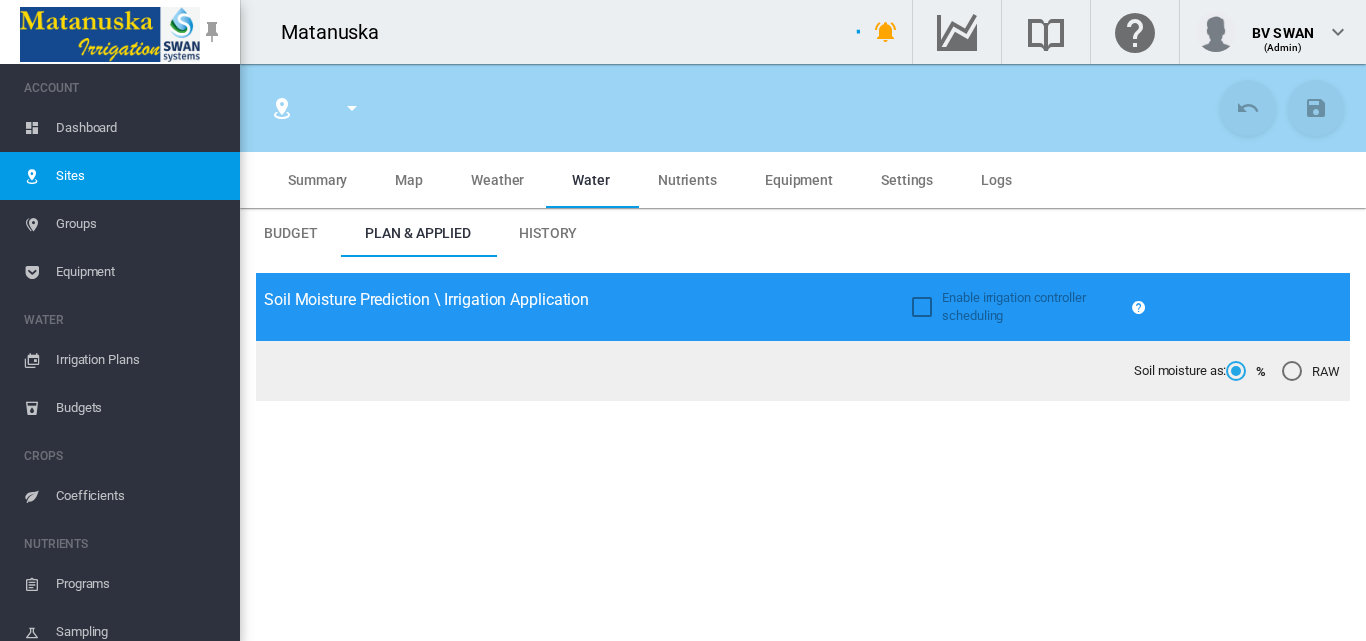 scroll, scrollTop: 100, scrollLeft: 0, axis: vertical 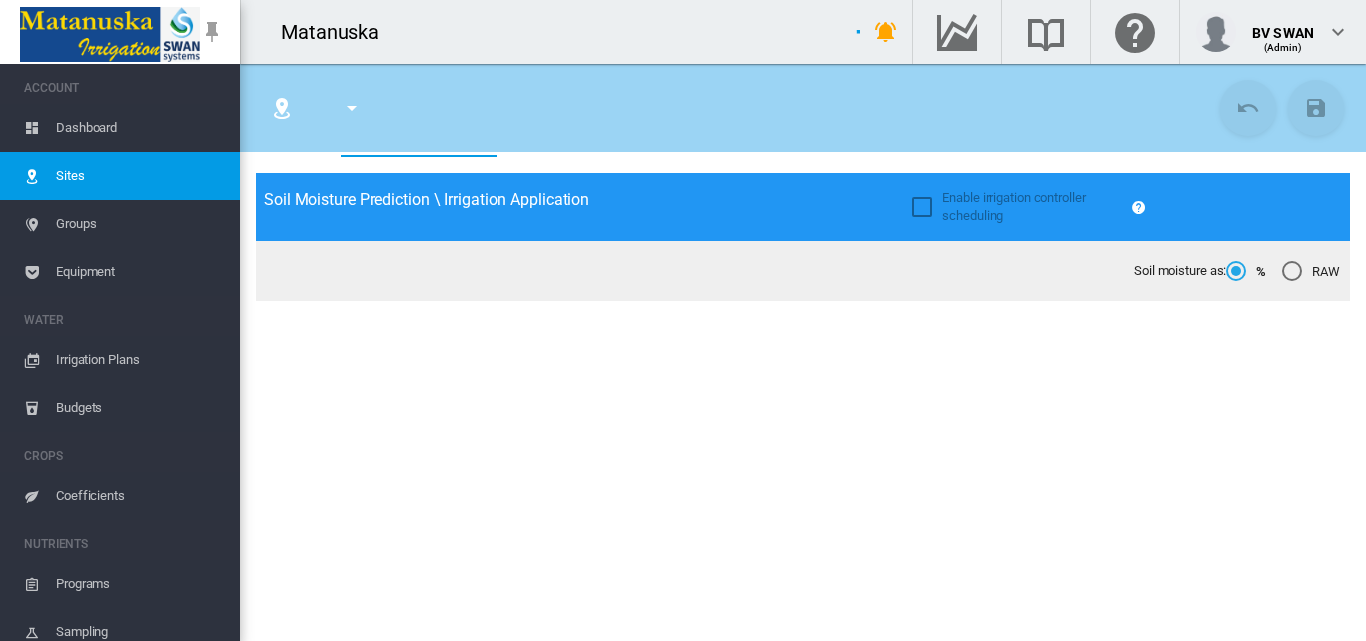 type on "**********" 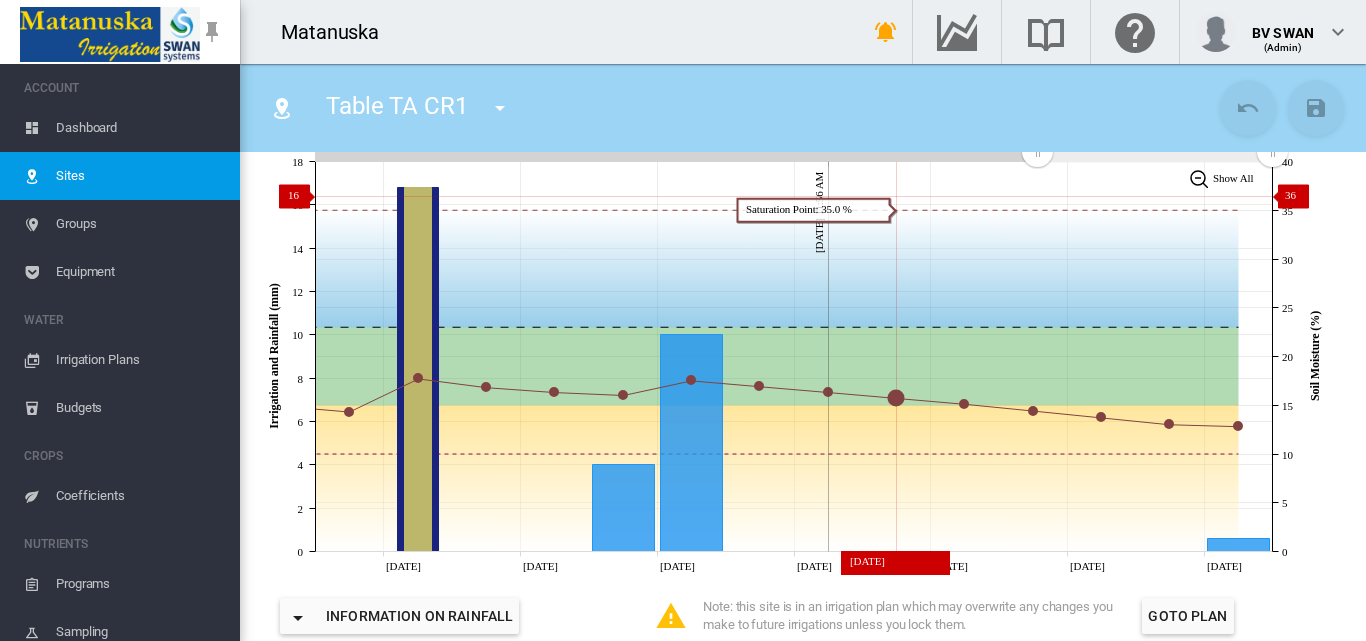 scroll, scrollTop: 400, scrollLeft: 0, axis: vertical 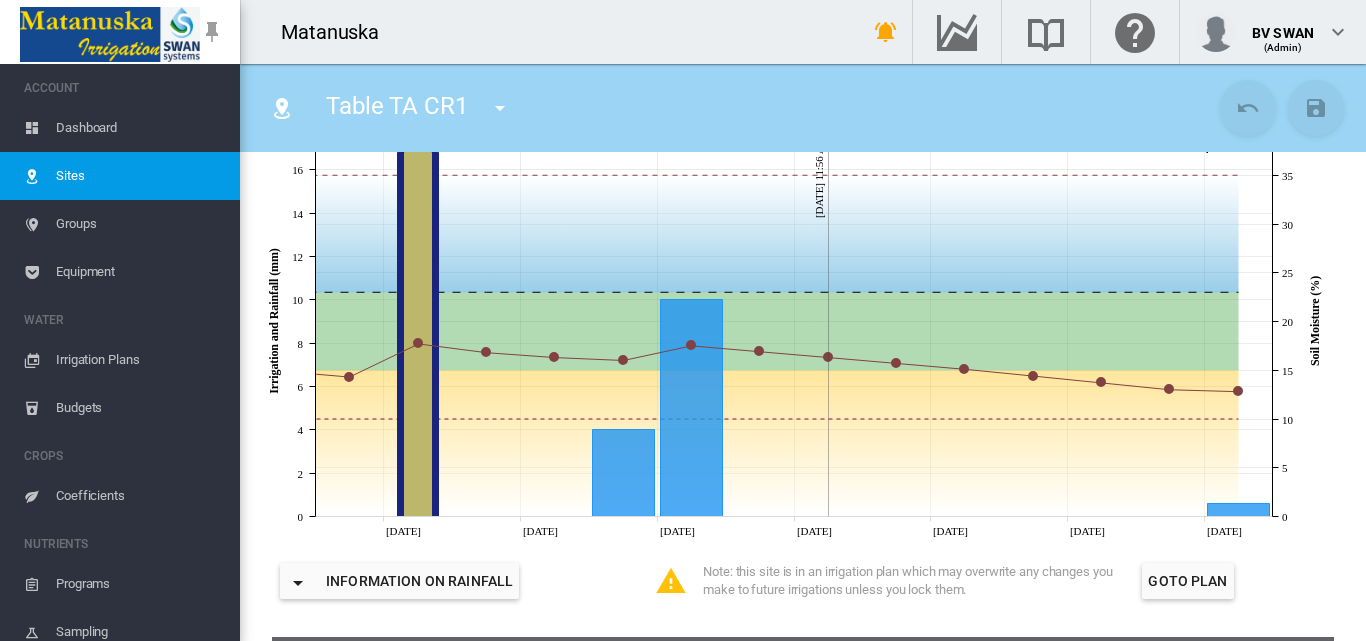 click on "Equipment" at bounding box center (140, 272) 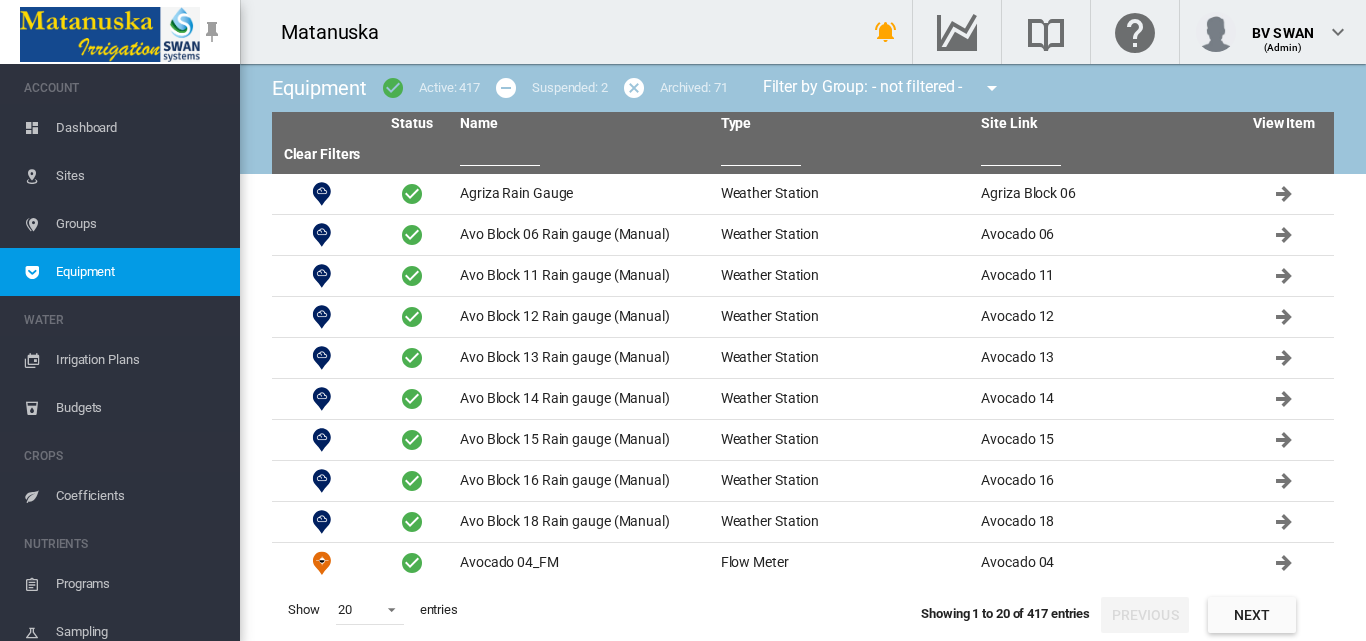 click at bounding box center (500, 151) 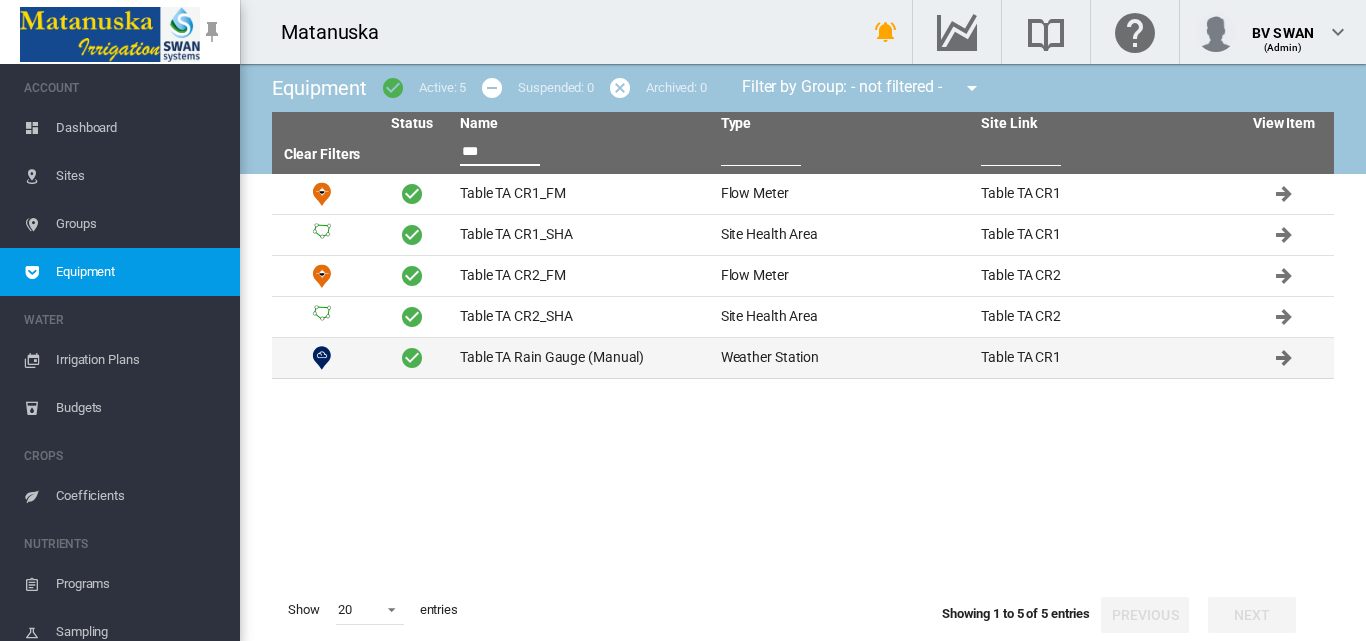 type on "***" 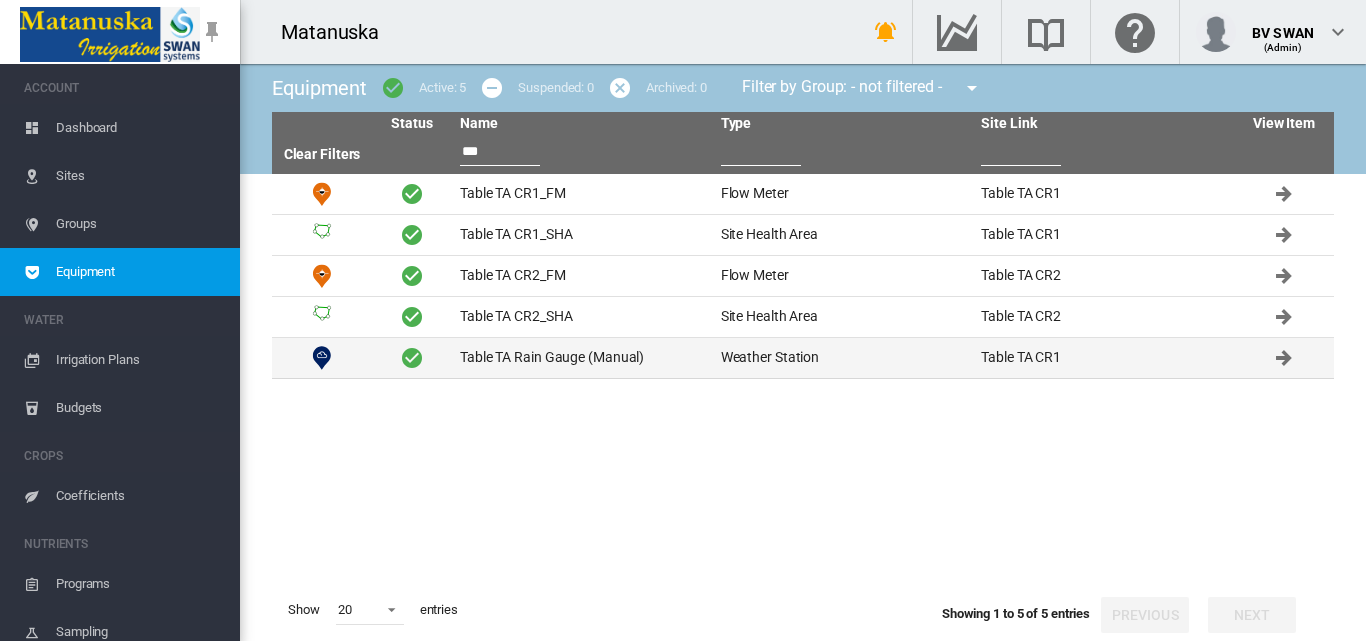 click on "Table TA Rain Gauge (Manual)" at bounding box center [582, 358] 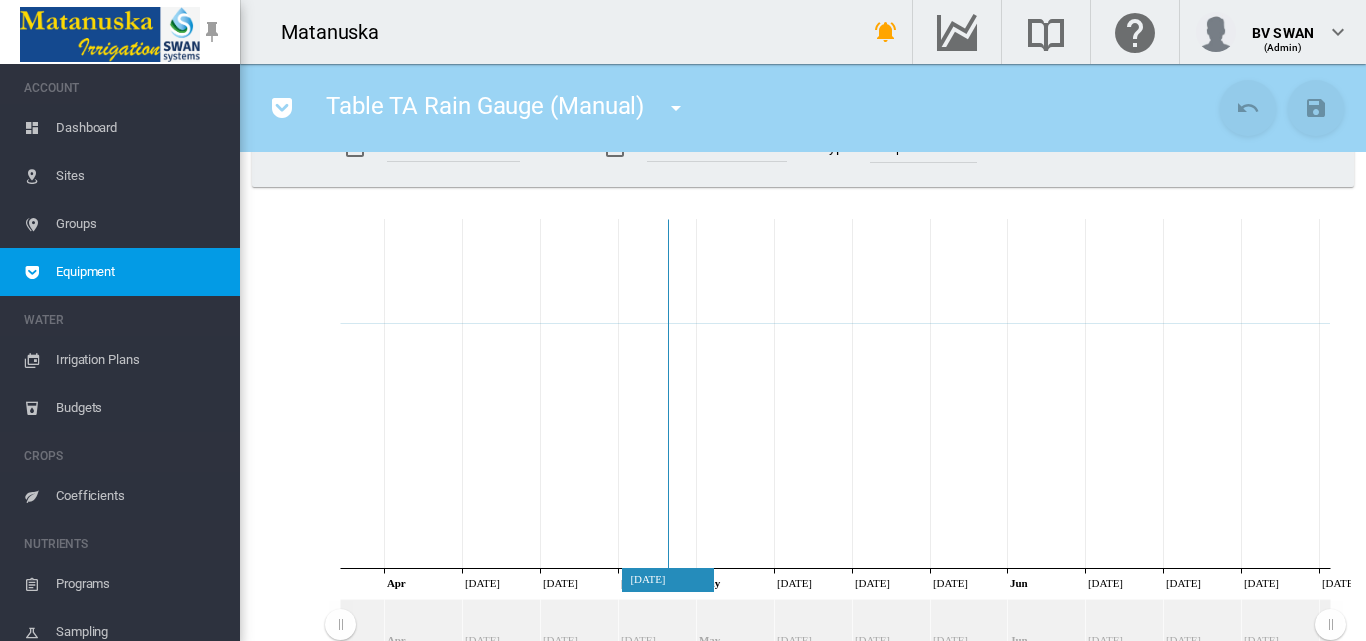 scroll, scrollTop: 0, scrollLeft: 0, axis: both 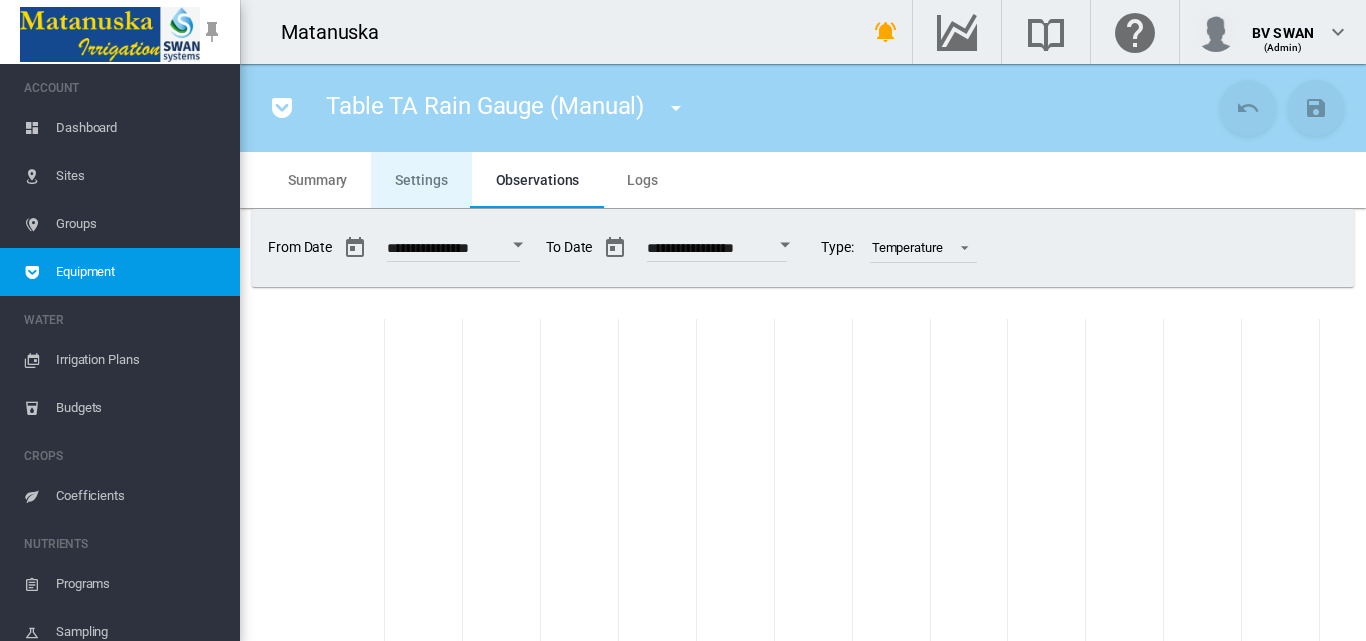 click on "Settings" at bounding box center [421, 180] 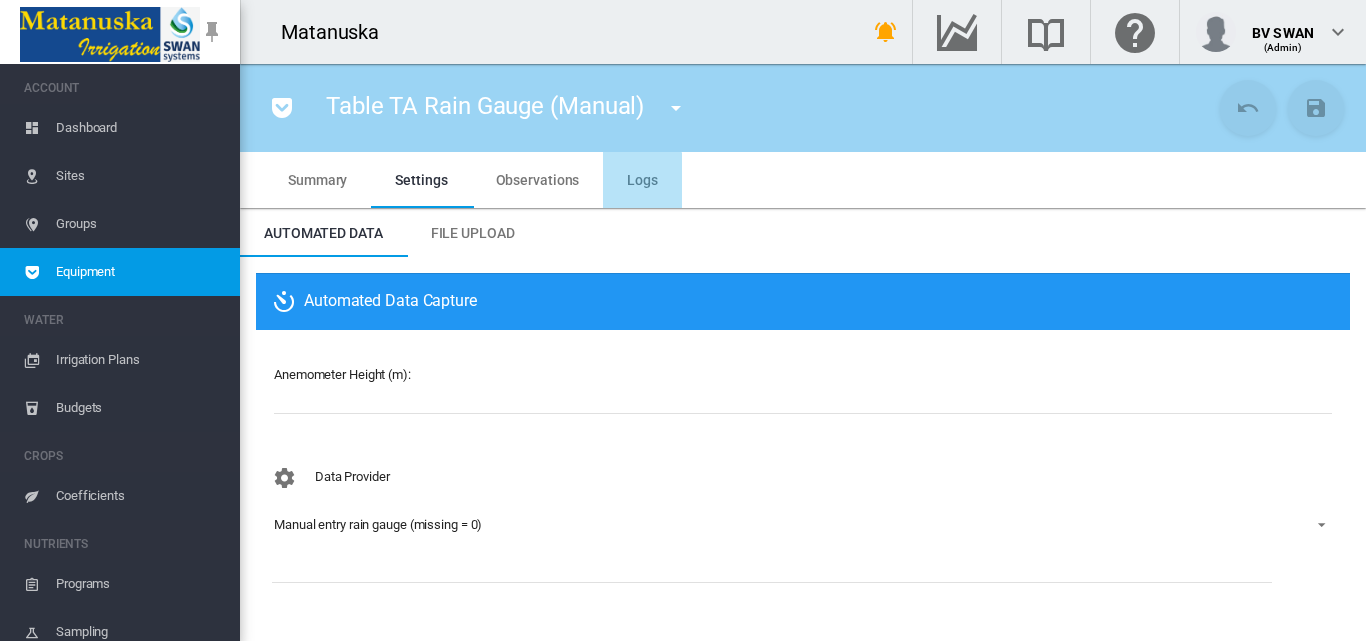click on "Logs" at bounding box center (642, 180) 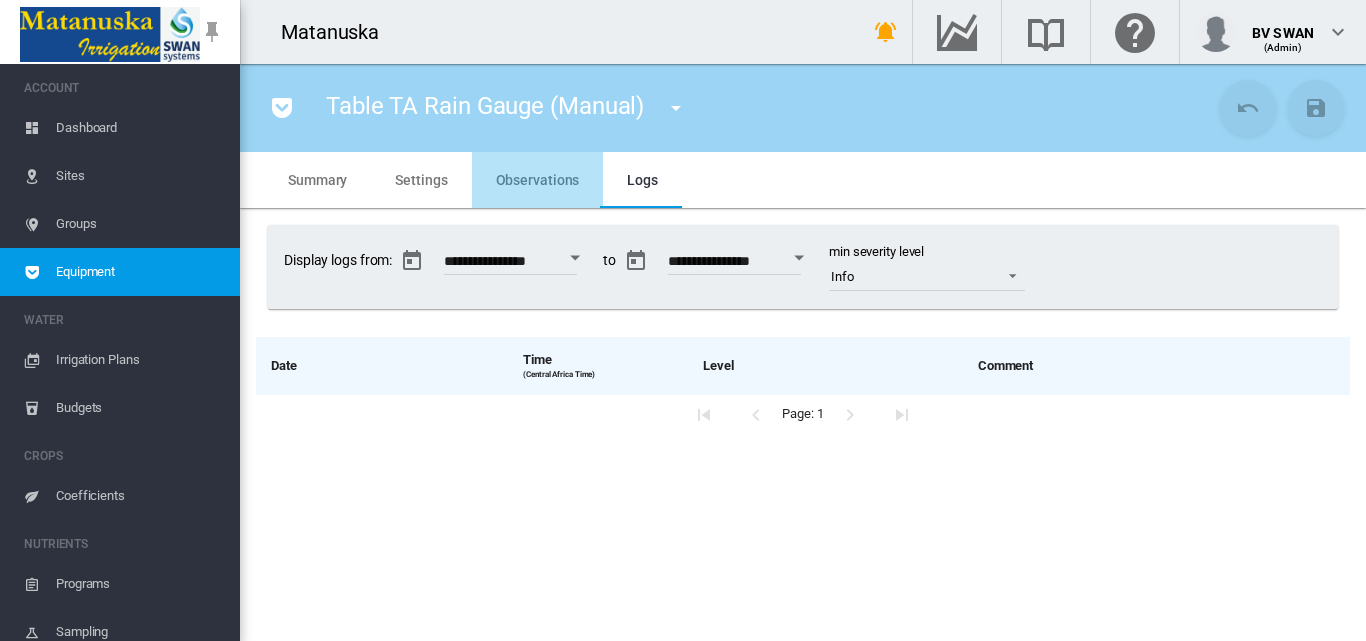click on "Observations" at bounding box center [538, 180] 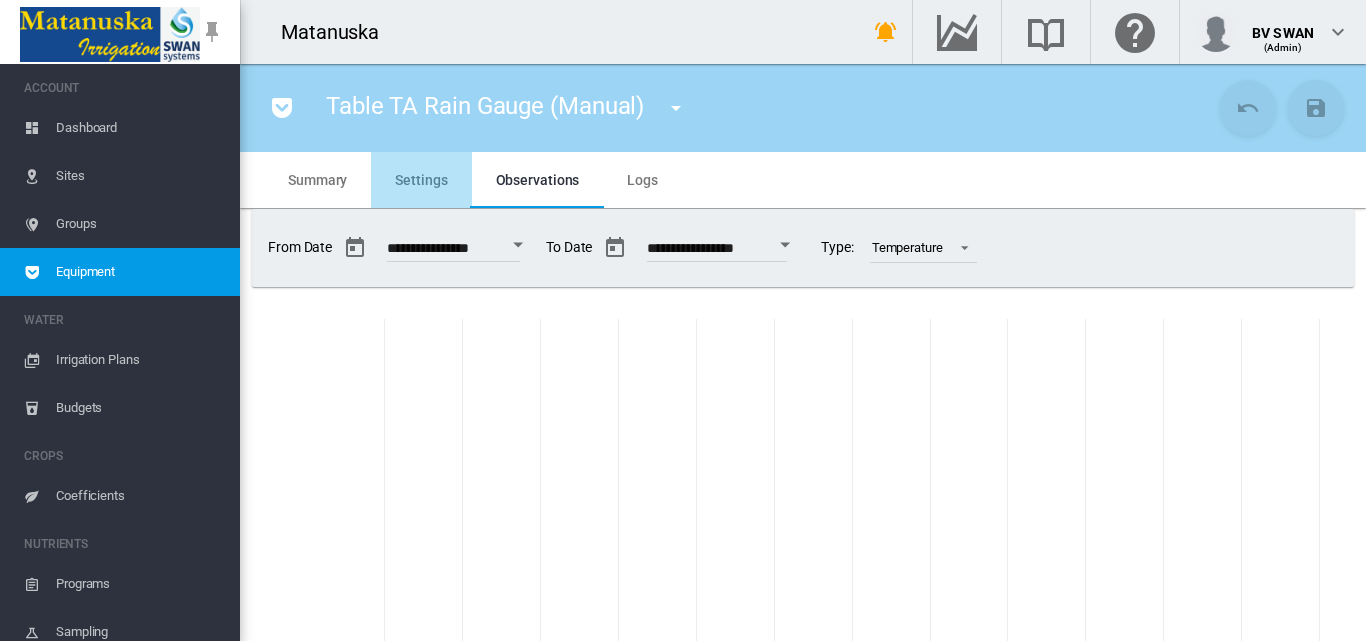 click on "Settings" at bounding box center (421, 180) 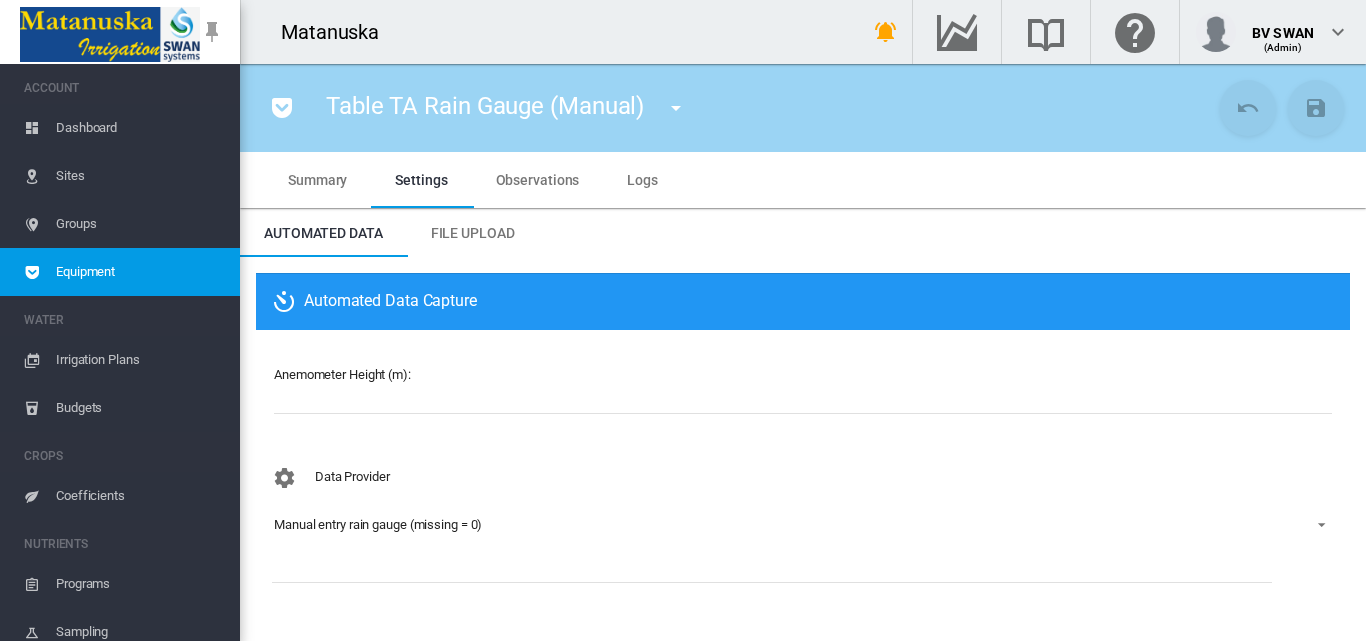 click at bounding box center (1316, 523) 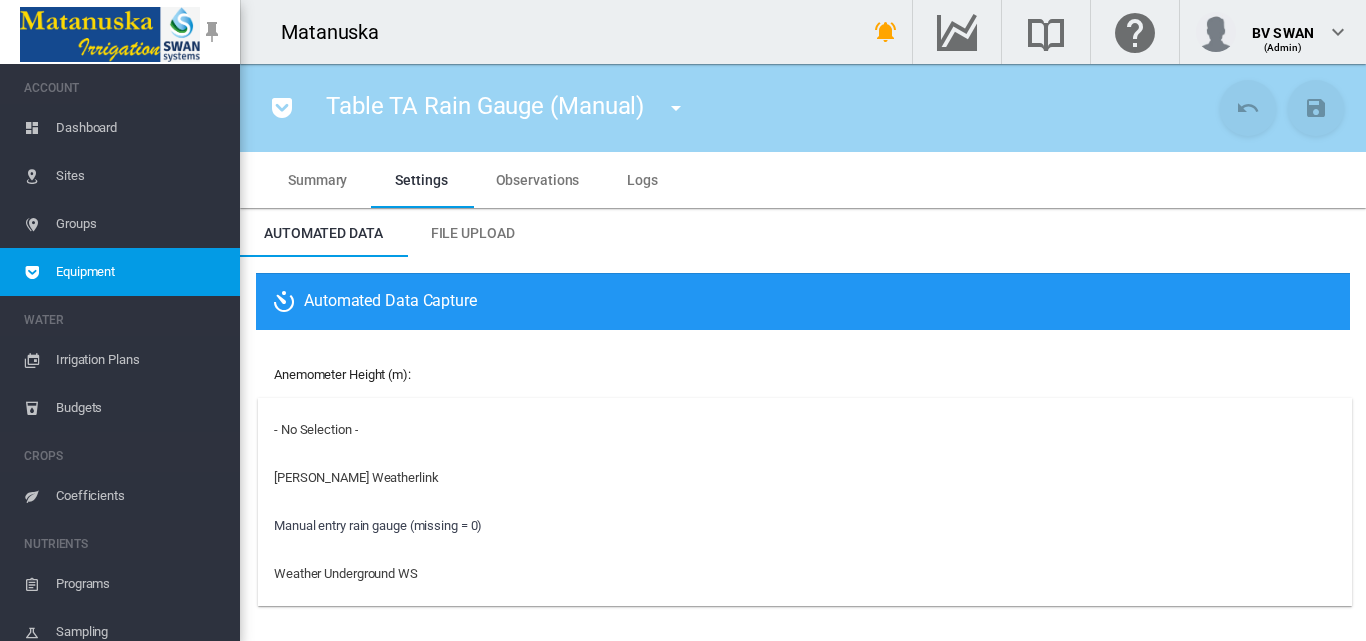 click at bounding box center (683, 320) 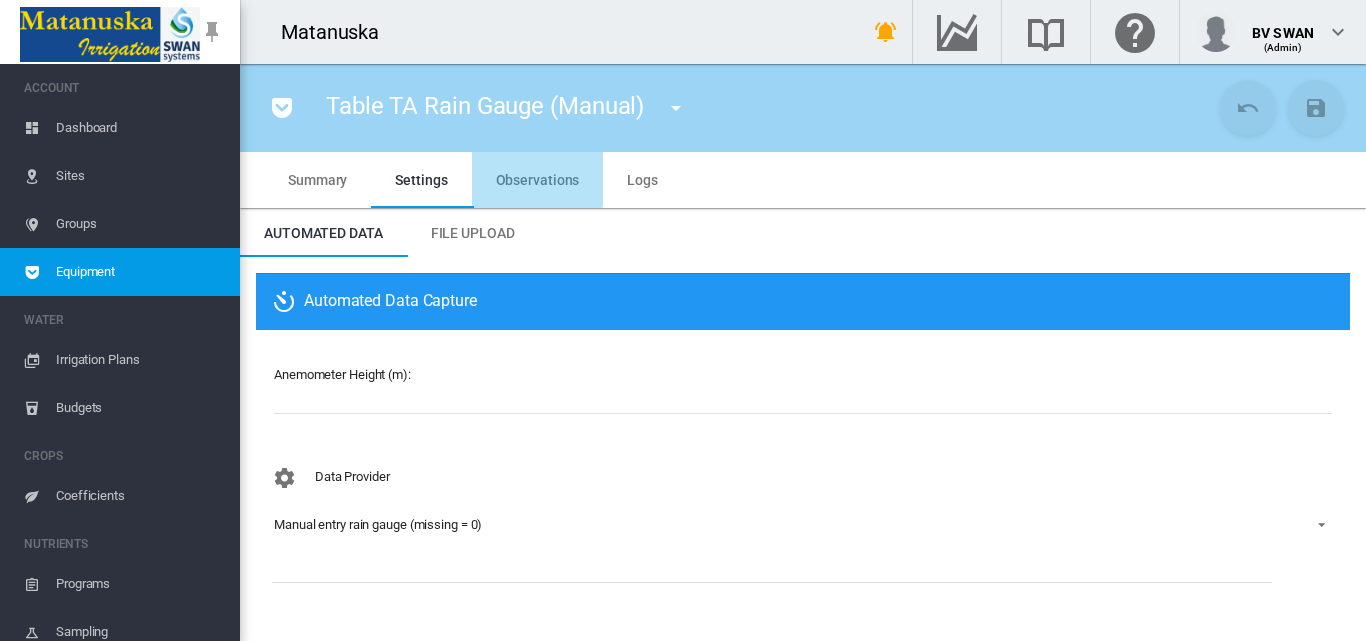 click on "Observations" at bounding box center [538, 180] 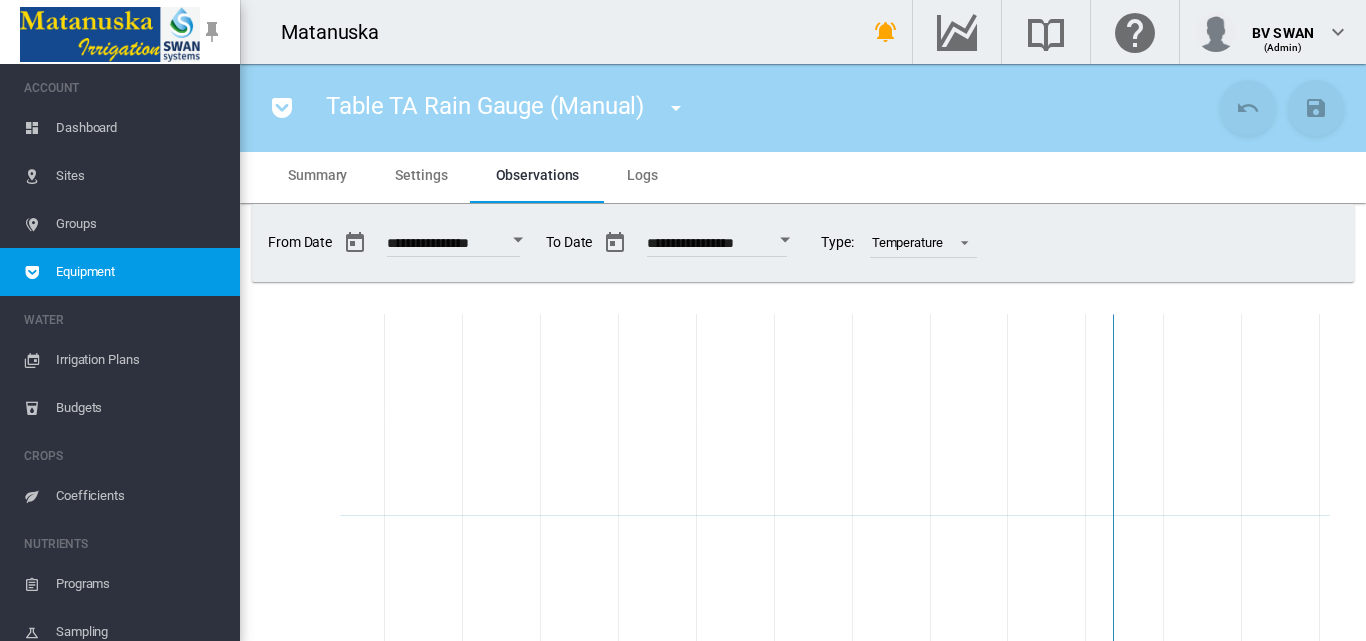 scroll, scrollTop: 0, scrollLeft: 0, axis: both 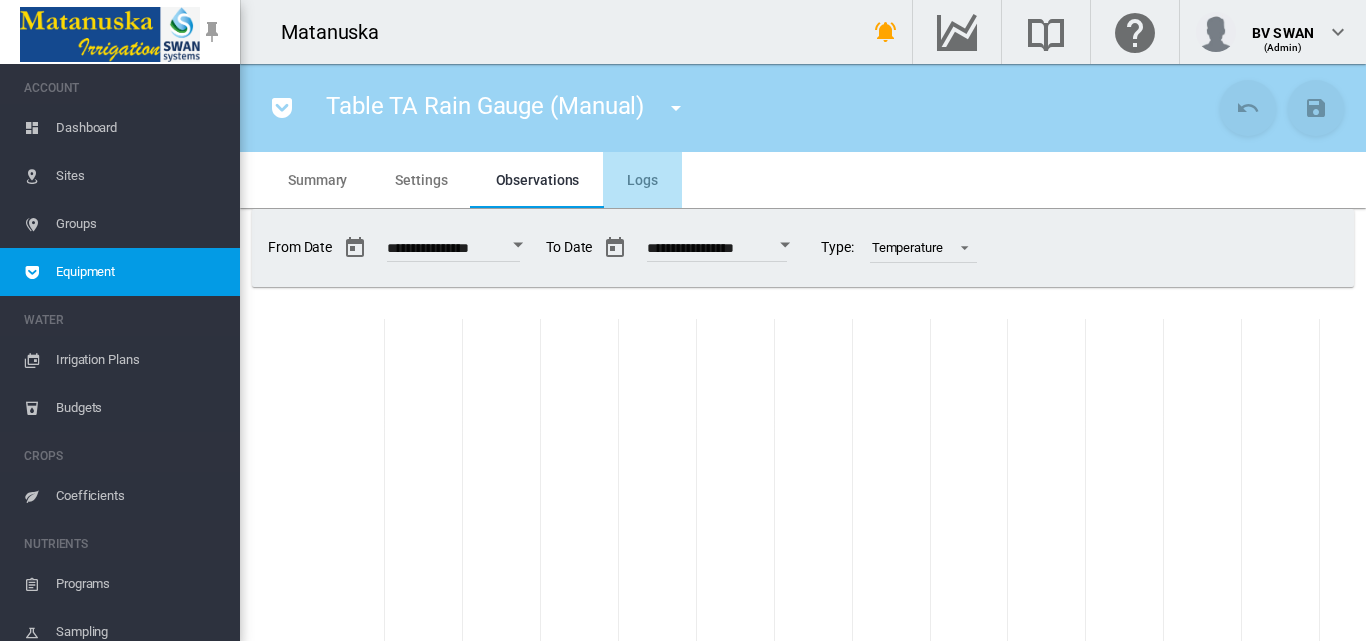 click on "Logs" at bounding box center [642, 180] 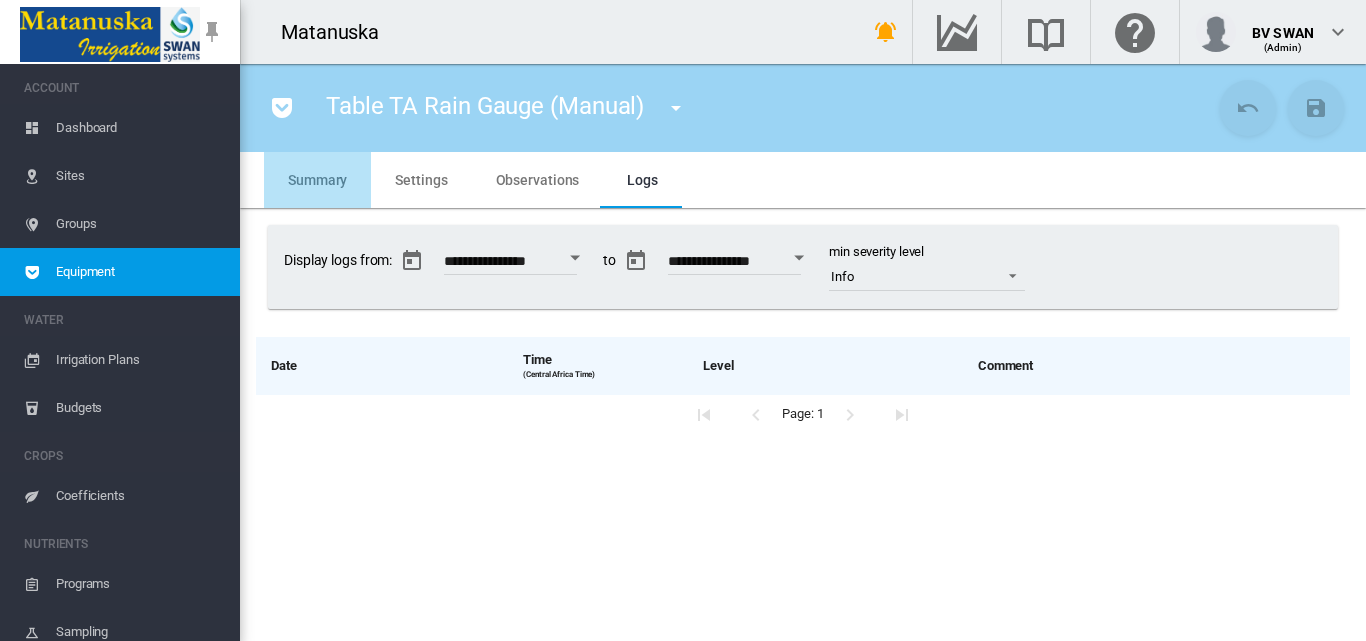 click on "Summary" at bounding box center (317, 180) 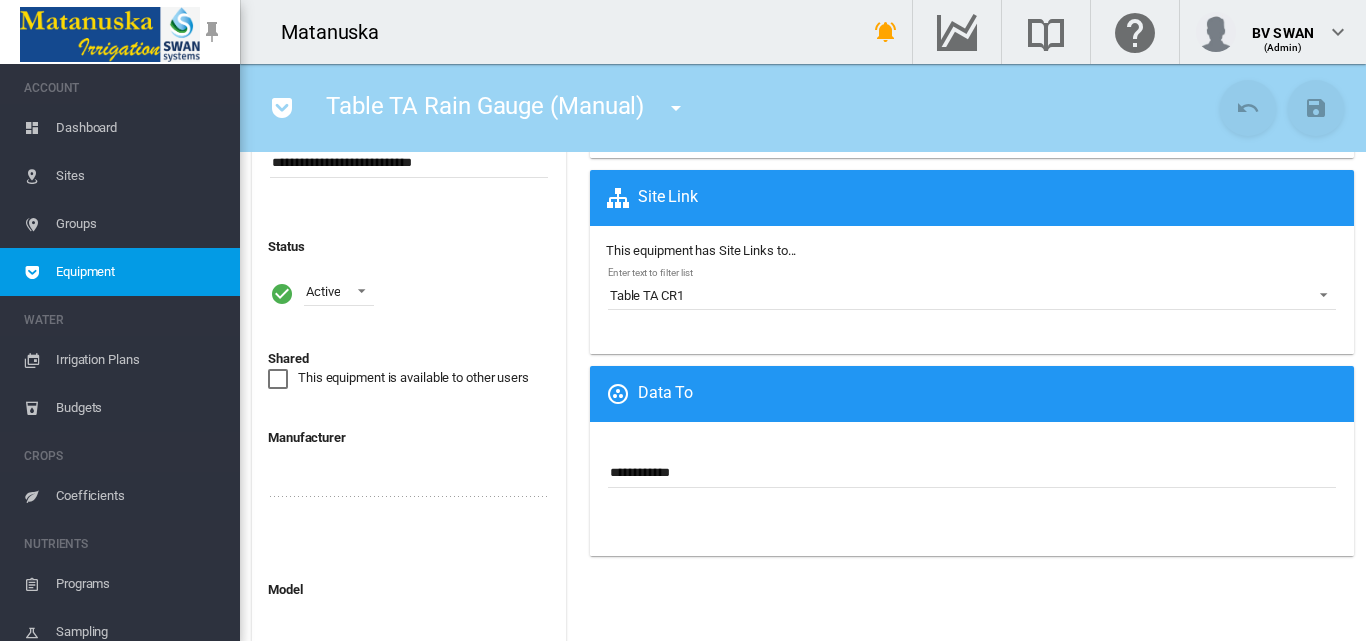 scroll, scrollTop: 312, scrollLeft: 0, axis: vertical 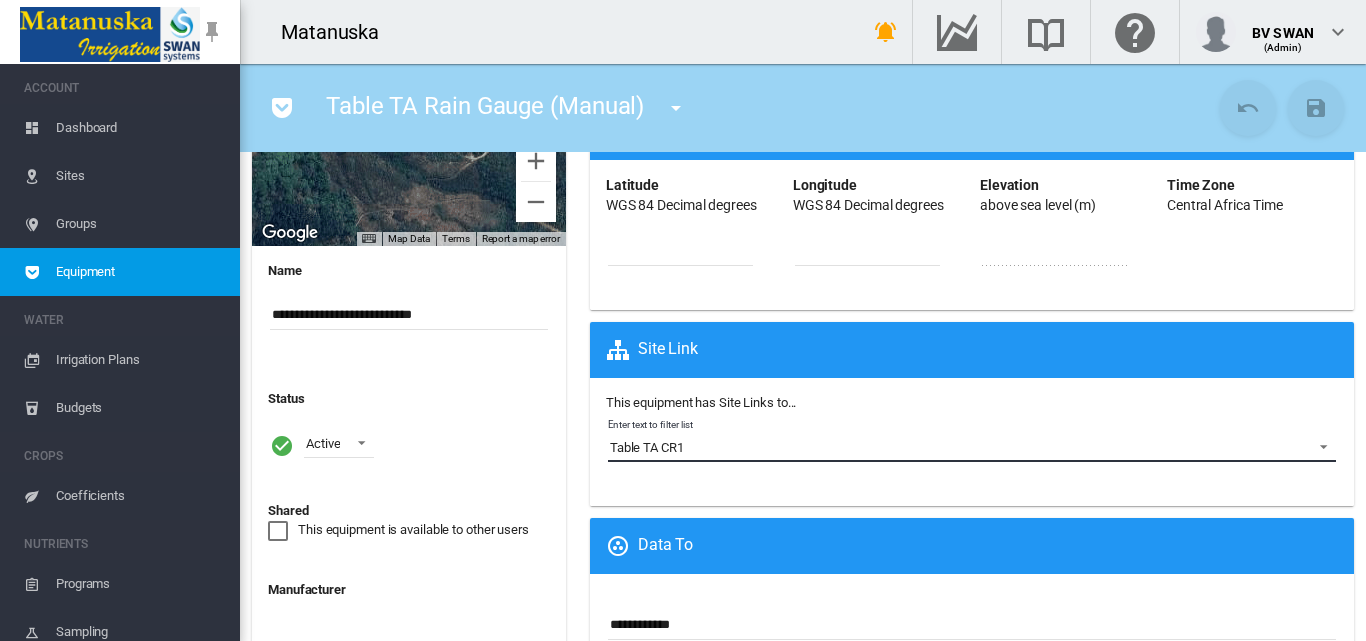 click at bounding box center [1318, 445] 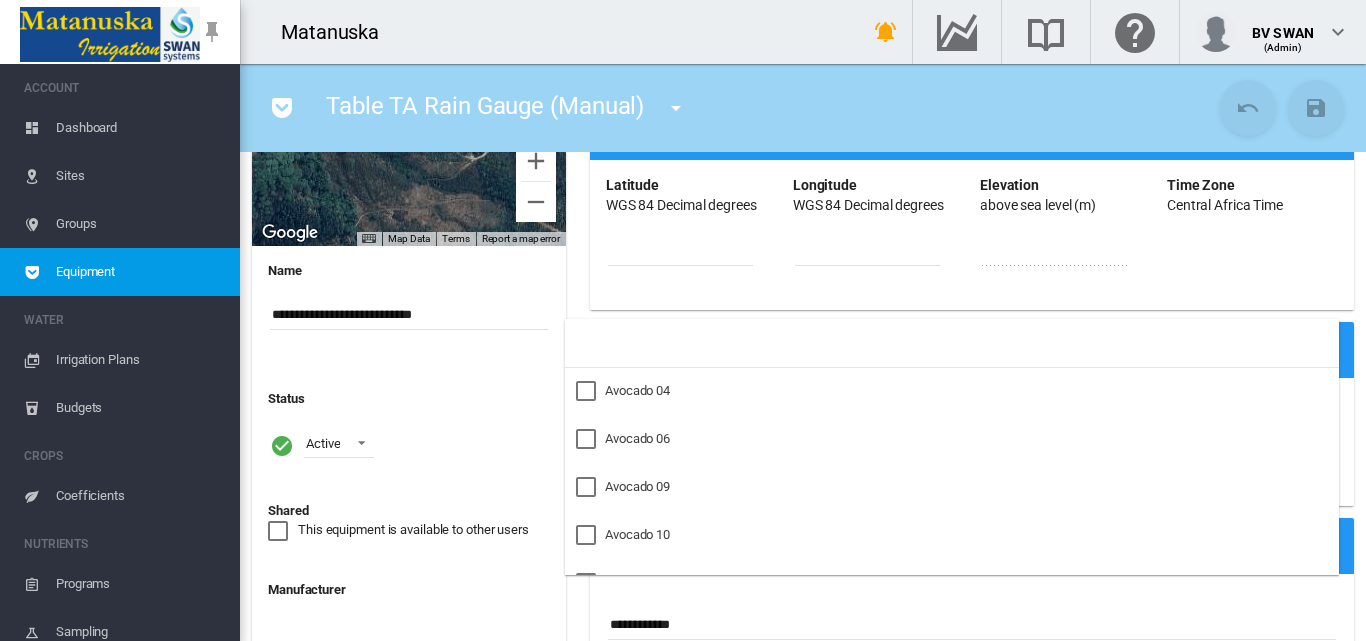 scroll, scrollTop: 7816, scrollLeft: 0, axis: vertical 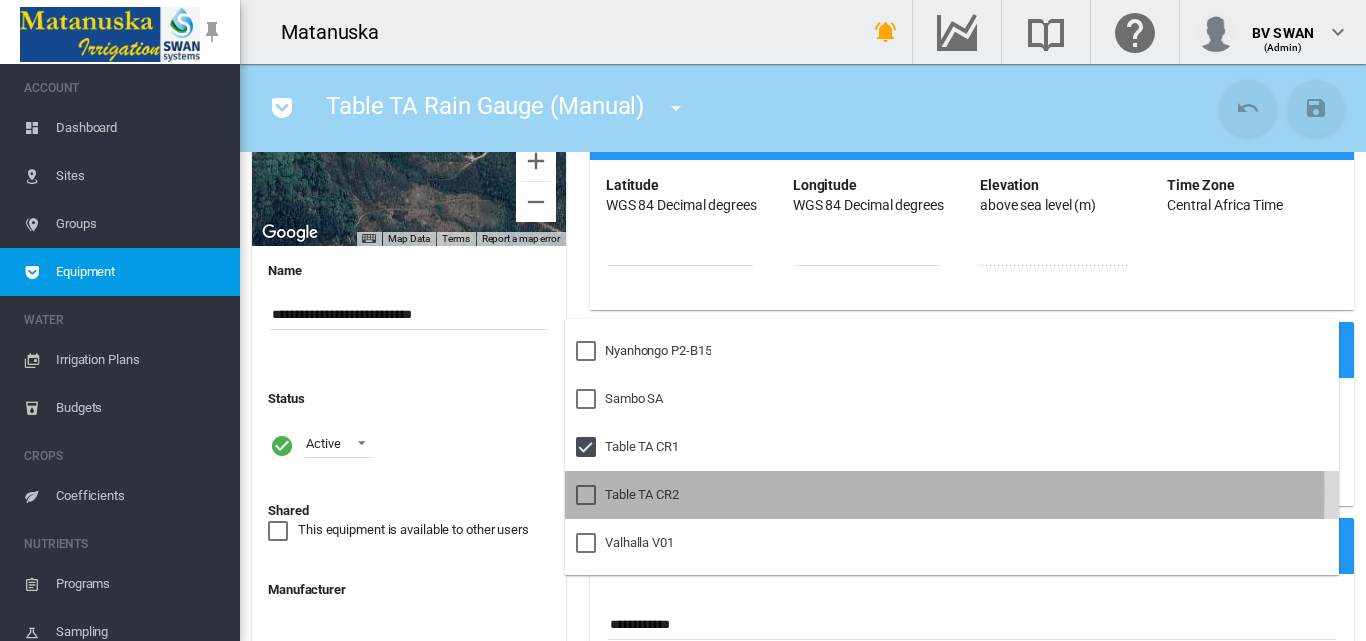 click at bounding box center [586, 495] 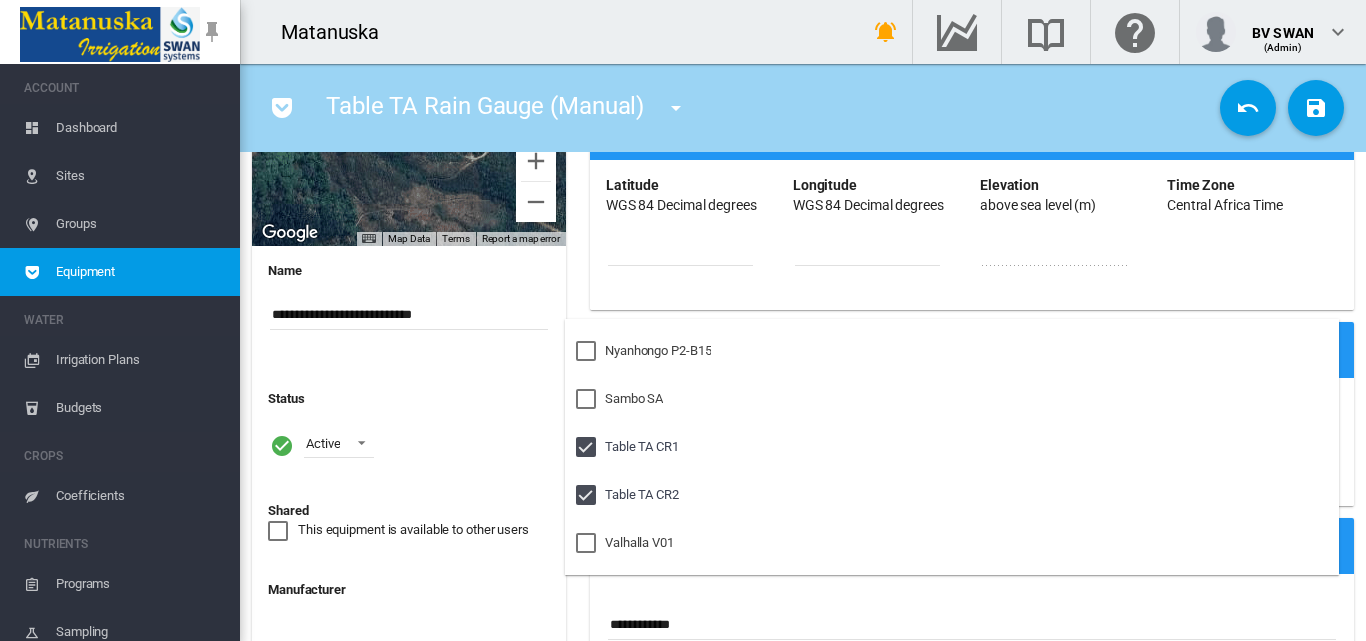 click at bounding box center (683, 320) 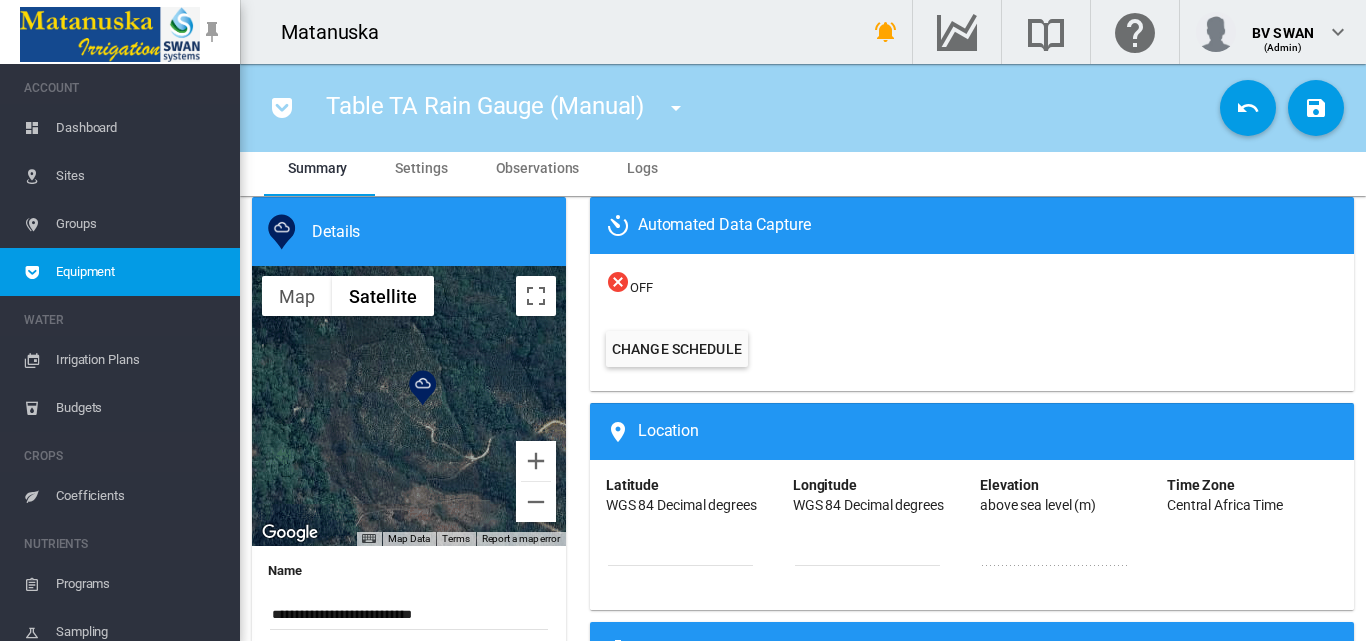 scroll, scrollTop: 0, scrollLeft: 0, axis: both 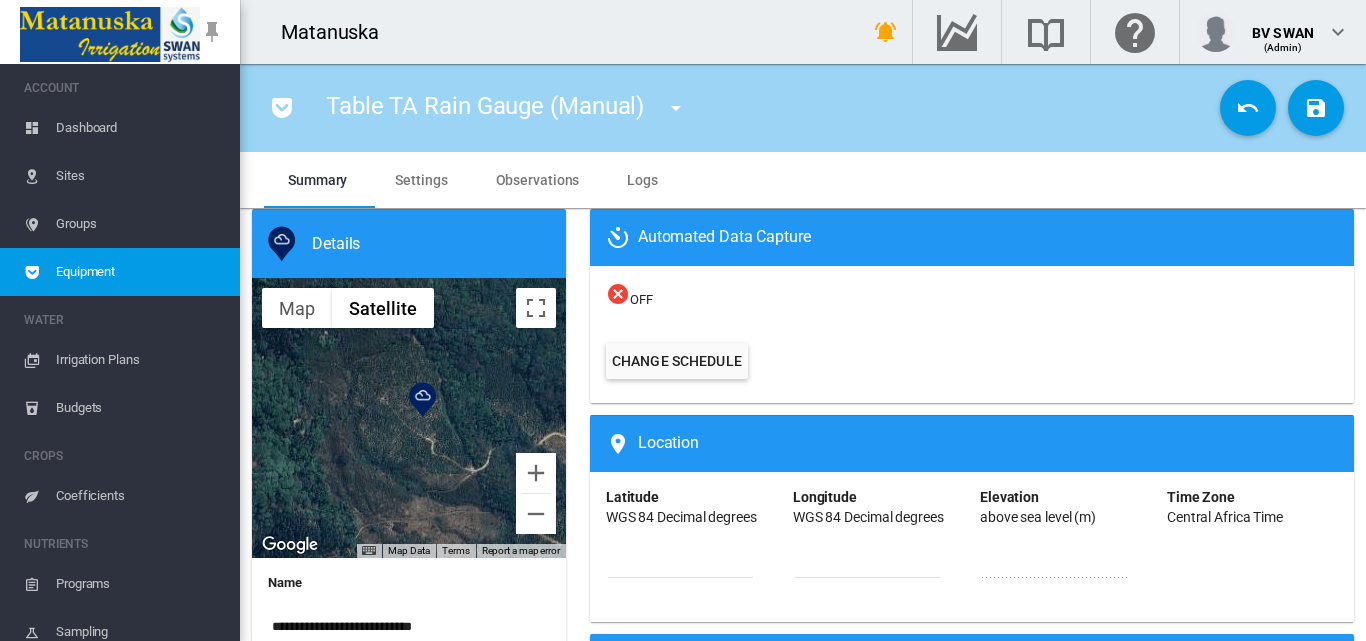 click on "Settings" at bounding box center (421, 180) 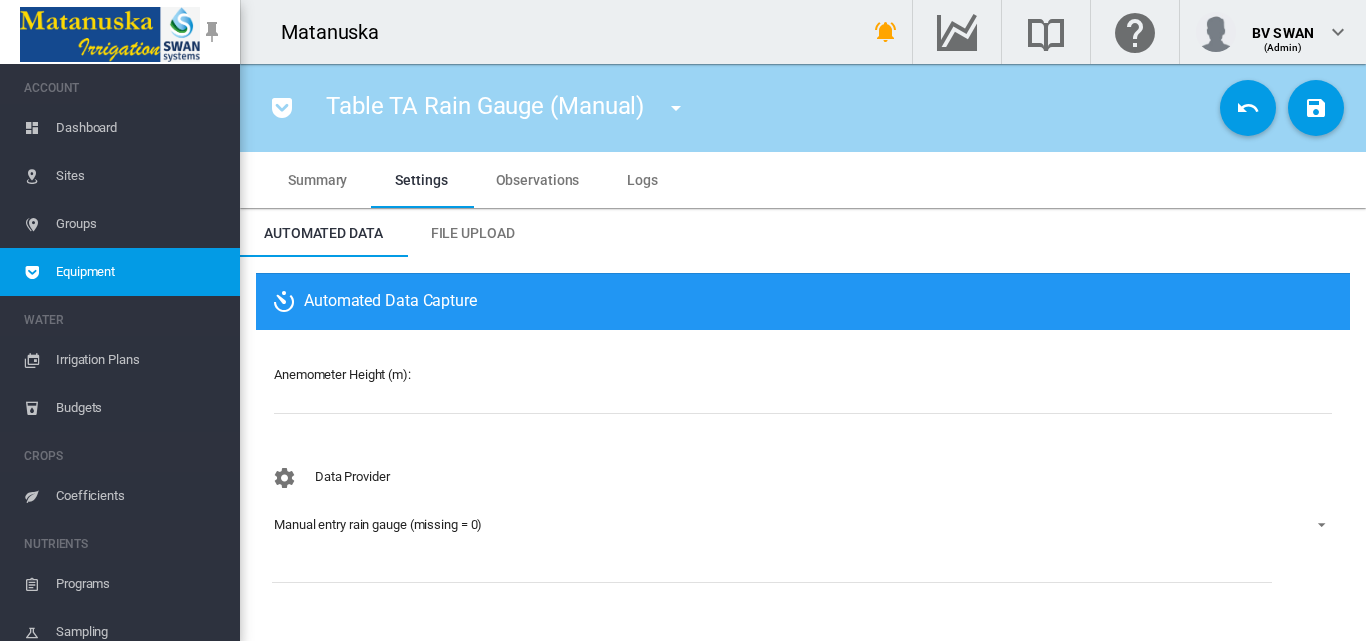 click at bounding box center (1316, 523) 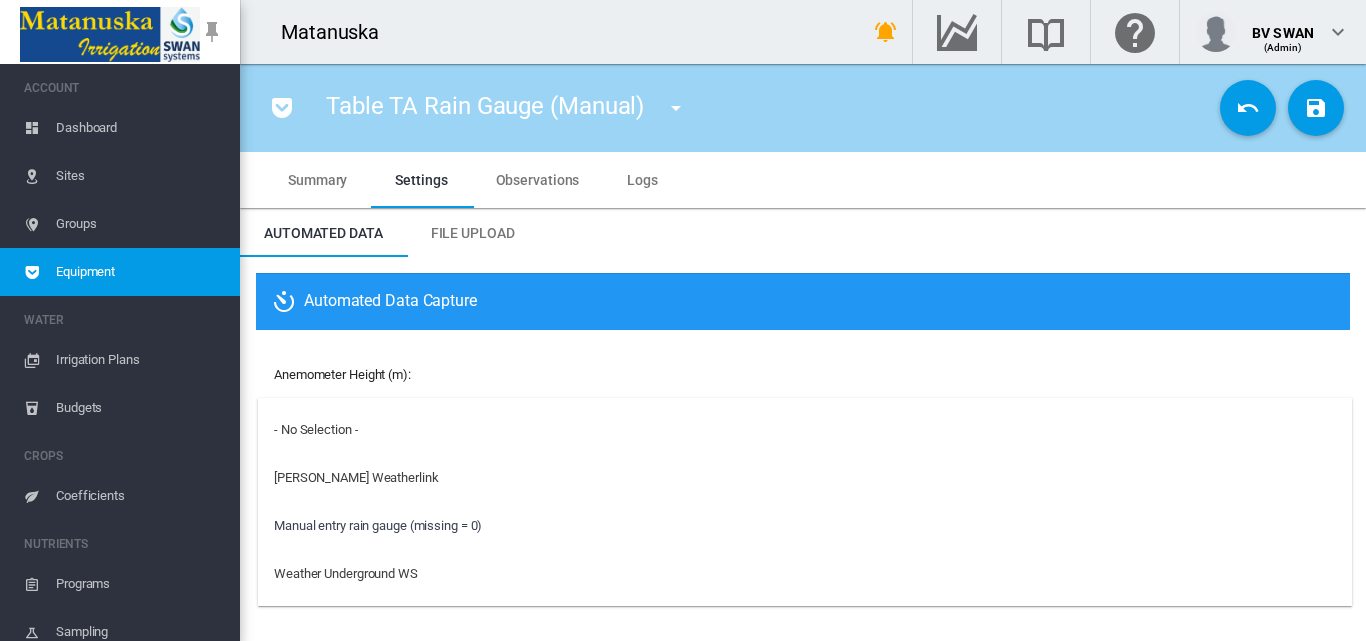 click at bounding box center (683, 320) 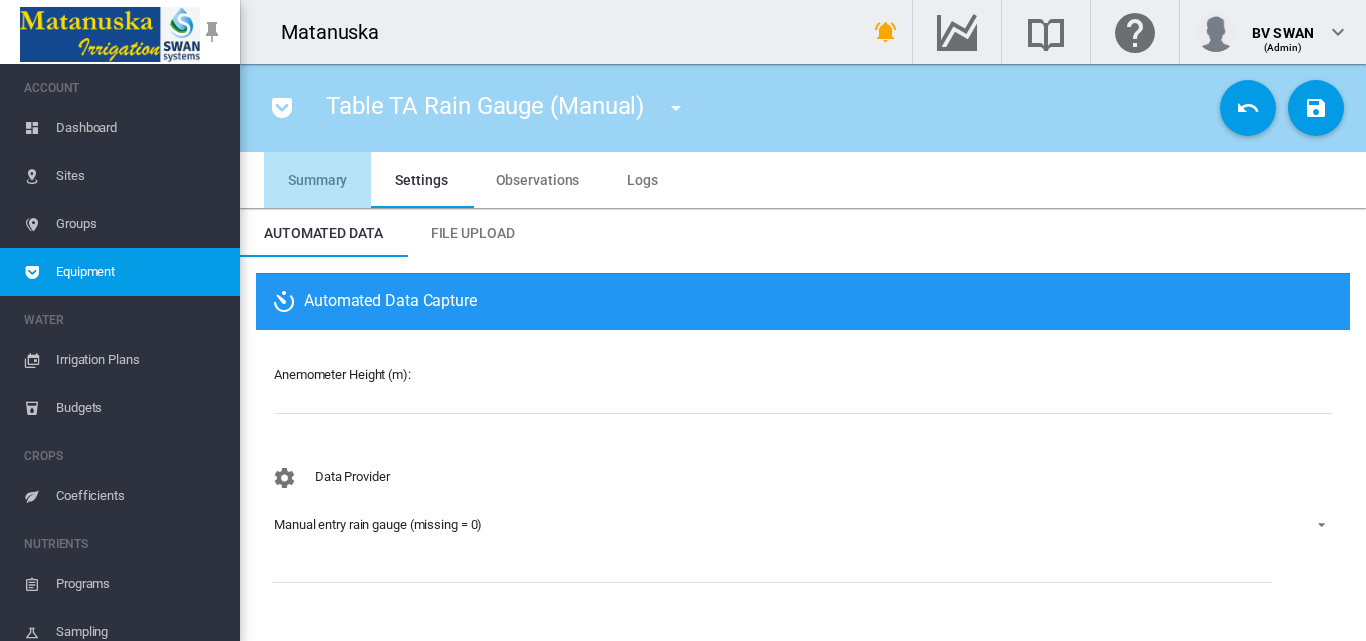 click on "Summary" at bounding box center [317, 180] 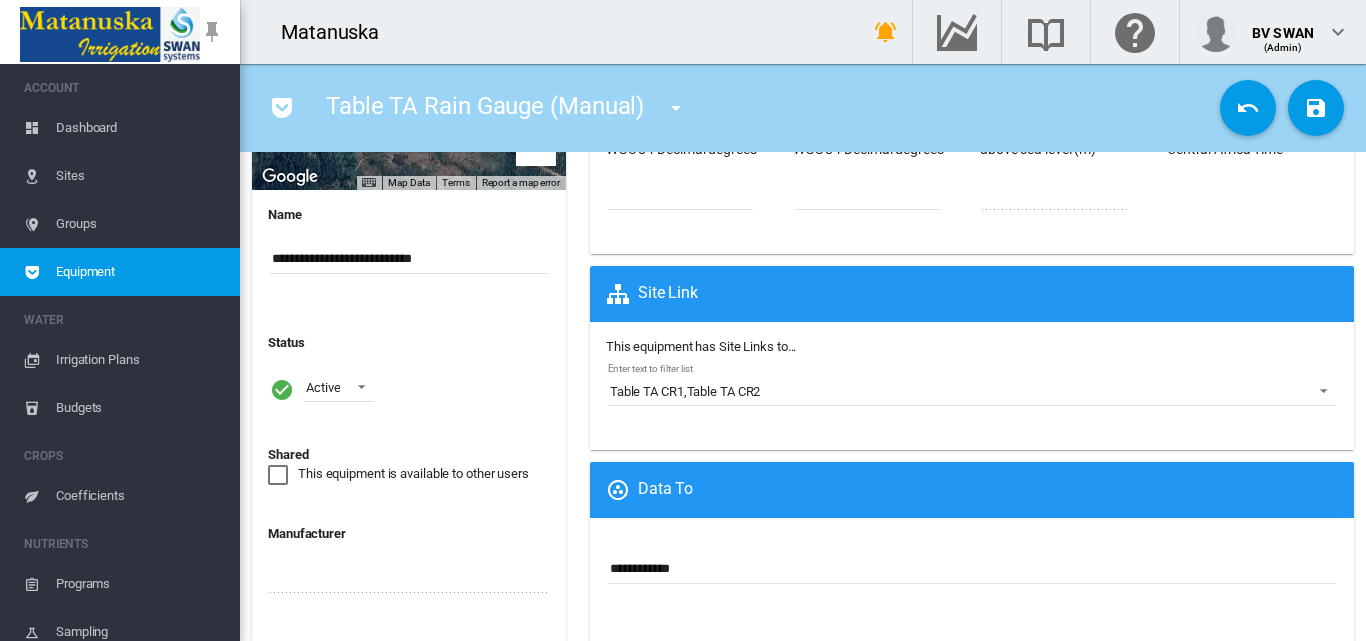 scroll, scrollTop: 400, scrollLeft: 0, axis: vertical 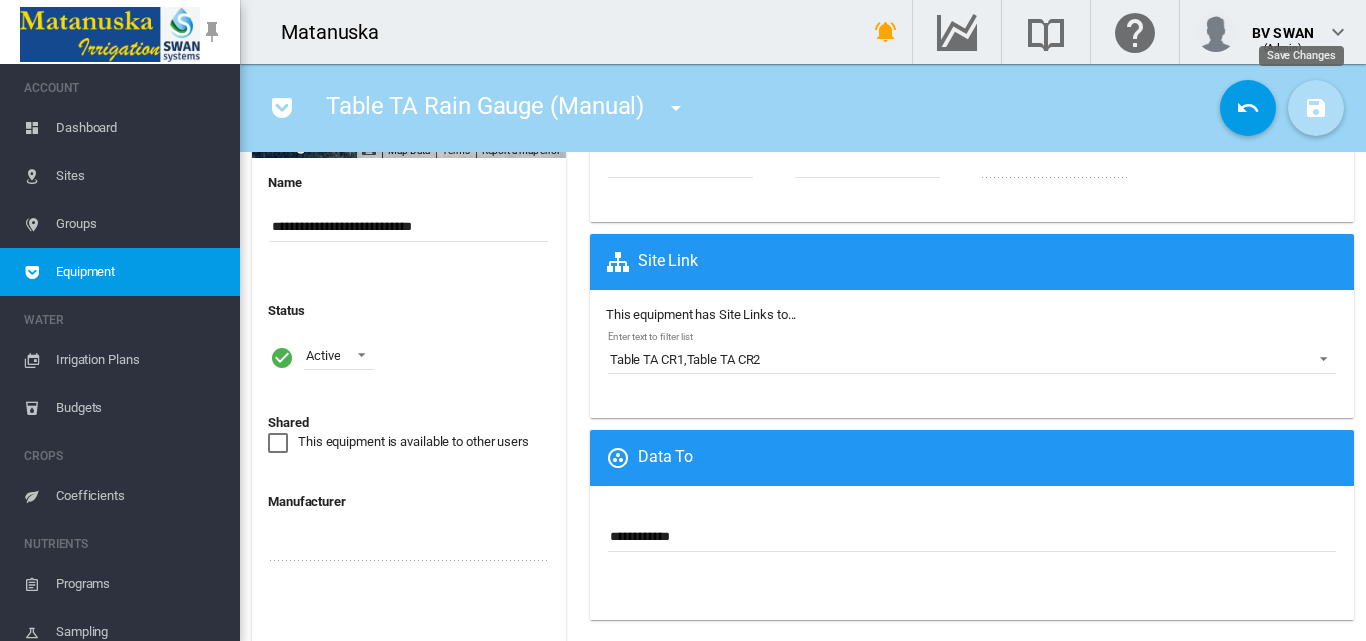 click at bounding box center [1316, 108] 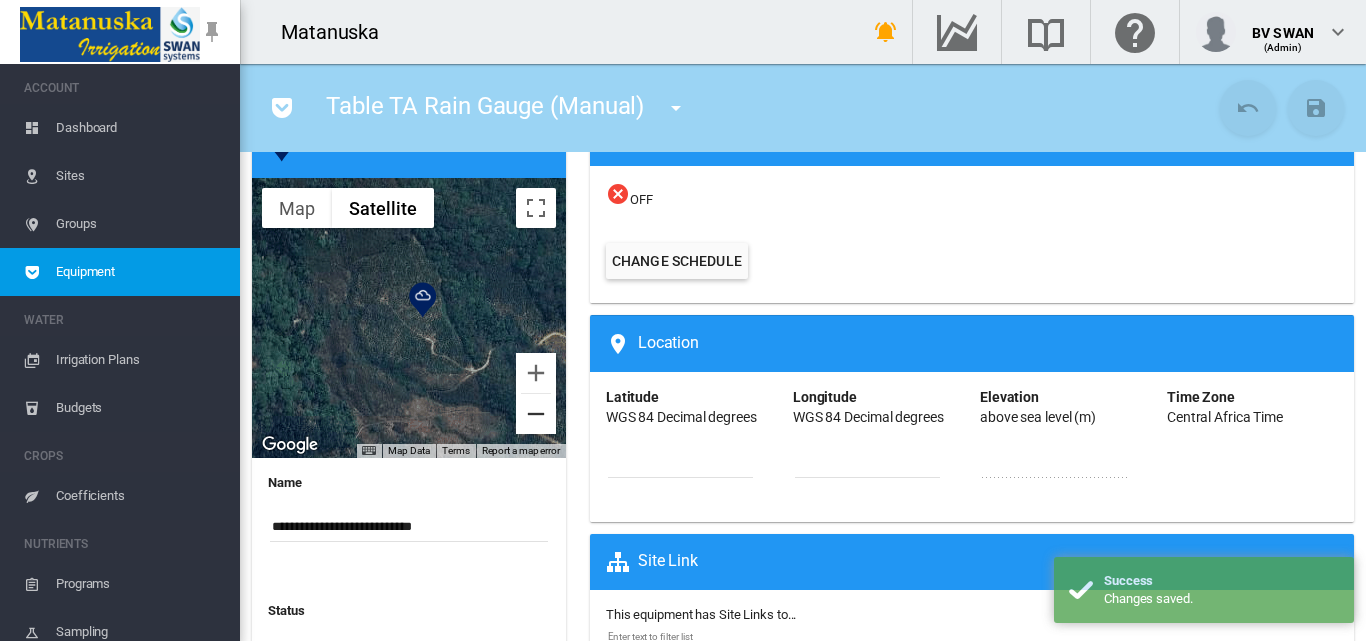 scroll, scrollTop: 0, scrollLeft: 0, axis: both 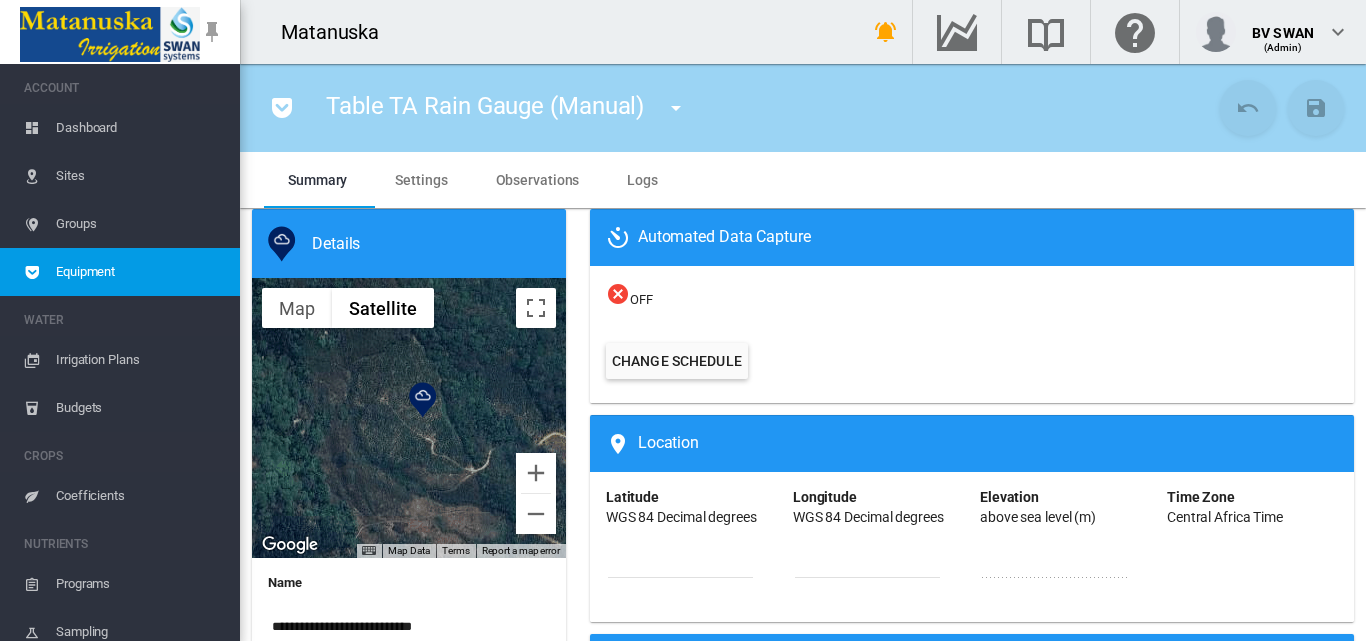 click on "Sites" at bounding box center [140, 176] 